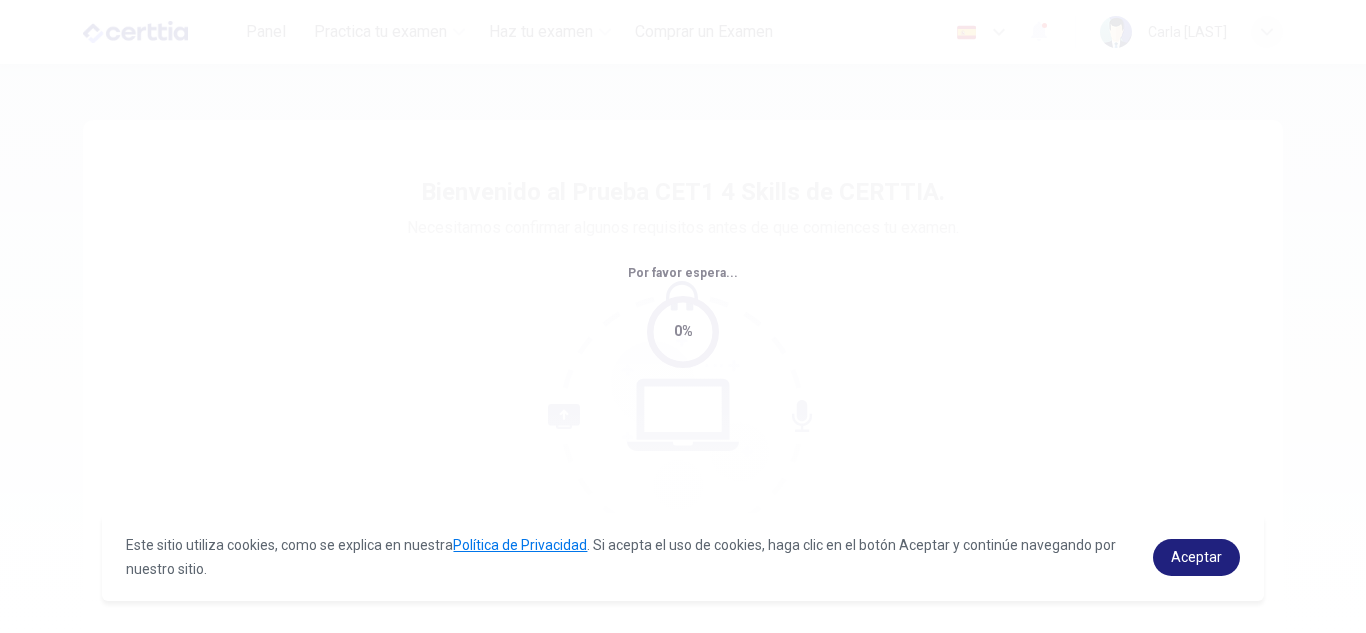 scroll, scrollTop: 0, scrollLeft: 0, axis: both 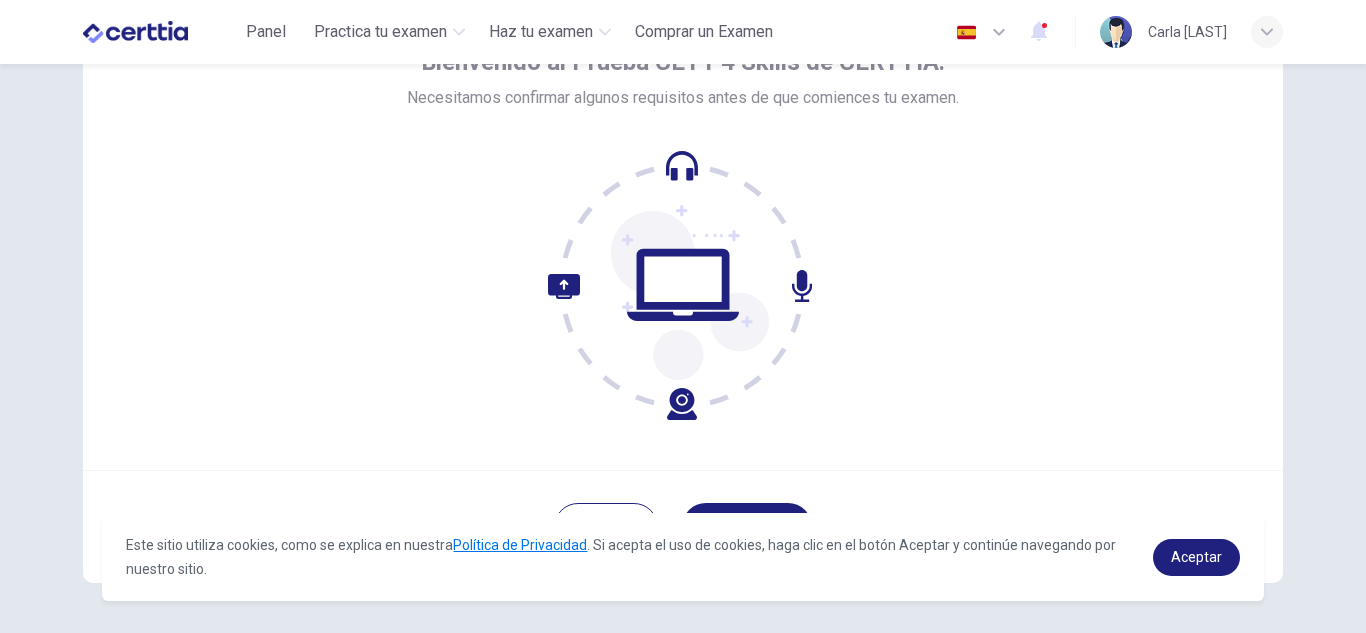 drag, startPoint x: 1353, startPoint y: 327, endPoint x: 1347, endPoint y: 380, distance: 53.338543 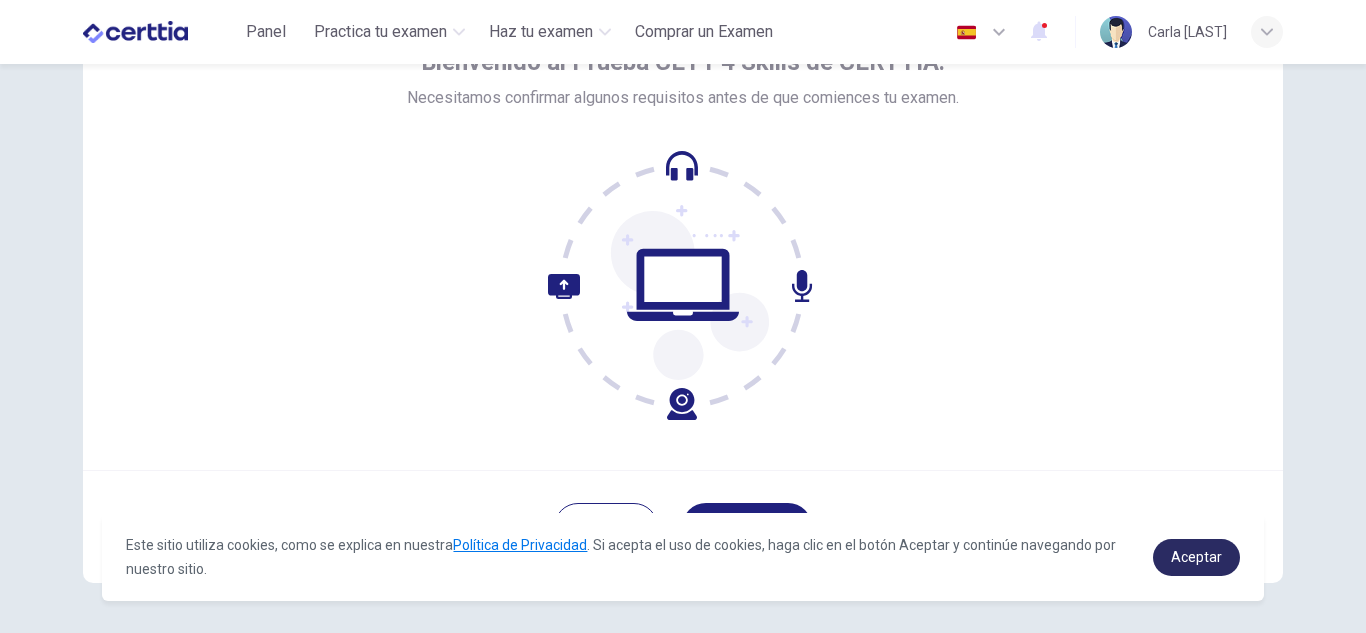 click on "Aceptar" at bounding box center (1196, 557) 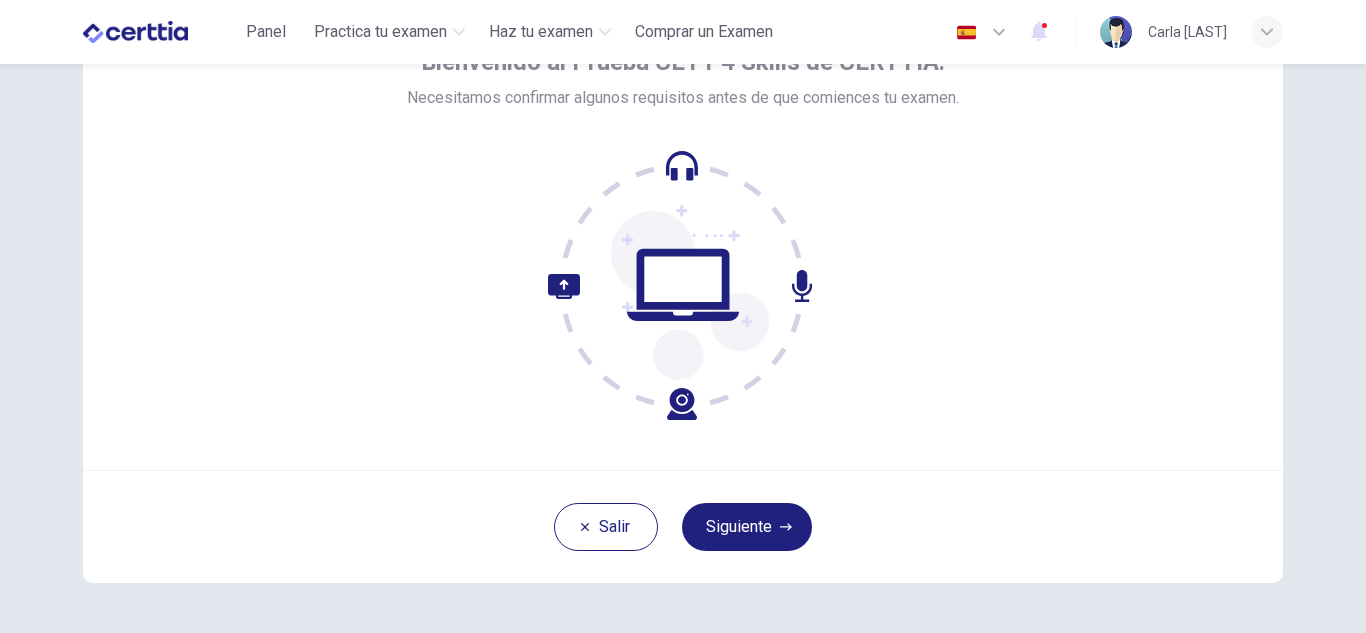 click on "Siguiente" at bounding box center (747, 527) 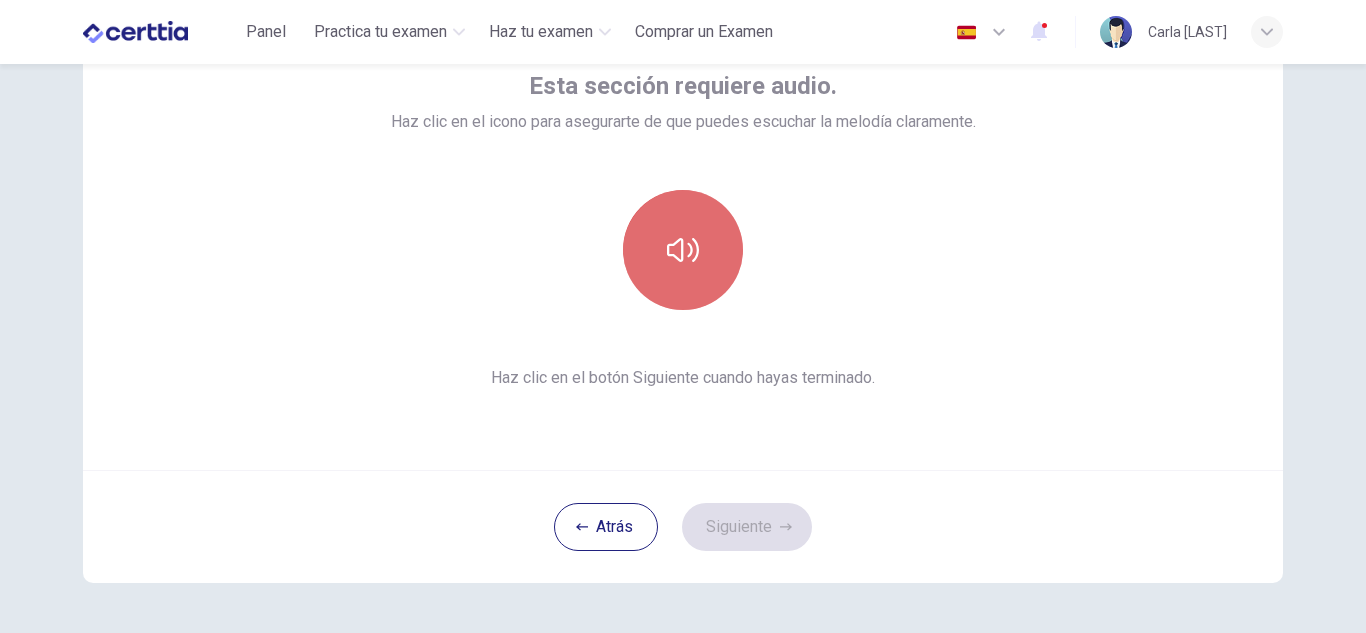 click at bounding box center [683, 250] 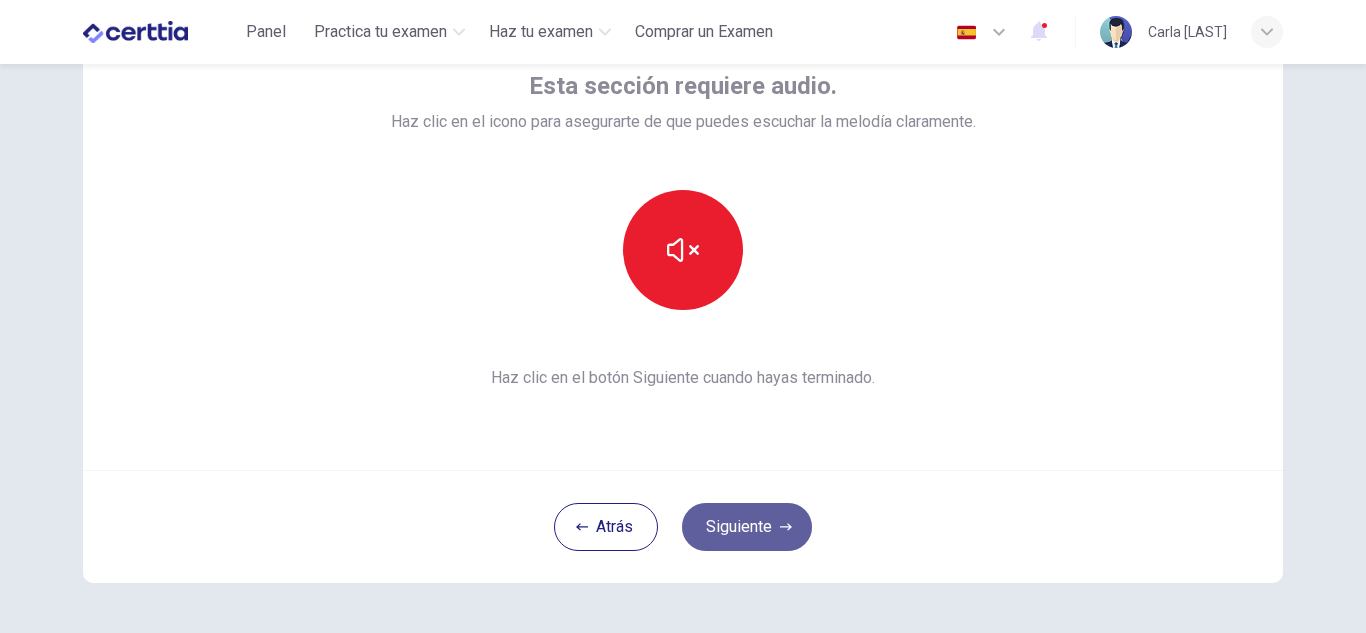 click on "Siguiente" at bounding box center (747, 527) 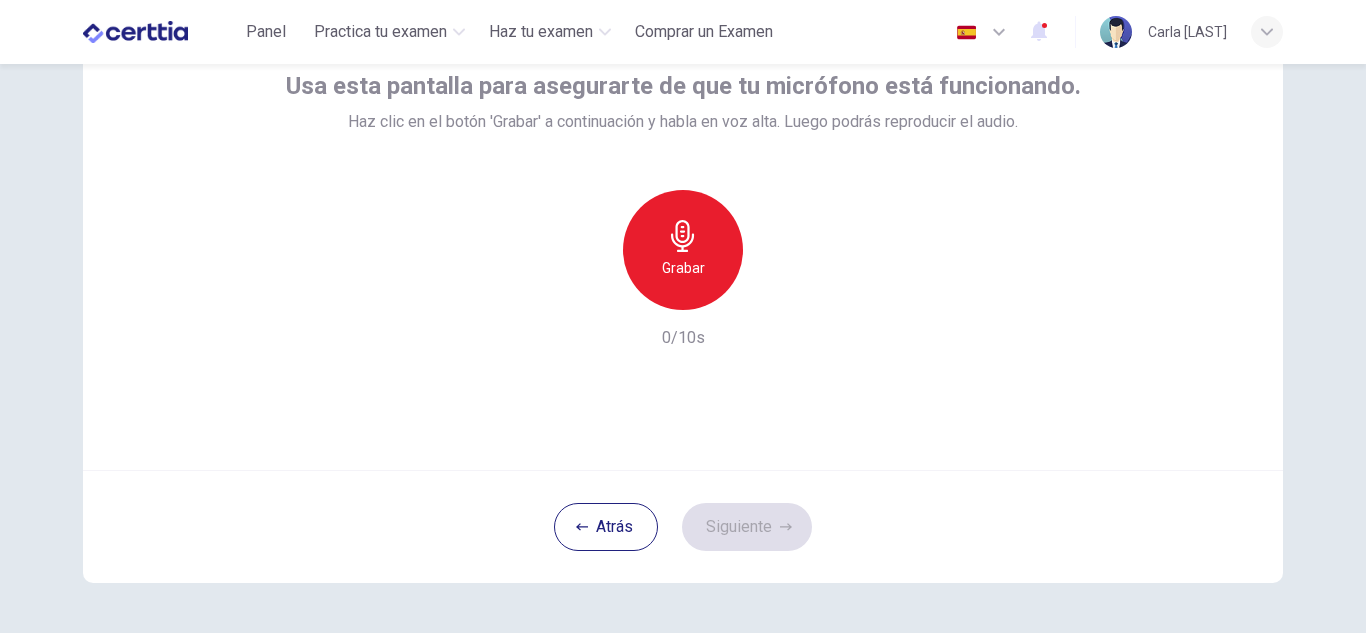 click on "Grabar" at bounding box center (683, 268) 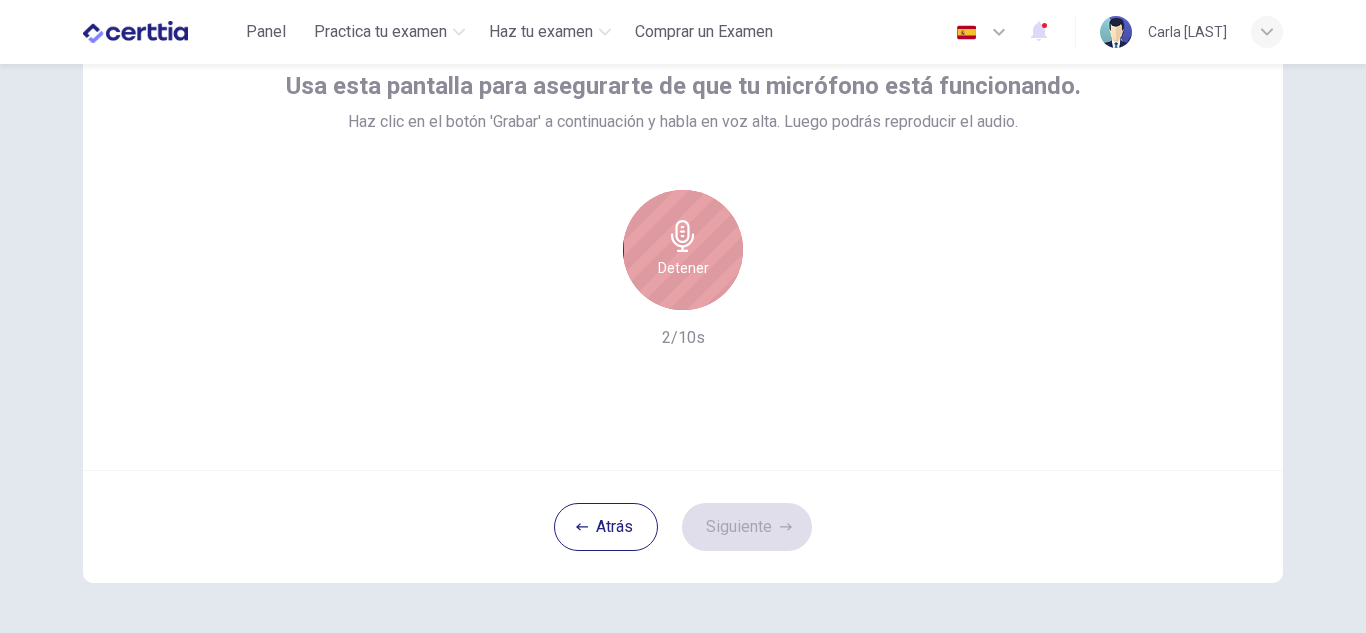 click on "Detener" at bounding box center (683, 268) 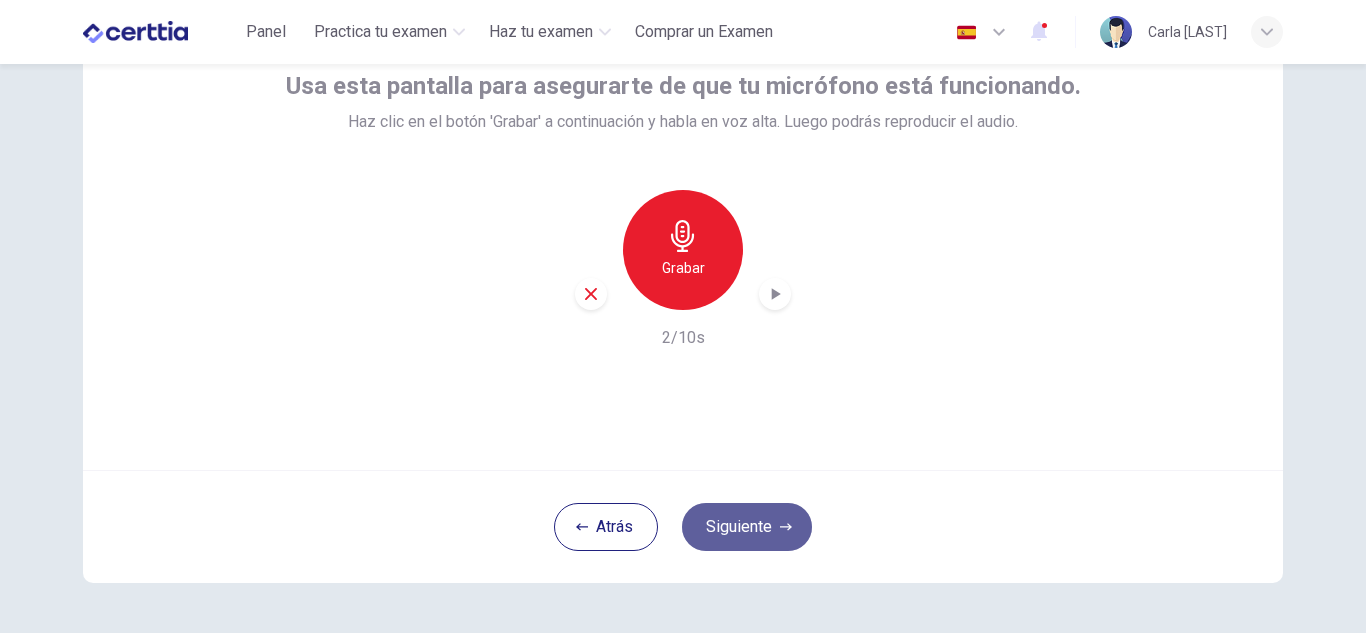 click on "Siguiente" at bounding box center (747, 527) 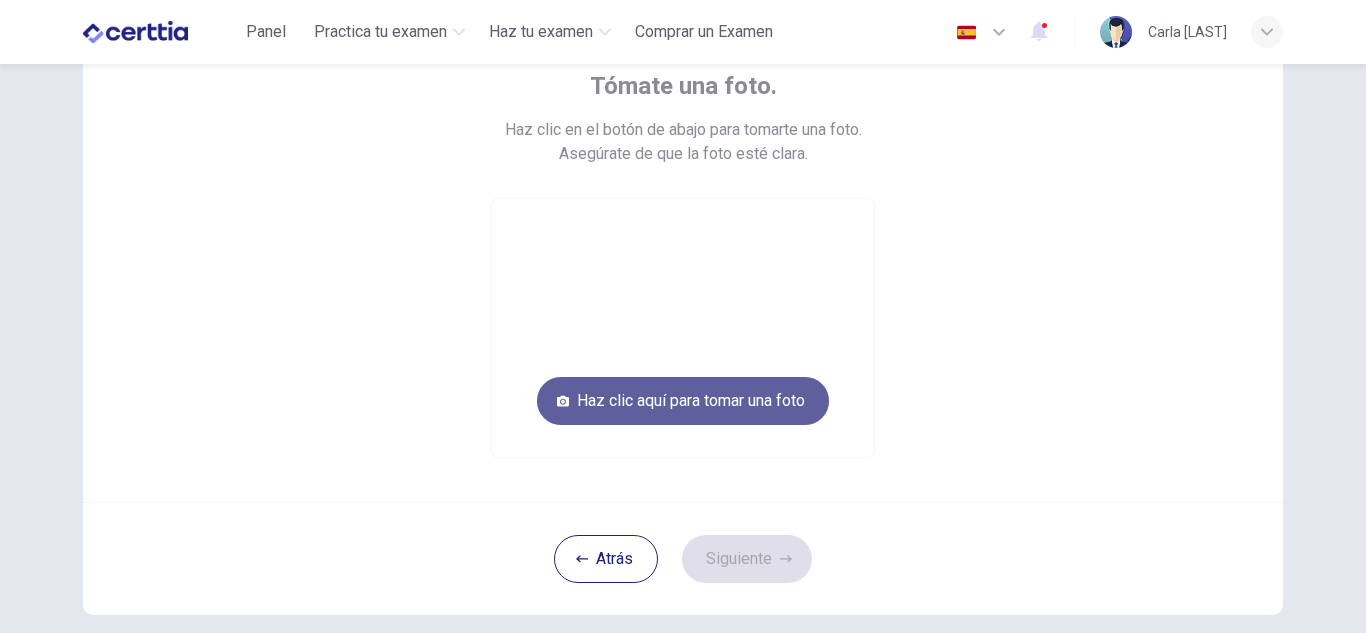 click on "Haz clic aquí para tomar una foto" at bounding box center (683, 401) 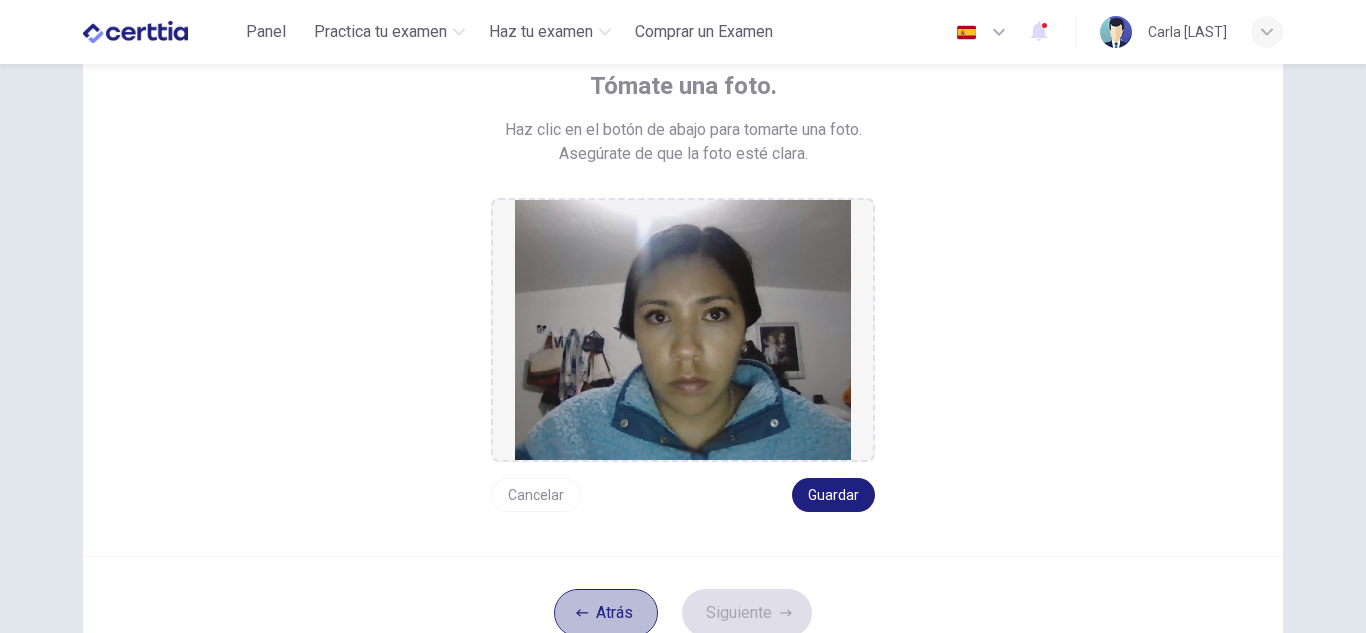 click on "Atrás" at bounding box center (606, 613) 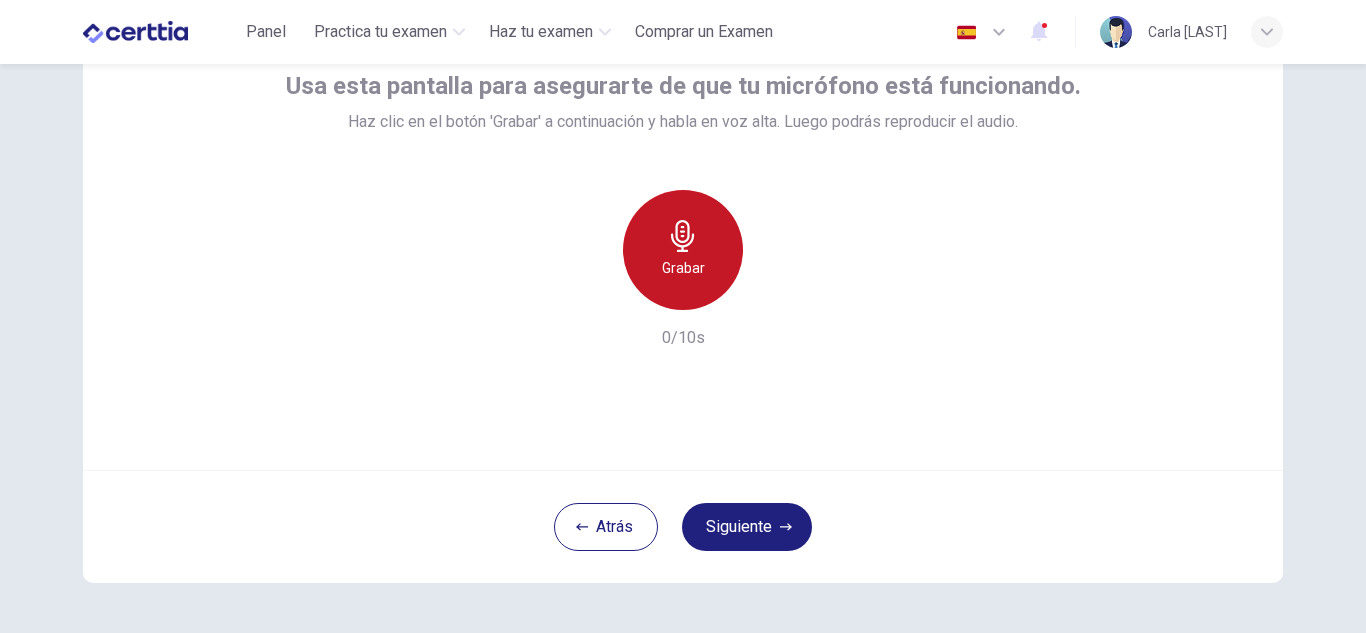 click on "Grabar" at bounding box center [683, 268] 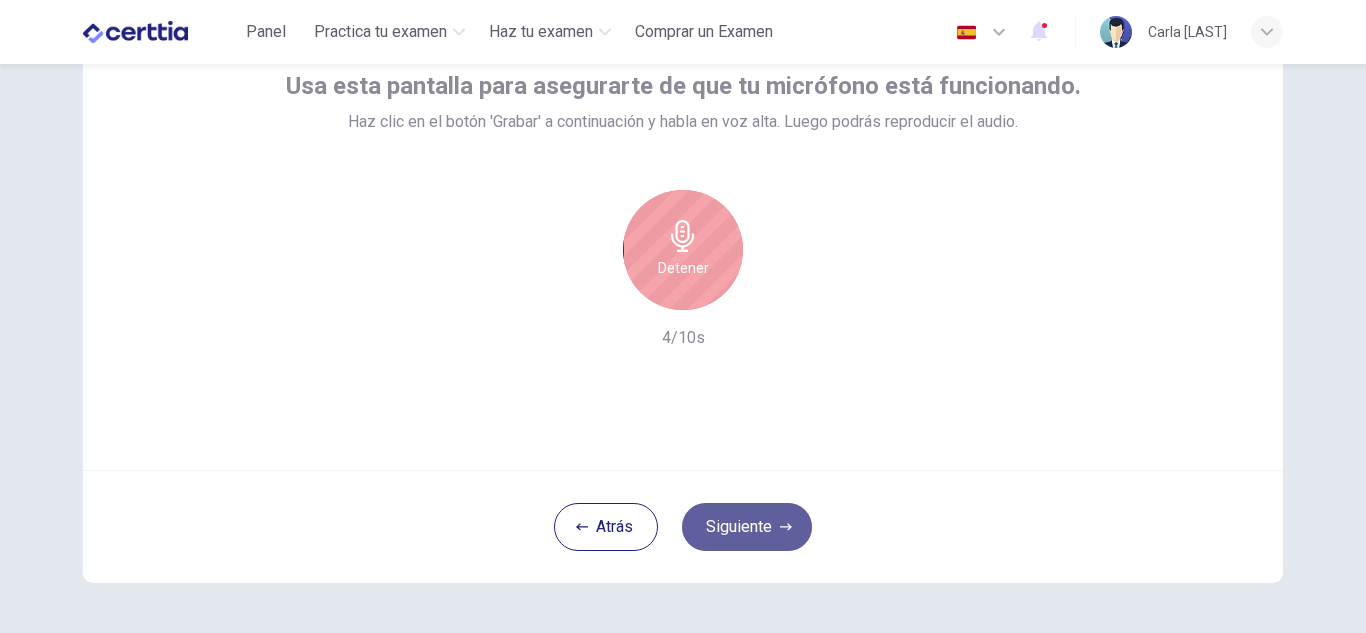 click on "Siguiente" at bounding box center (747, 527) 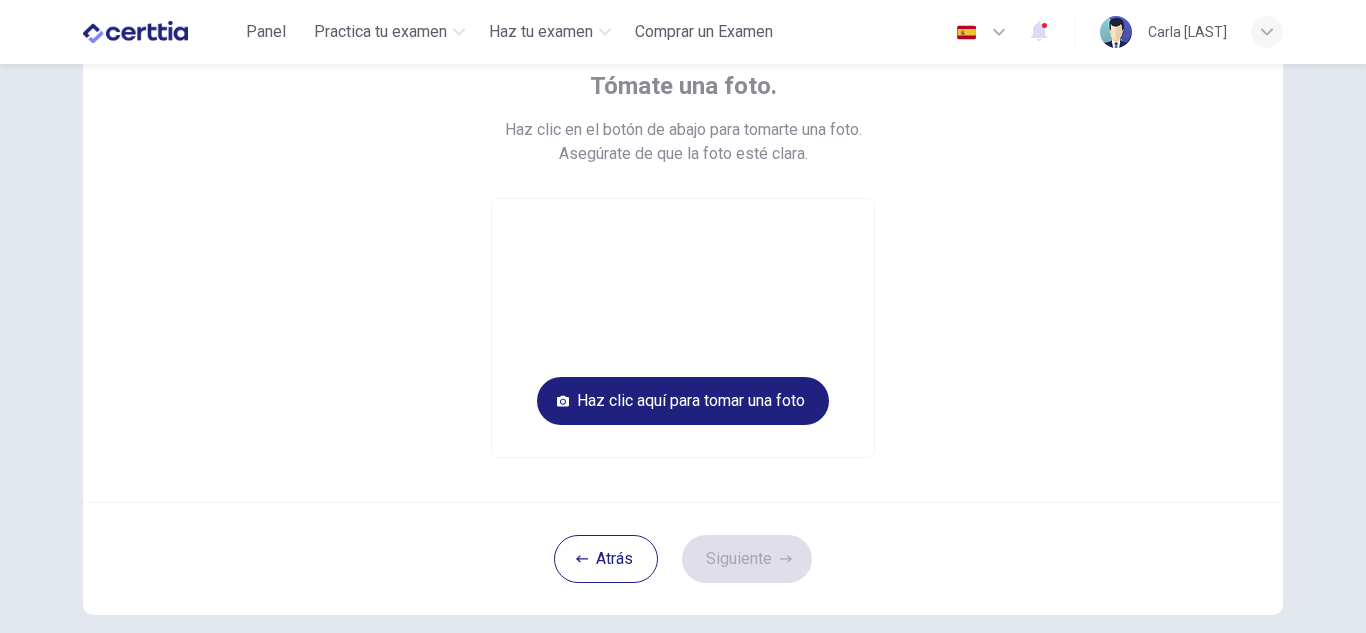 click at bounding box center (683, 328) 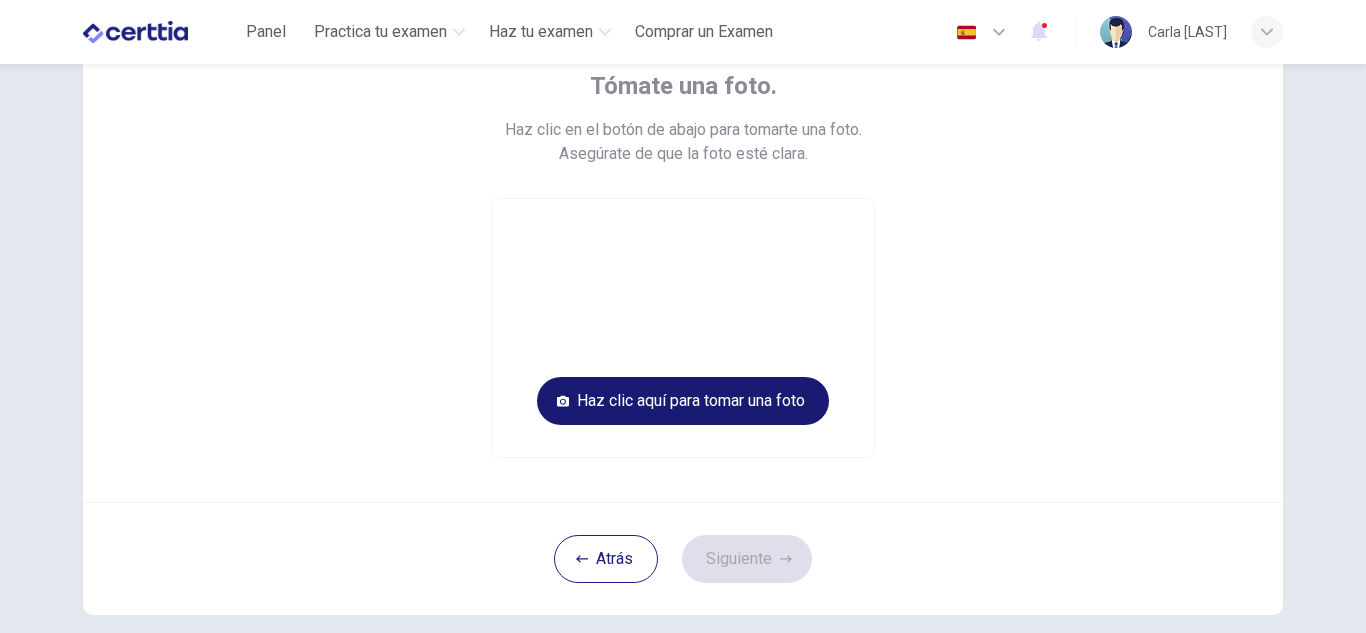click on "Haz clic aquí para tomar una foto" at bounding box center [683, 401] 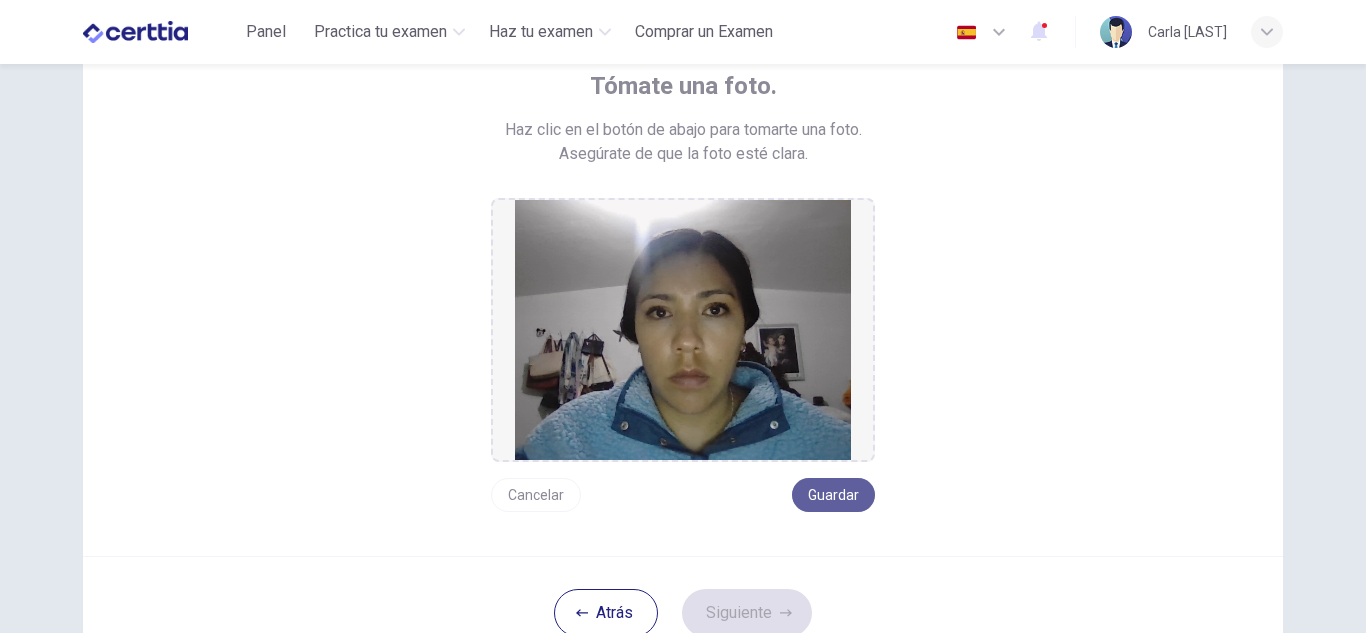 click on "Guardar" at bounding box center (833, 495) 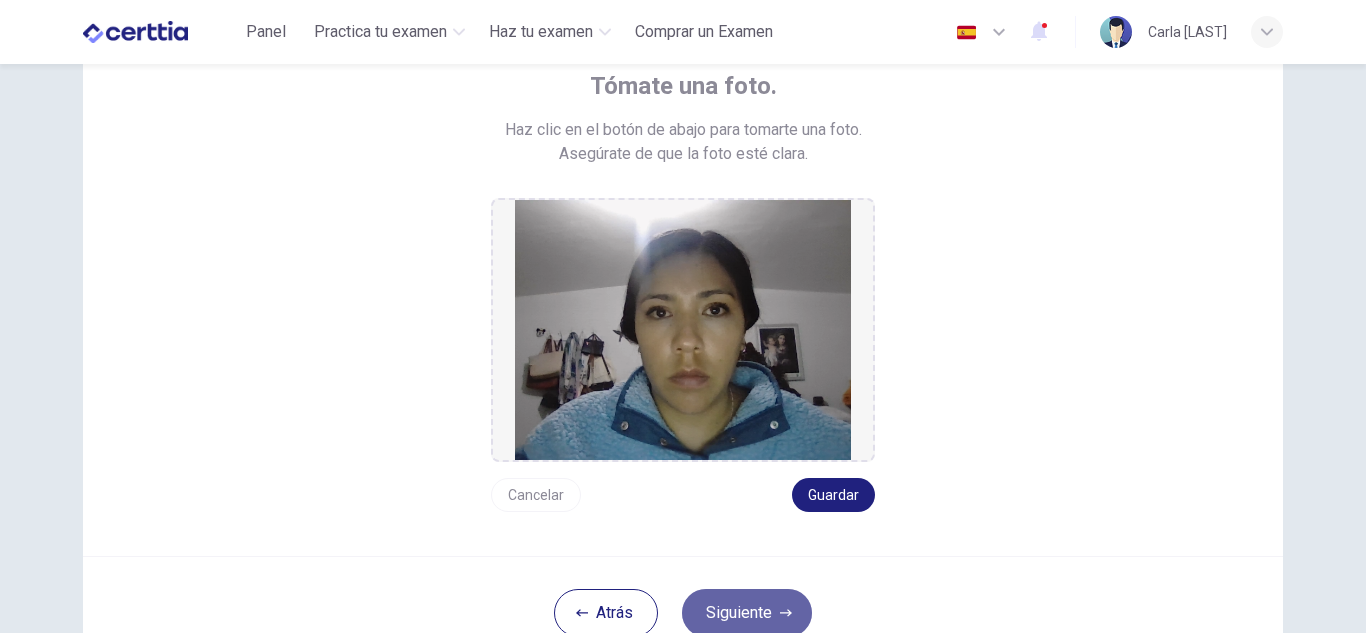 click at bounding box center (786, 613) 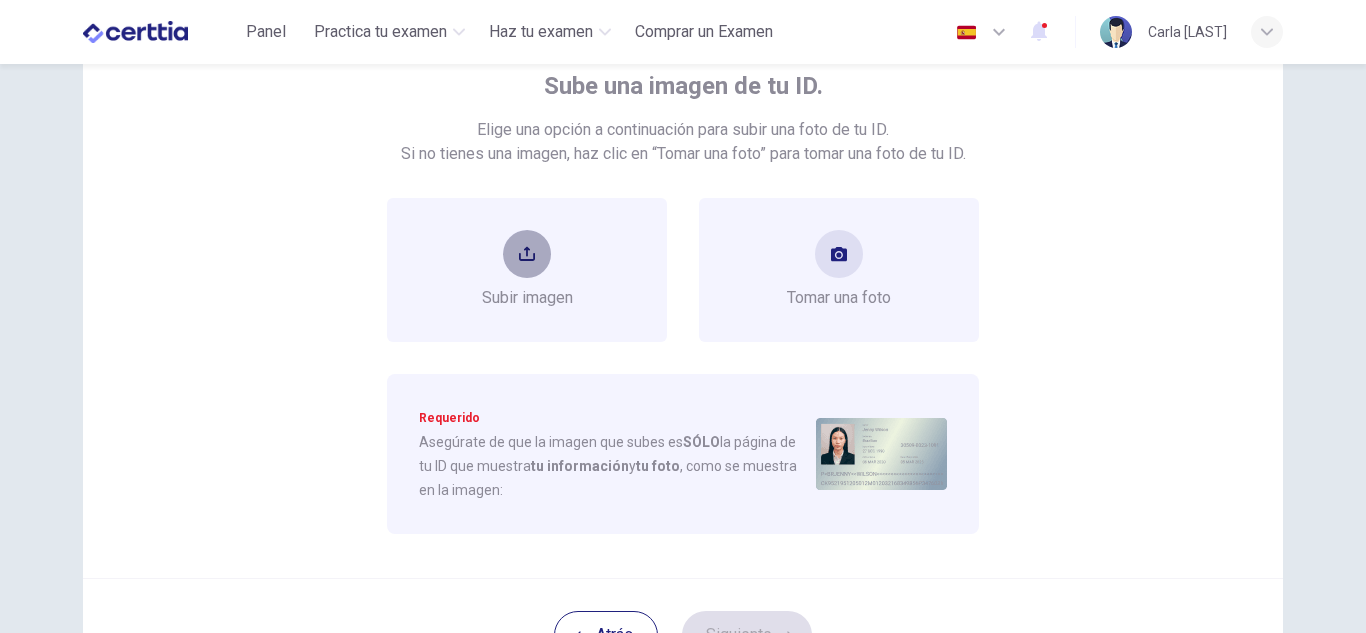 click at bounding box center (527, 254) 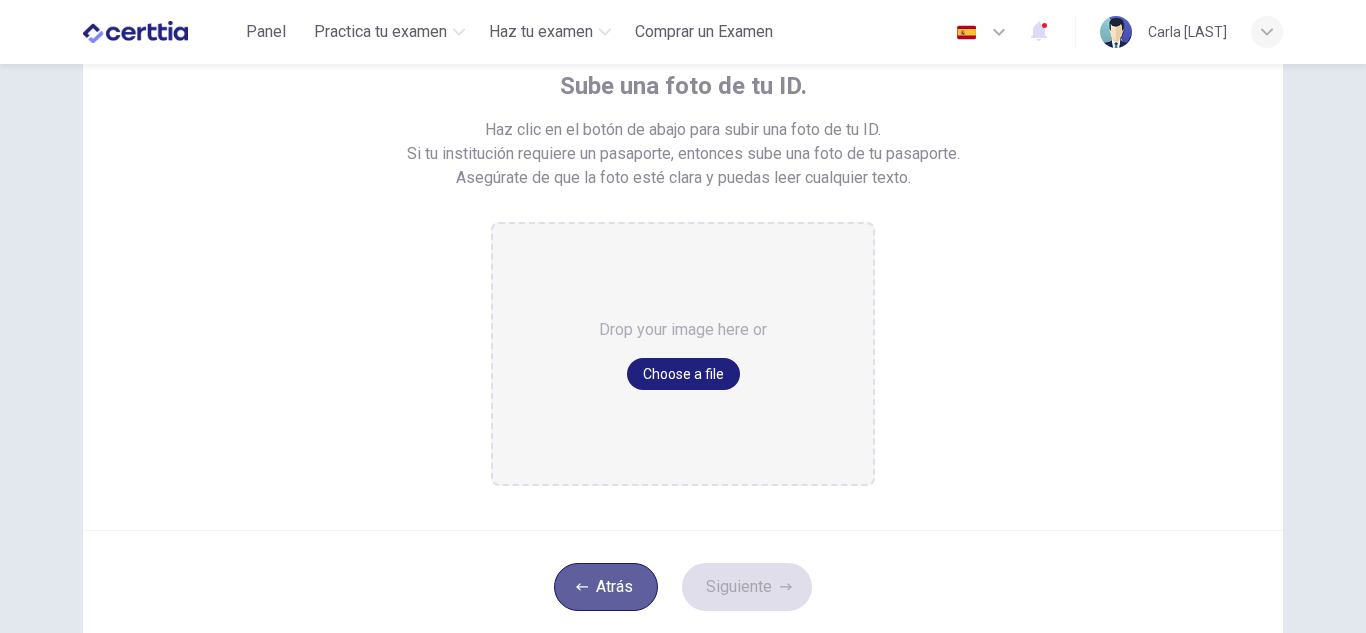 click on "Atrás" at bounding box center (606, 587) 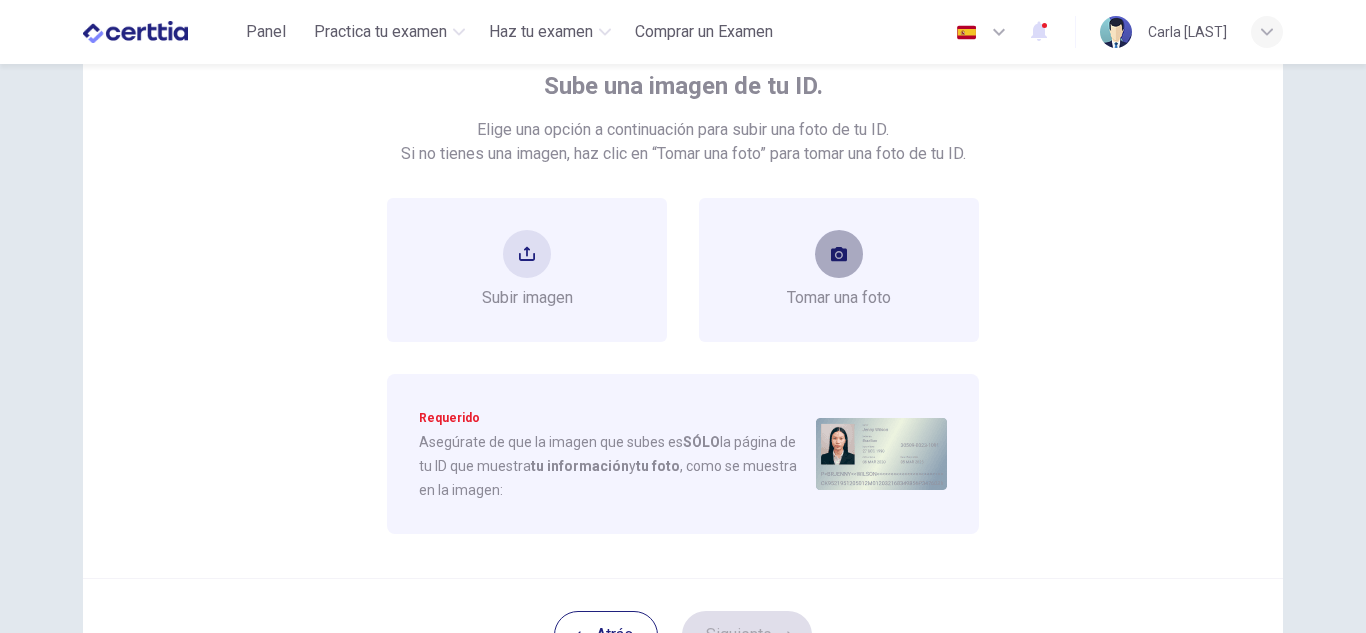 click at bounding box center [839, 254] 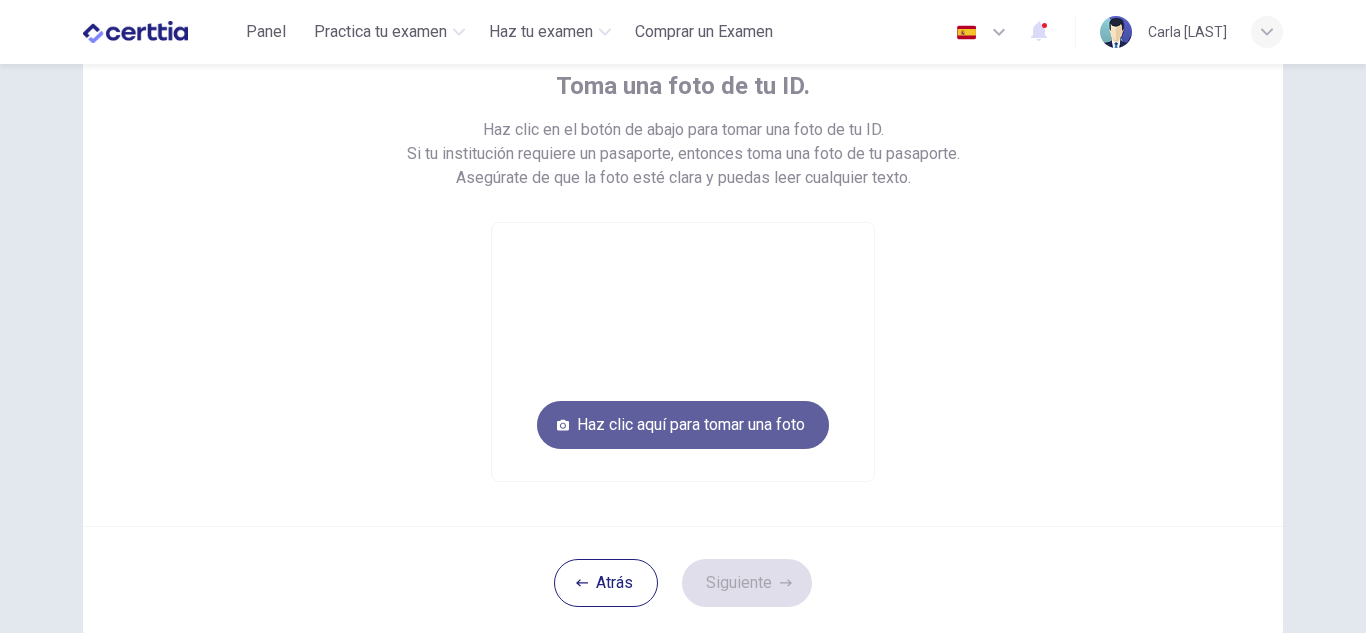 click on "Haz clic aquí para tomar una foto" at bounding box center (683, 425) 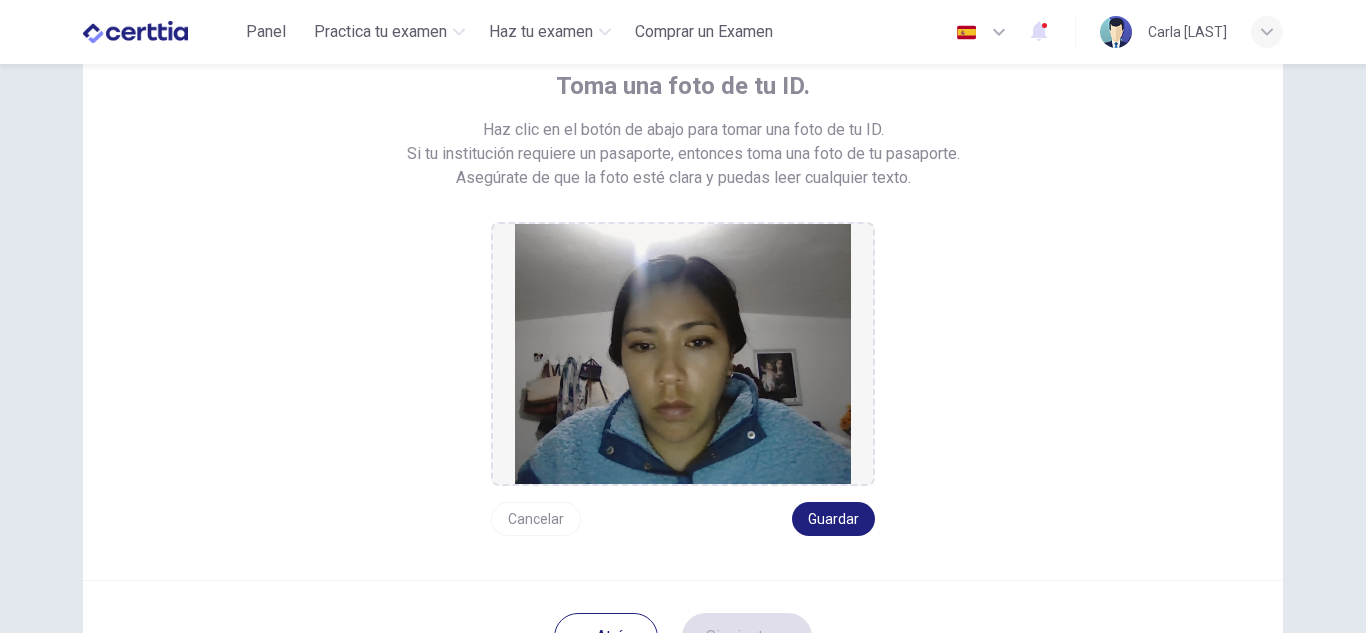 click on "Cancelar" at bounding box center [536, 519] 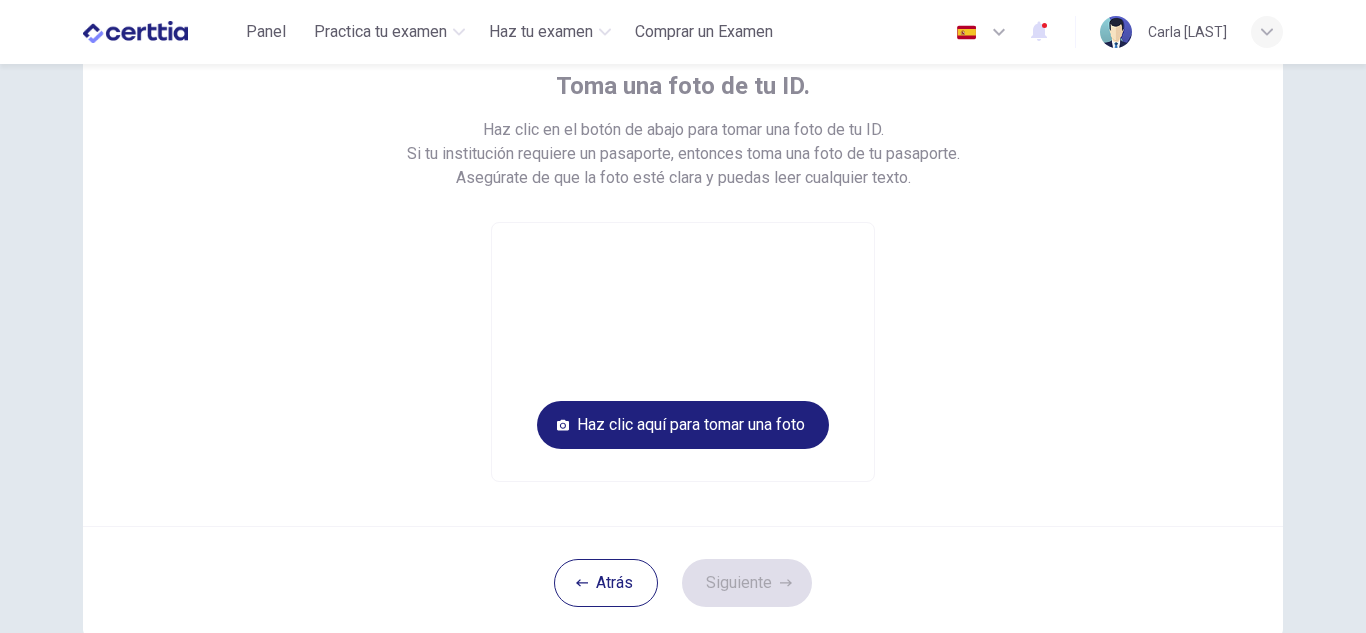click at bounding box center [683, 352] 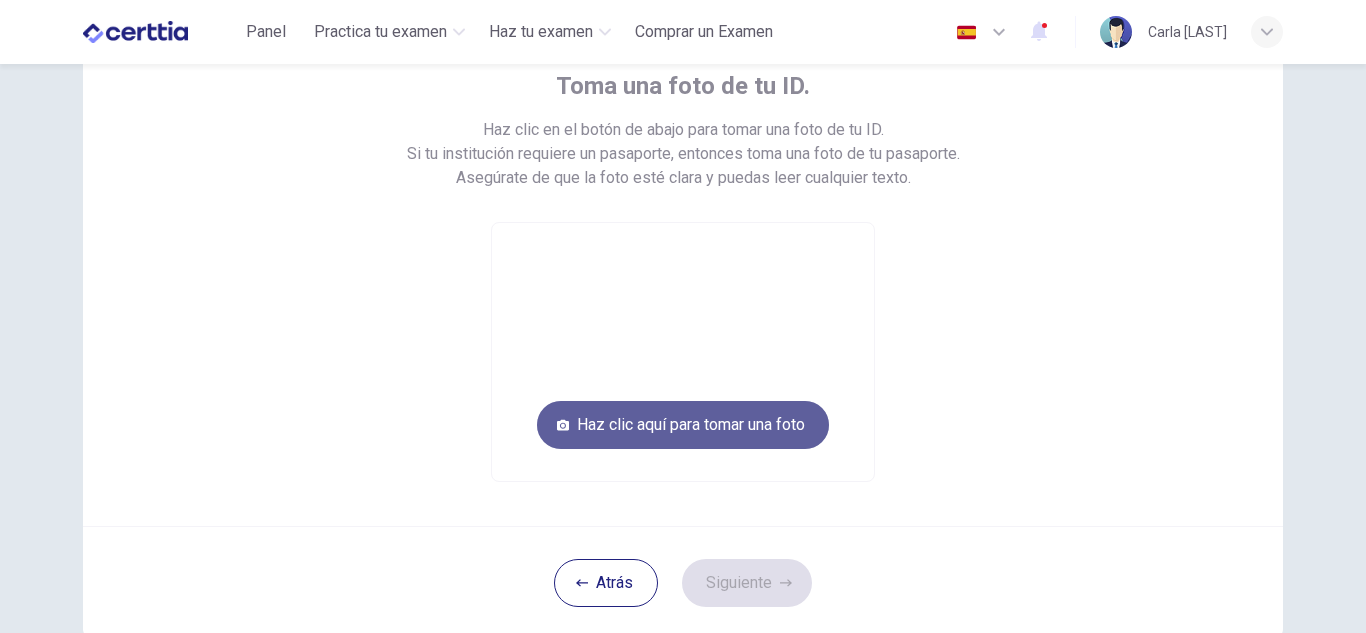 click on "Haz clic aquí para tomar una foto" at bounding box center (683, 425) 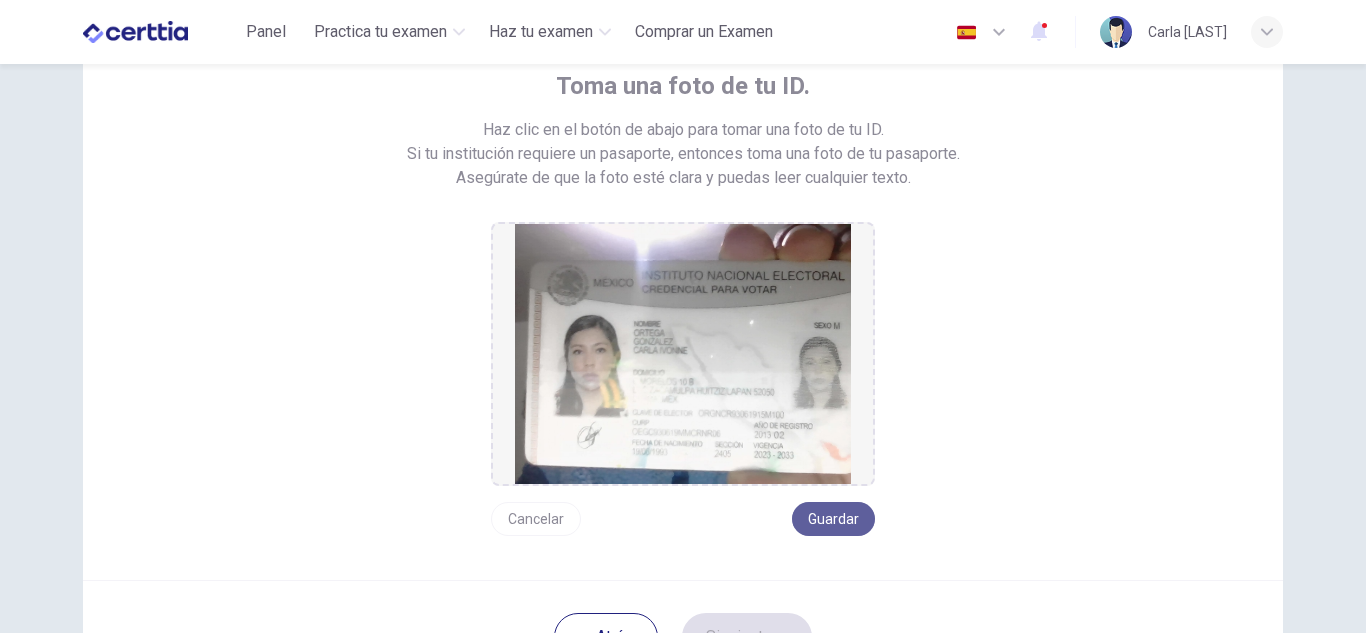 click on "Guardar" at bounding box center (833, 519) 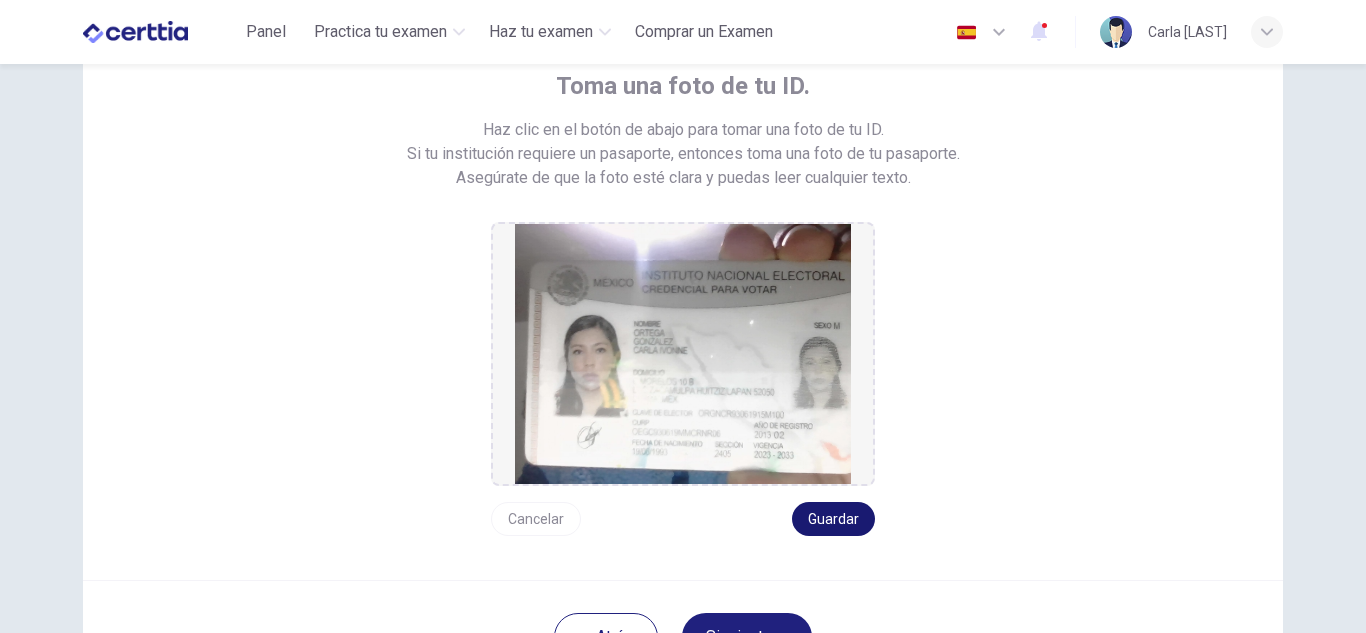 click on "Guardar" at bounding box center (833, 519) 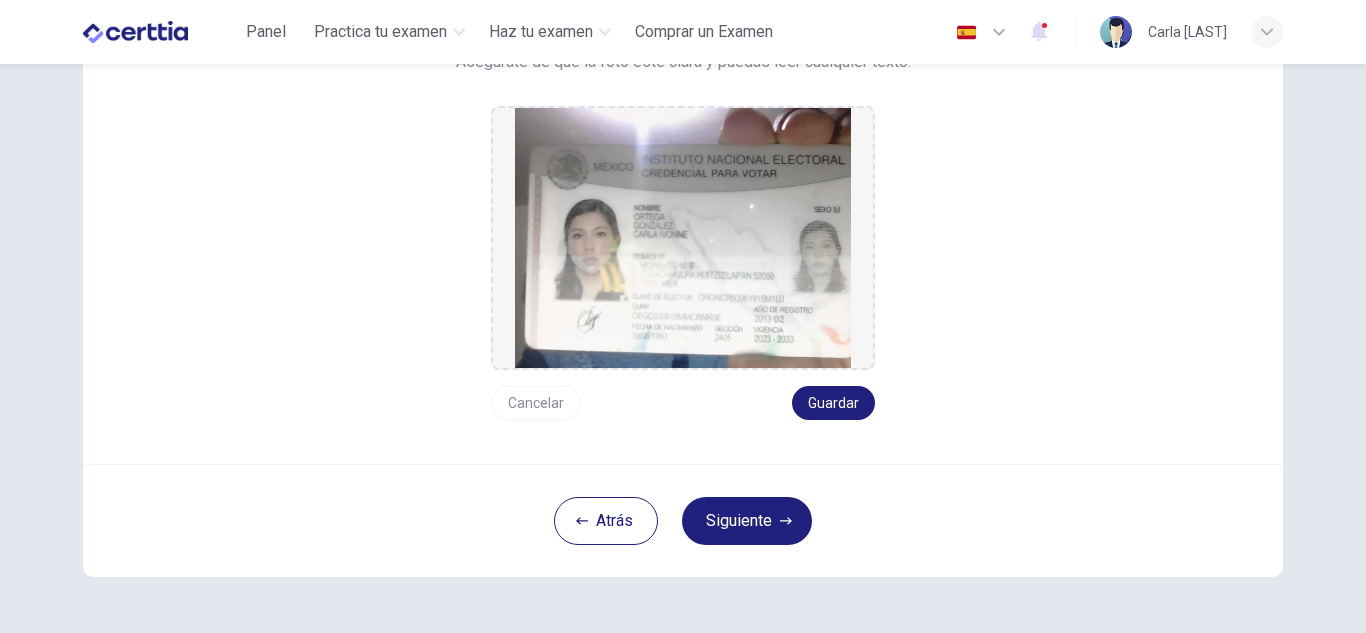 scroll, scrollTop: 252, scrollLeft: 0, axis: vertical 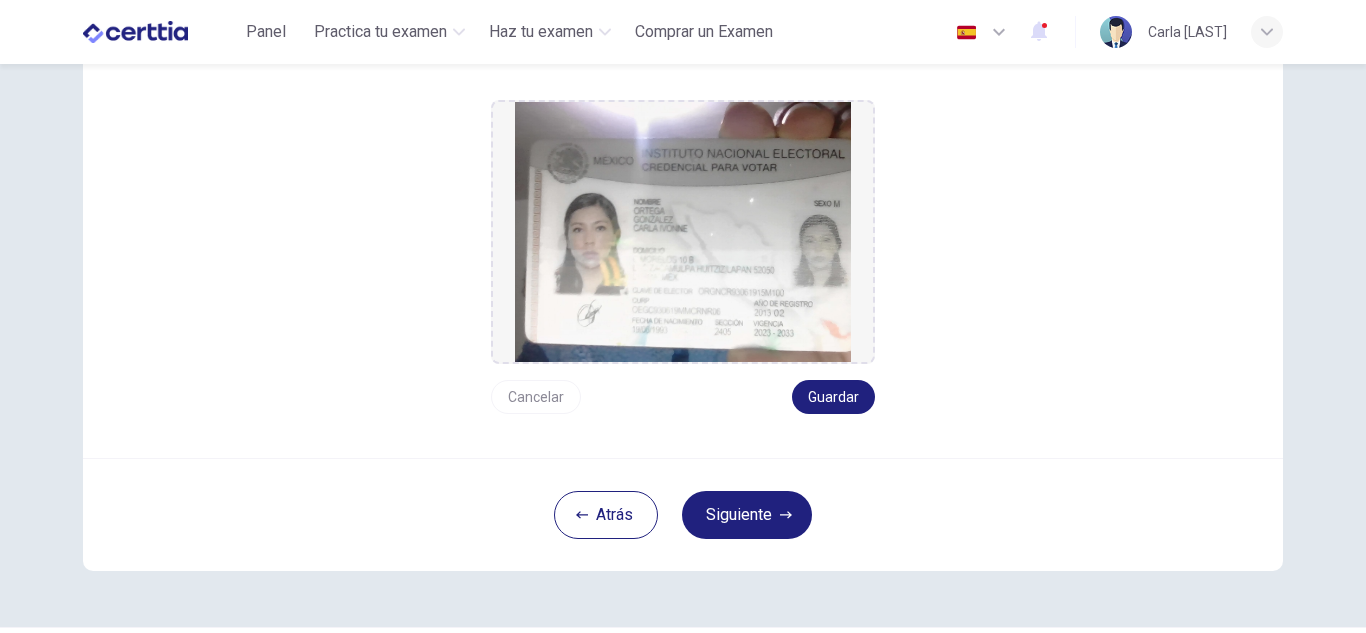 click on "Cancelar" at bounding box center [536, 397] 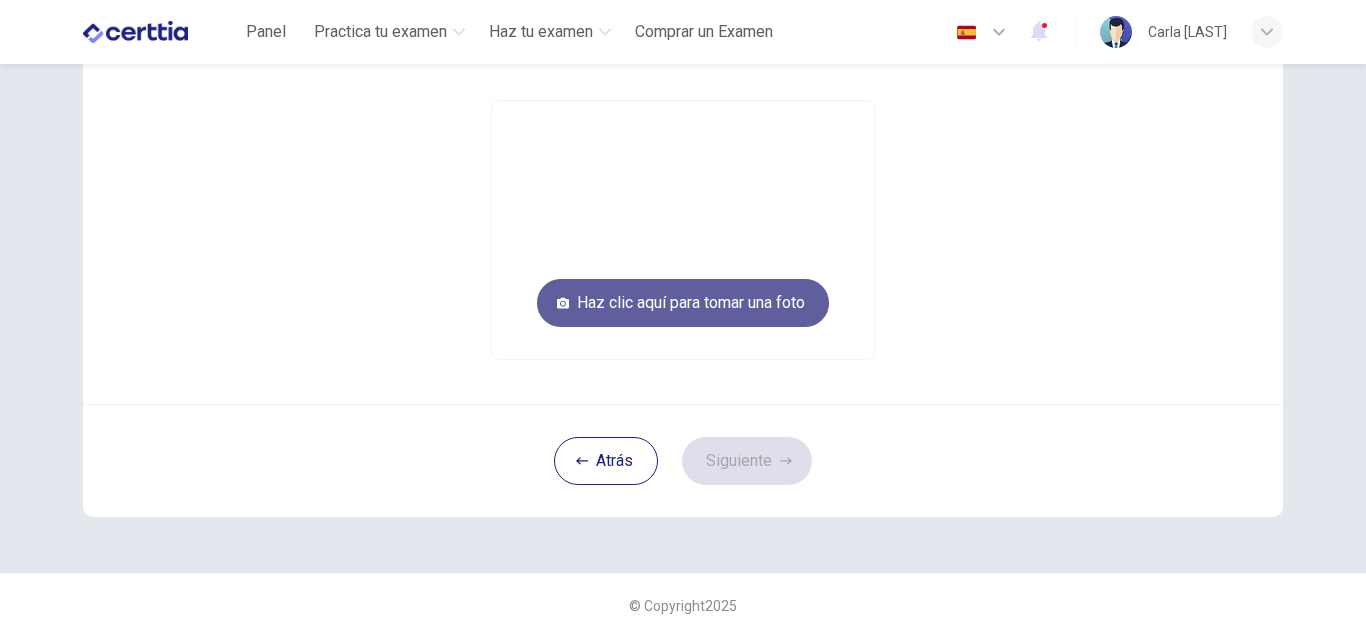 click on "Haz clic aquí para tomar una foto" at bounding box center (683, 303) 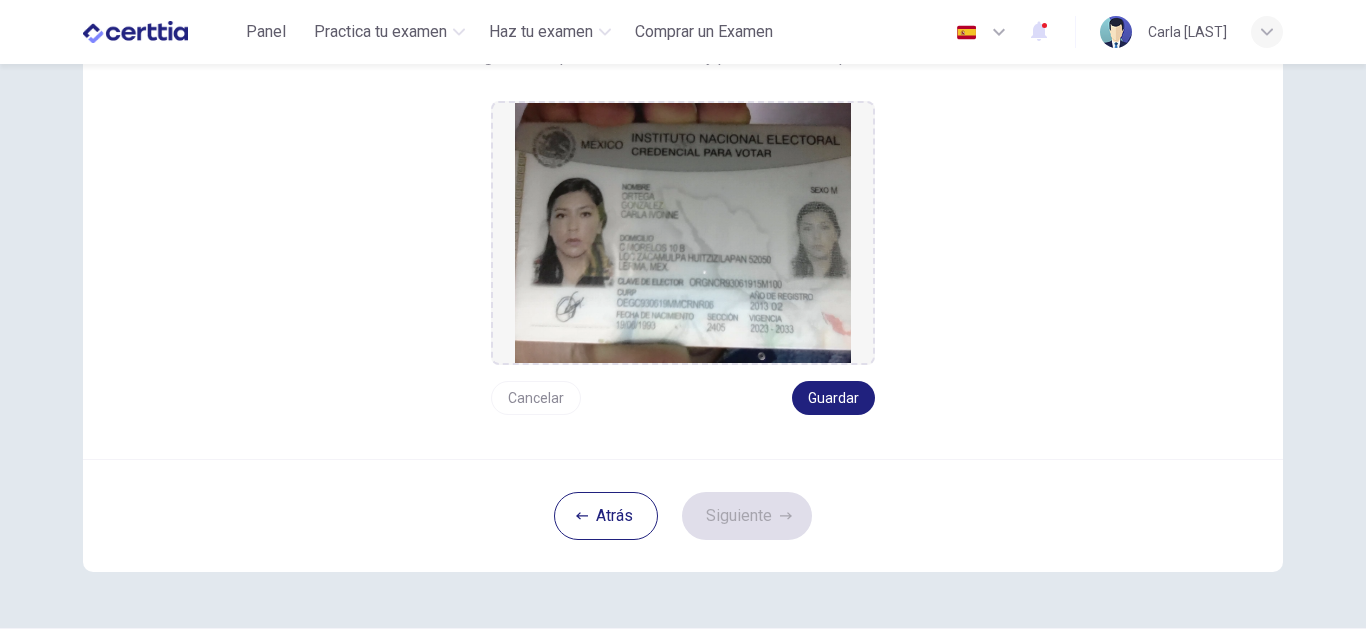 scroll, scrollTop: 310, scrollLeft: 0, axis: vertical 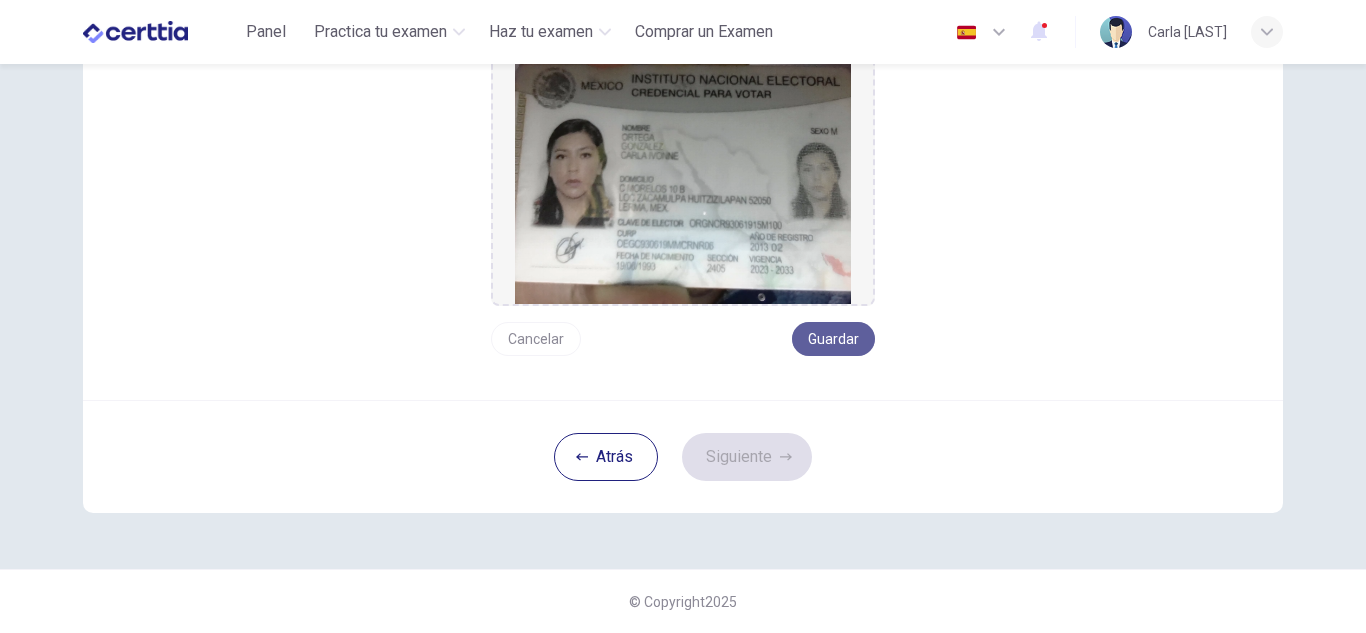 click on "Guardar" at bounding box center [833, 339] 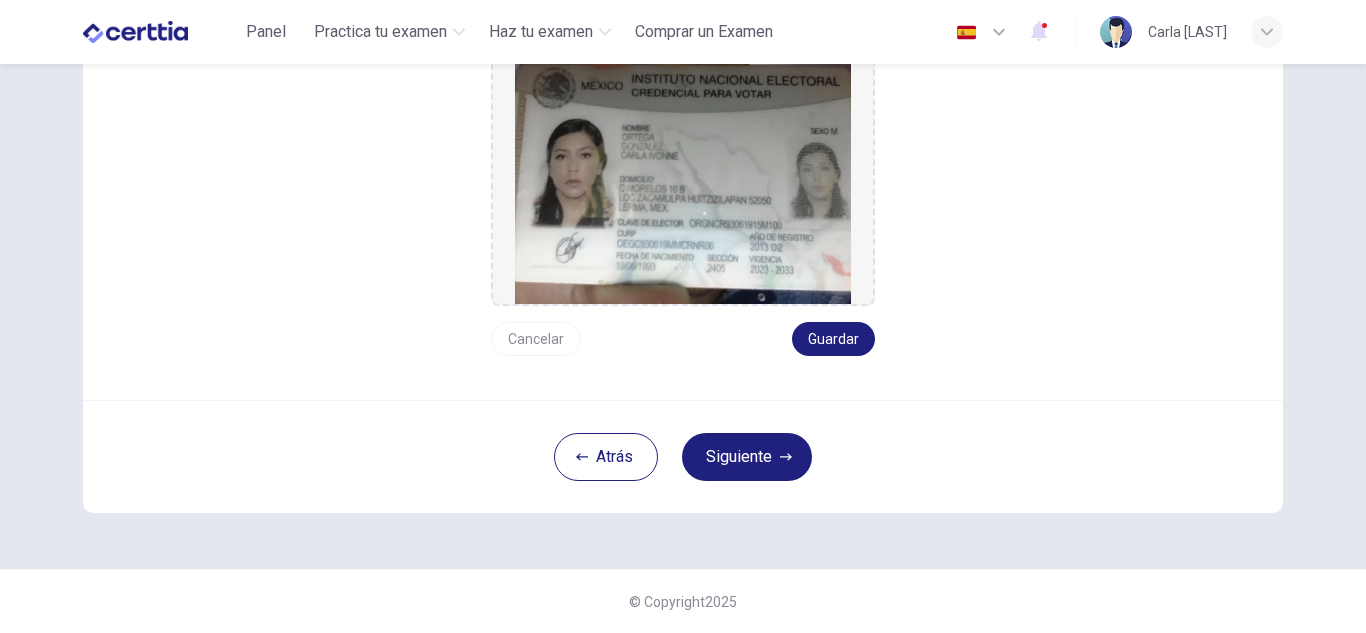 click on "Siguiente" at bounding box center [747, 457] 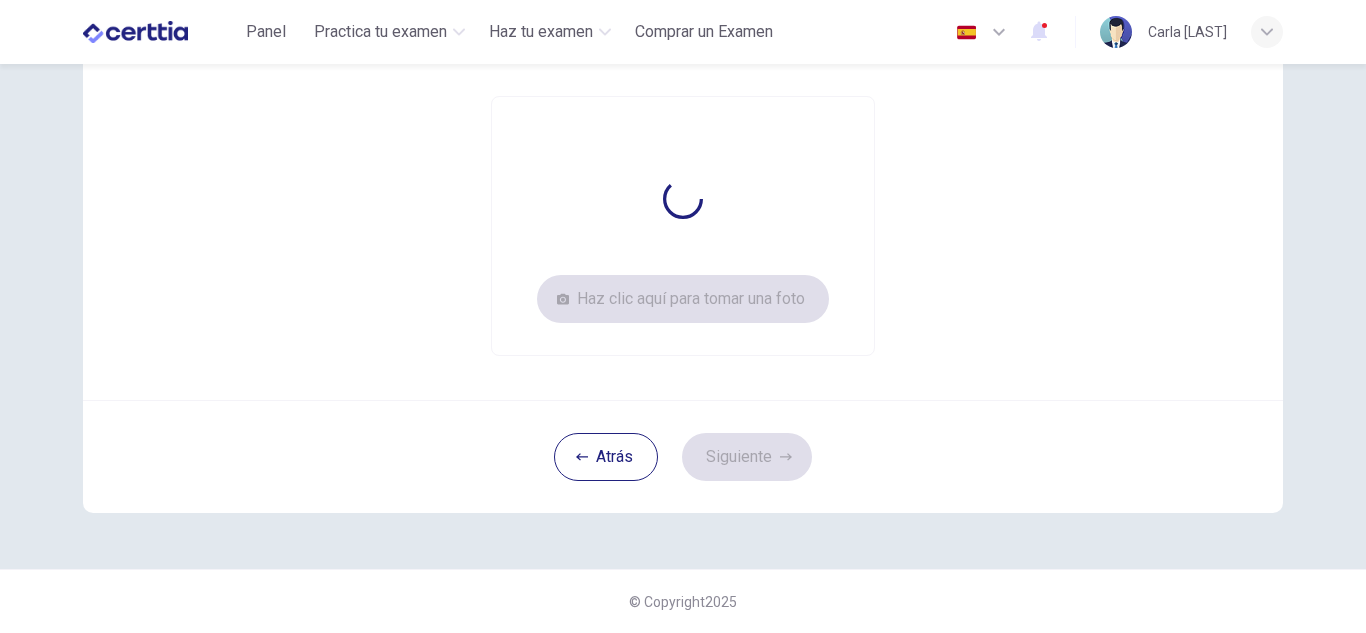 scroll, scrollTop: 232, scrollLeft: 0, axis: vertical 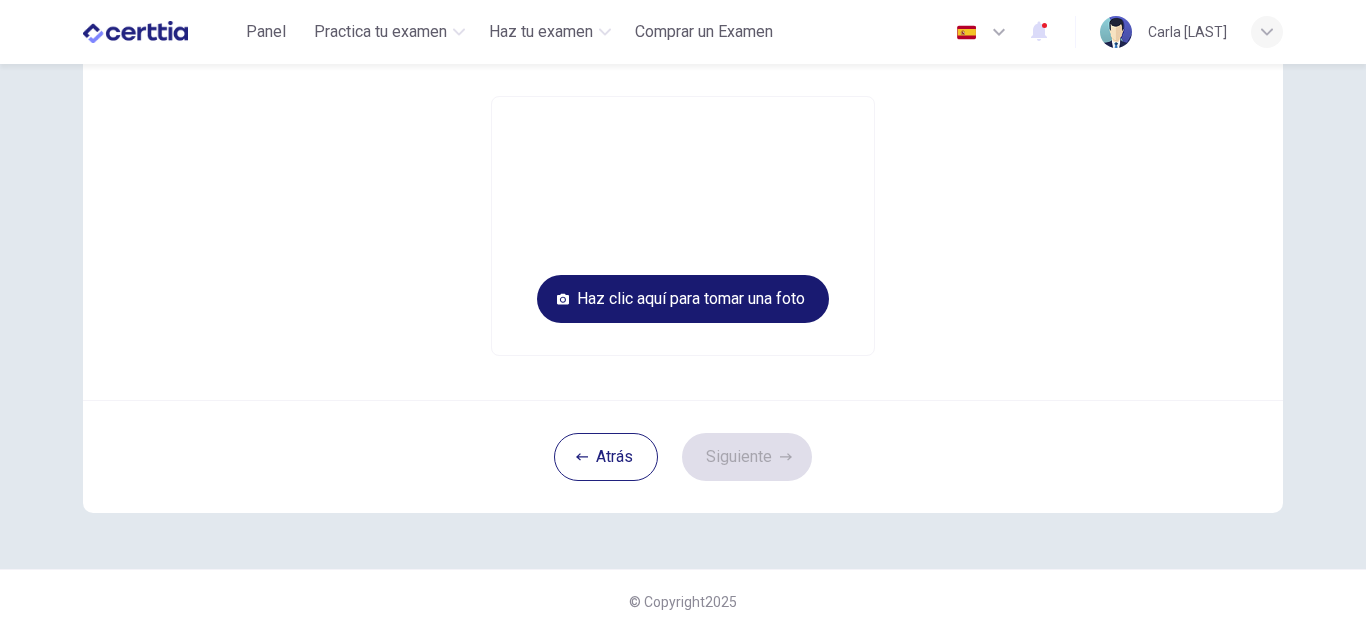 click on "Haz clic aquí para tomar una foto" at bounding box center (683, 299) 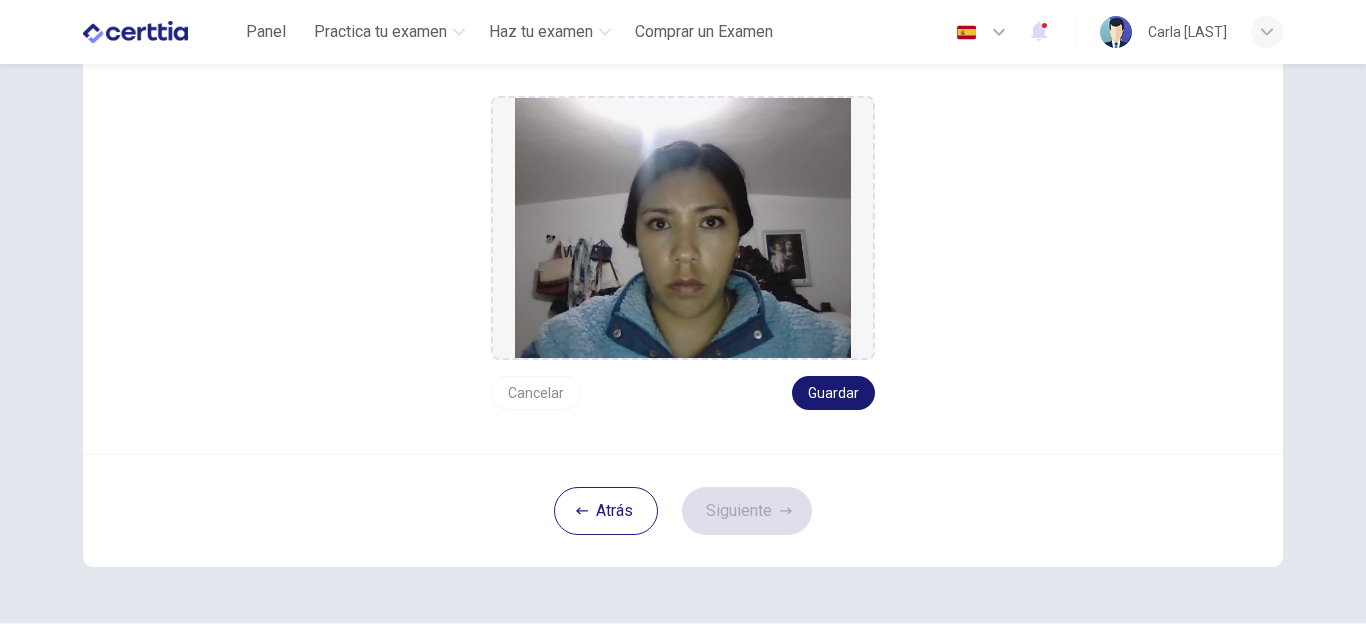 click on "Guardar" at bounding box center [833, 393] 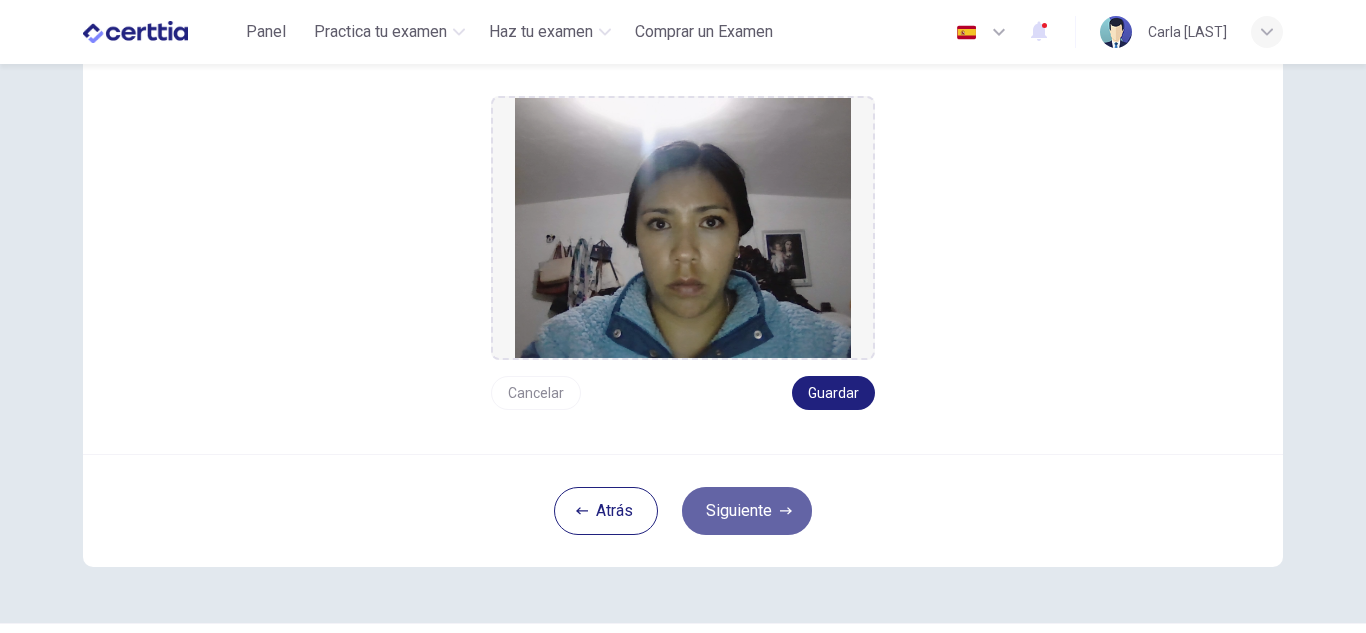 click at bounding box center [786, 511] 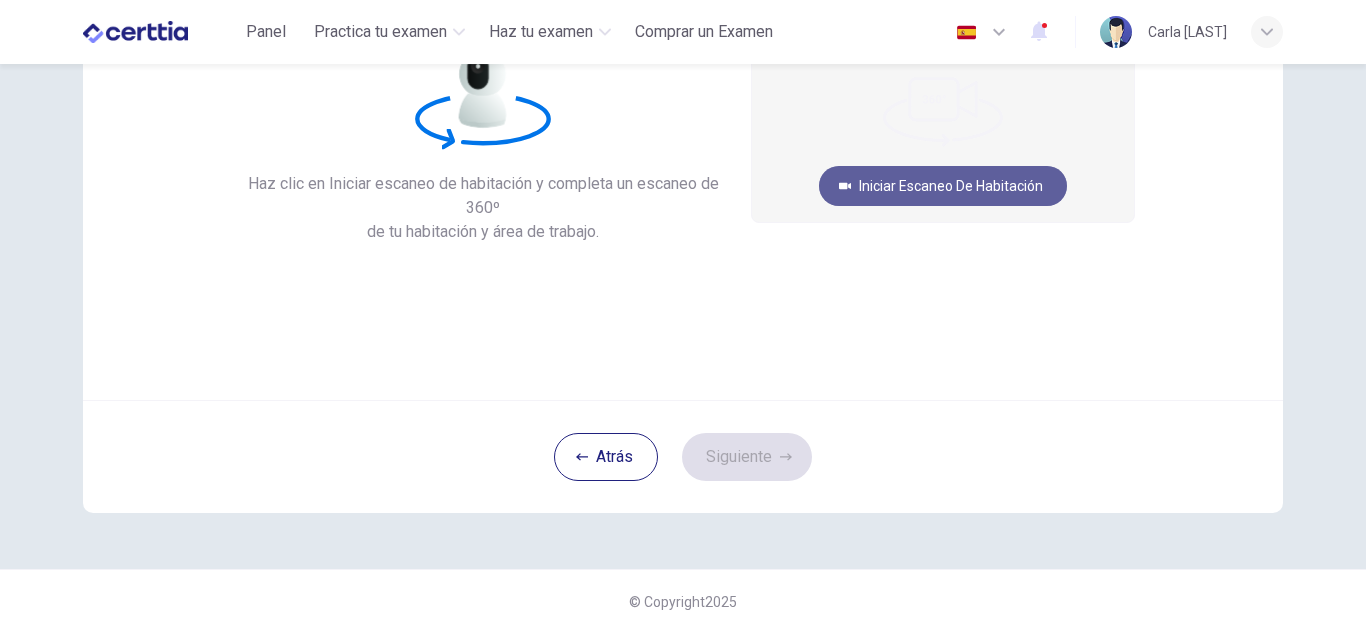 click on "Iniciar escaneo de habitación" at bounding box center (943, 186) 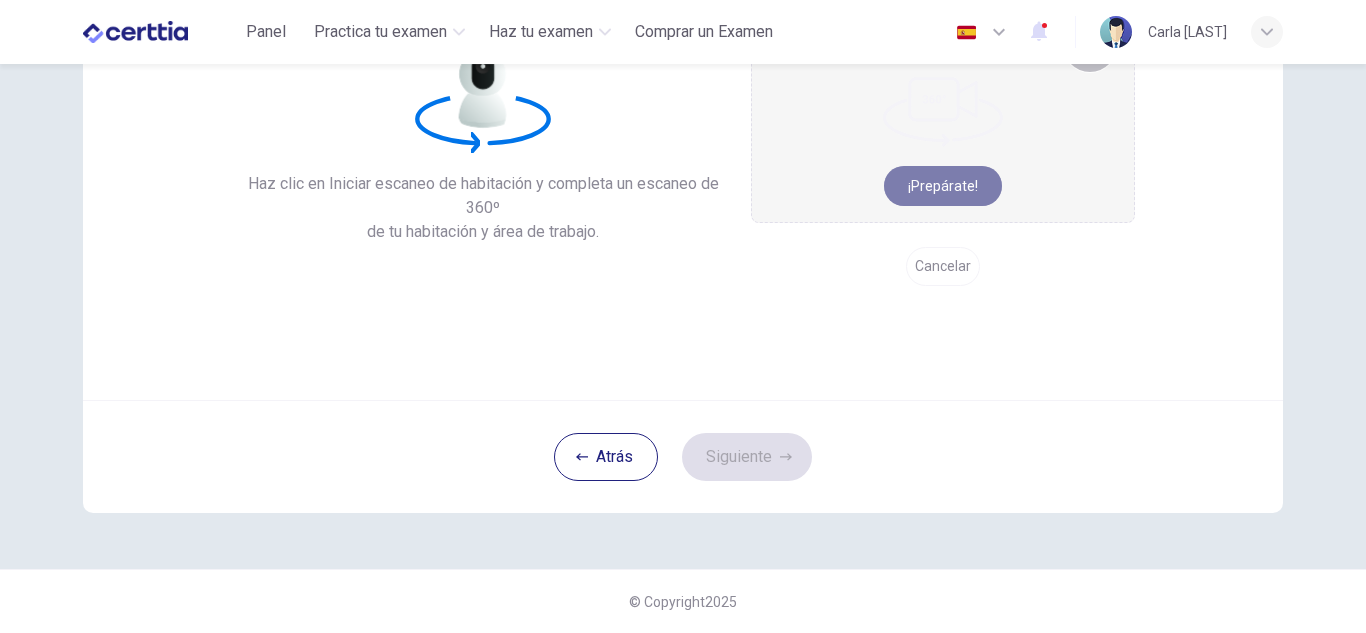 click on "¡Prepárate!" at bounding box center (943, 186) 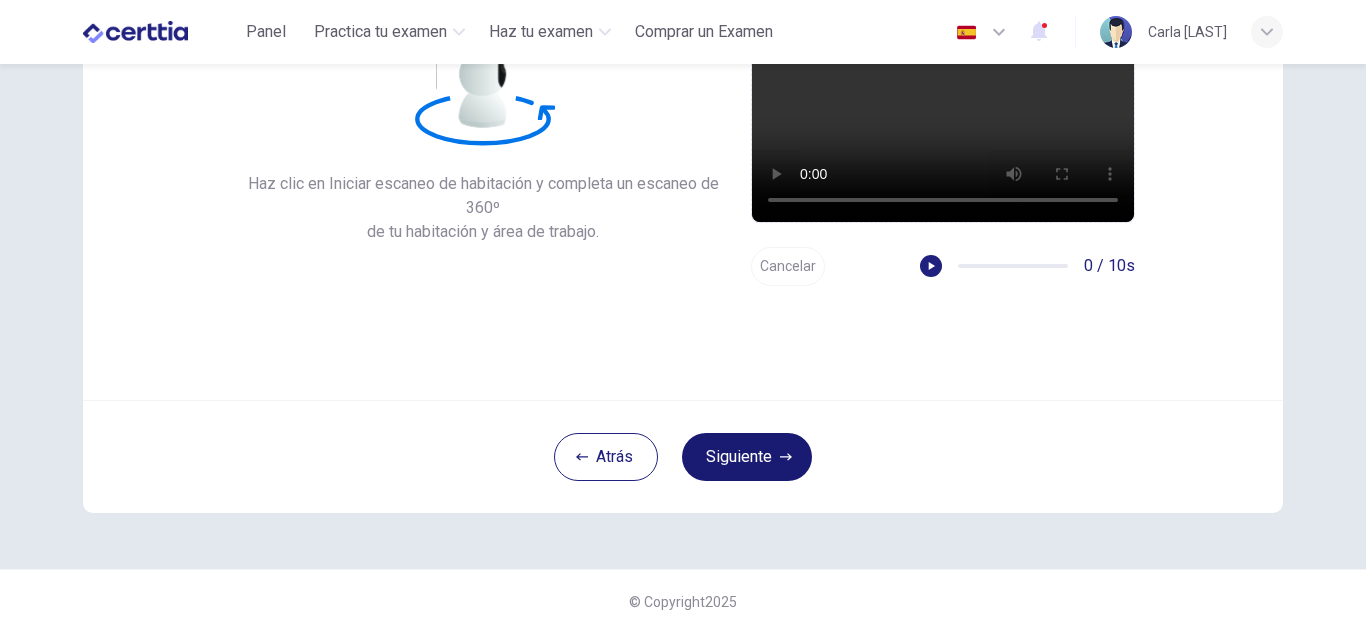 click on "Siguiente" at bounding box center [747, 457] 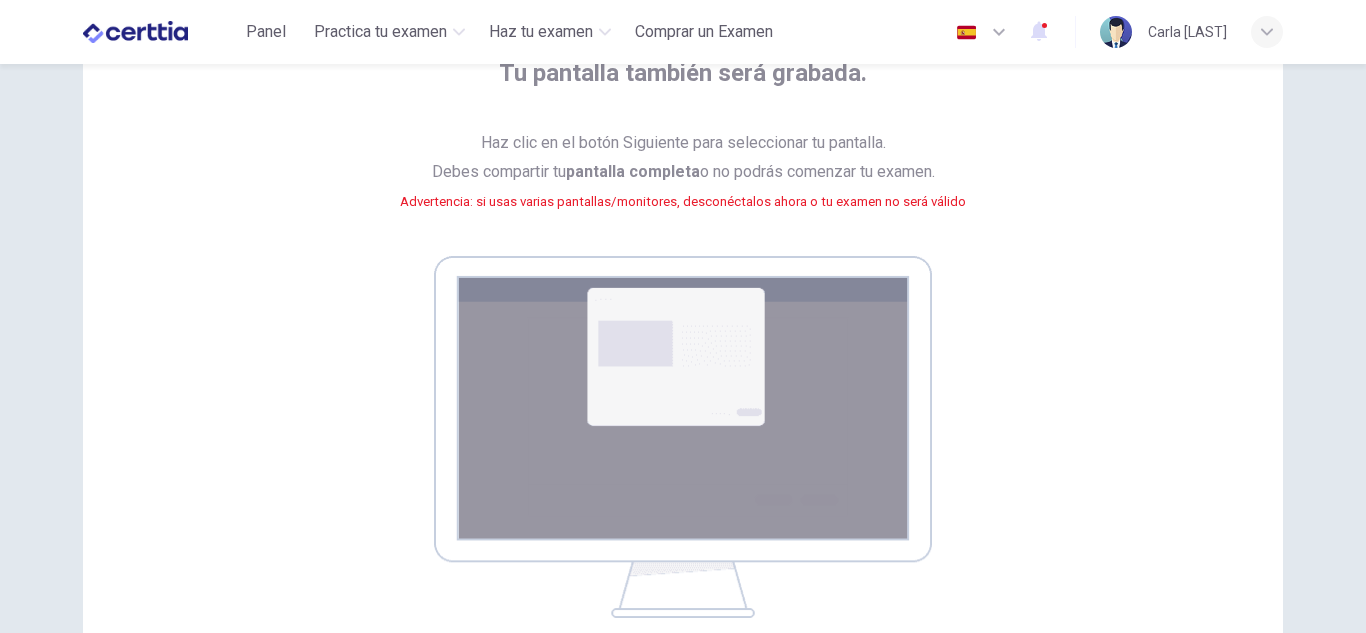 scroll, scrollTop: 141, scrollLeft: 0, axis: vertical 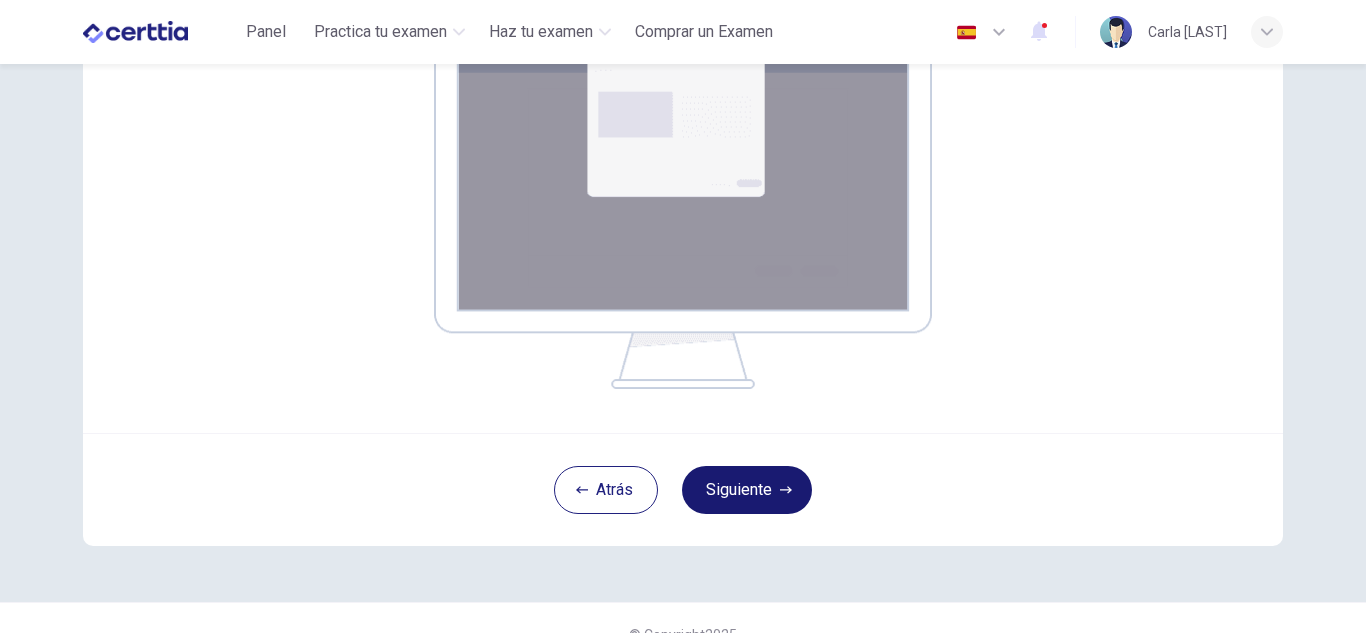 click on "Siguiente" at bounding box center [747, 490] 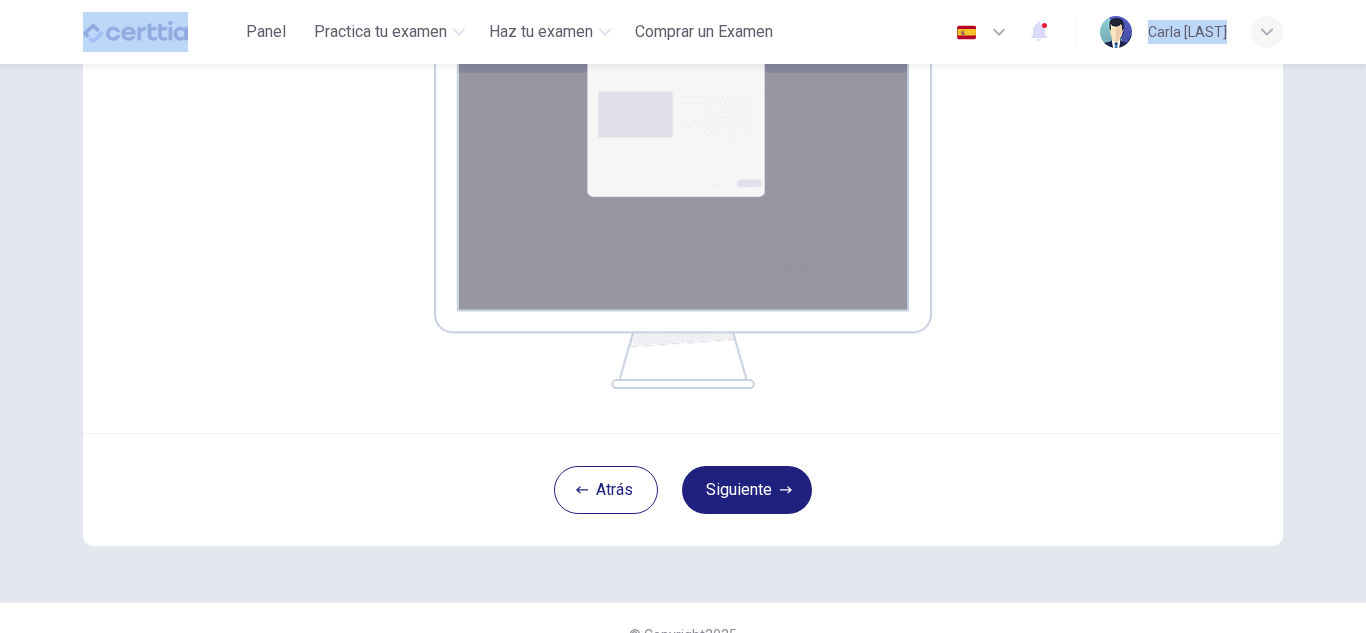 scroll, scrollTop: 342, scrollLeft: 0, axis: vertical 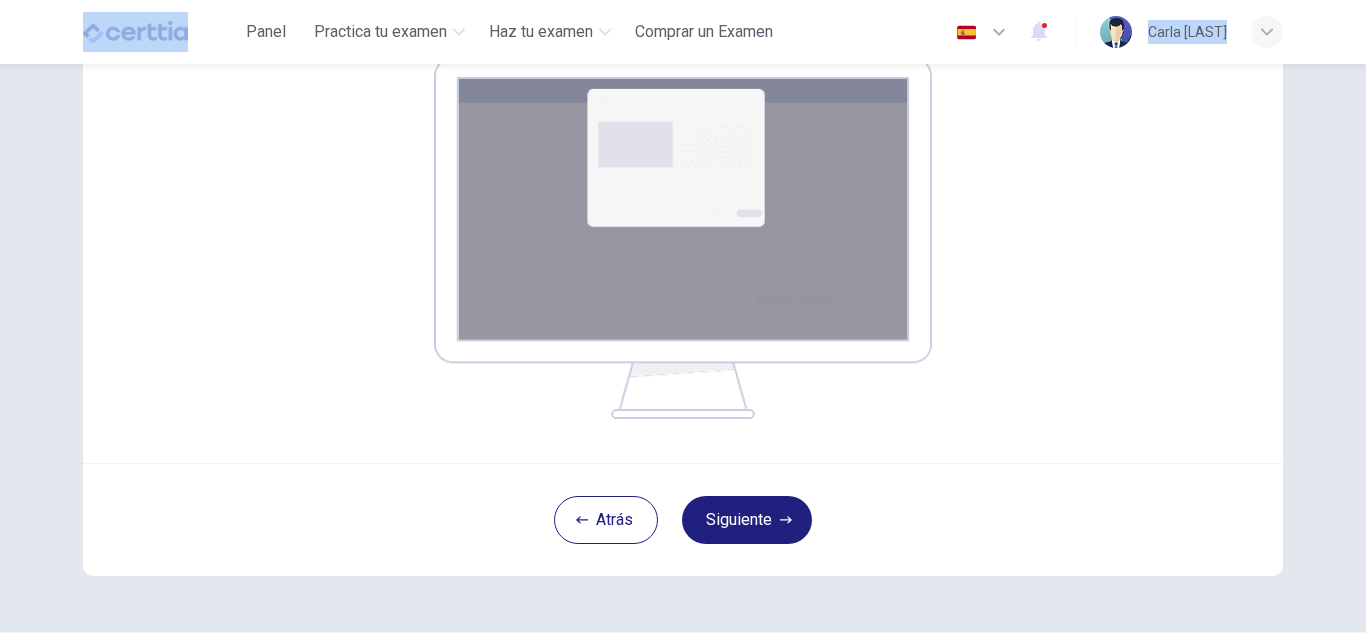 drag, startPoint x: 38, startPoint y: 51, endPoint x: 161, endPoint y: 137, distance: 150.08331 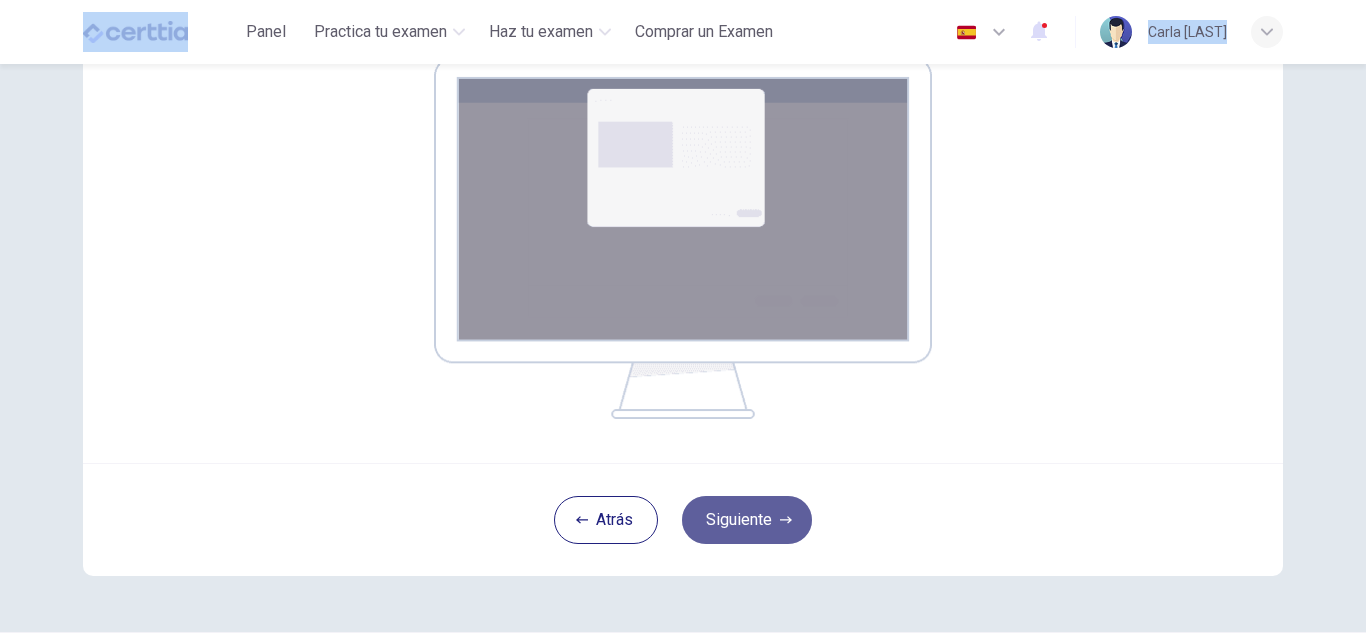click on "Siguiente" at bounding box center [747, 520] 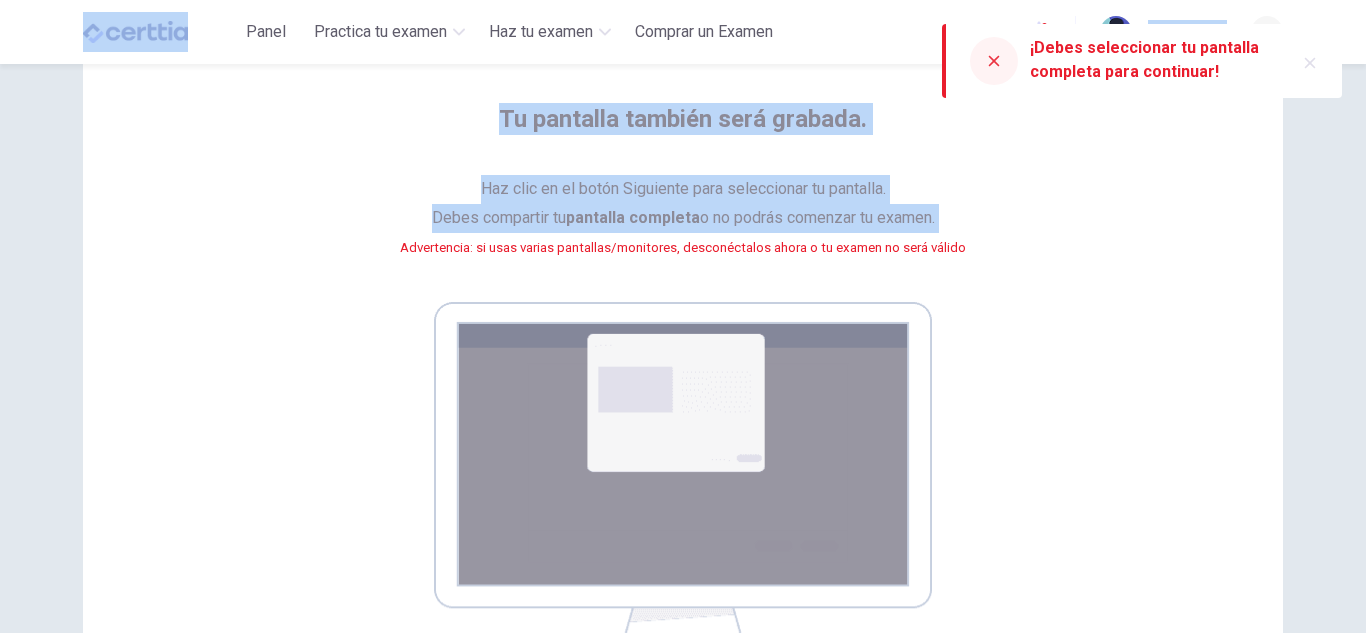 scroll, scrollTop: 0, scrollLeft: 0, axis: both 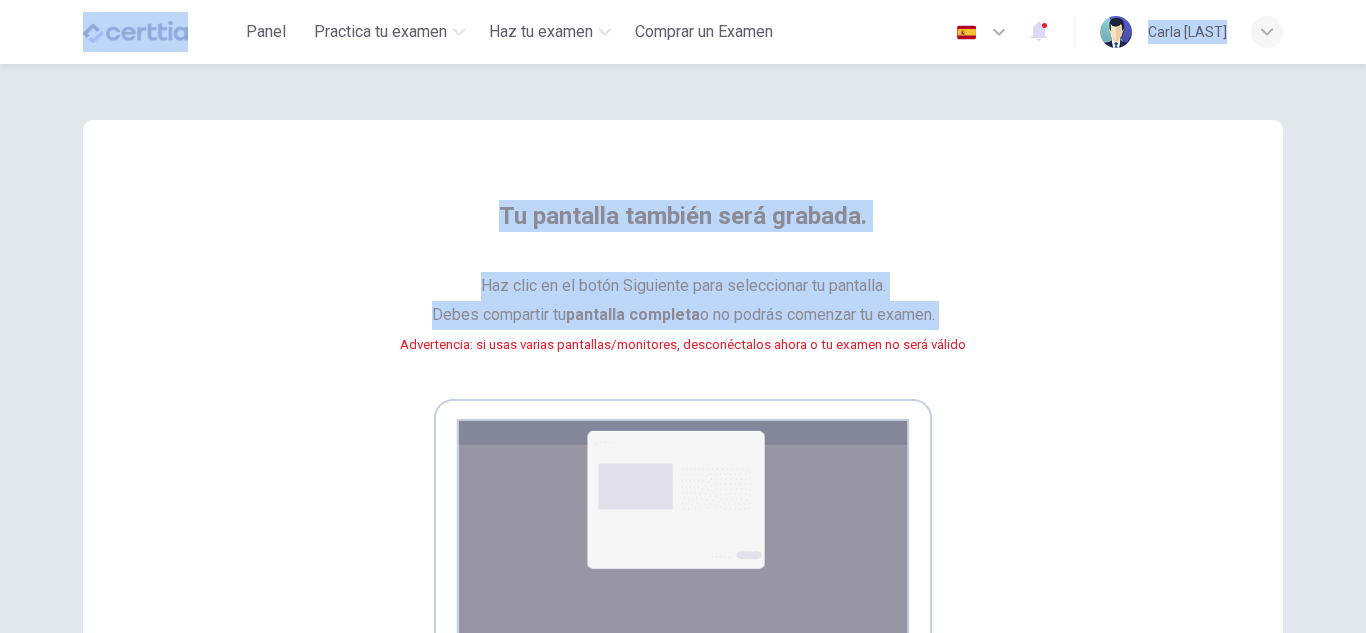 click on "Tu pantalla también será grabada. Haz clic en el botón Siguiente para seleccionar tu pantalla.  Debes compartir tu  pantalla completa  o no podrás comenzar tu examen.    Advertencia: si usas varias pantallas/monitores, desconéctalos ahora o tu examen no será válido" at bounding box center [683, 480] 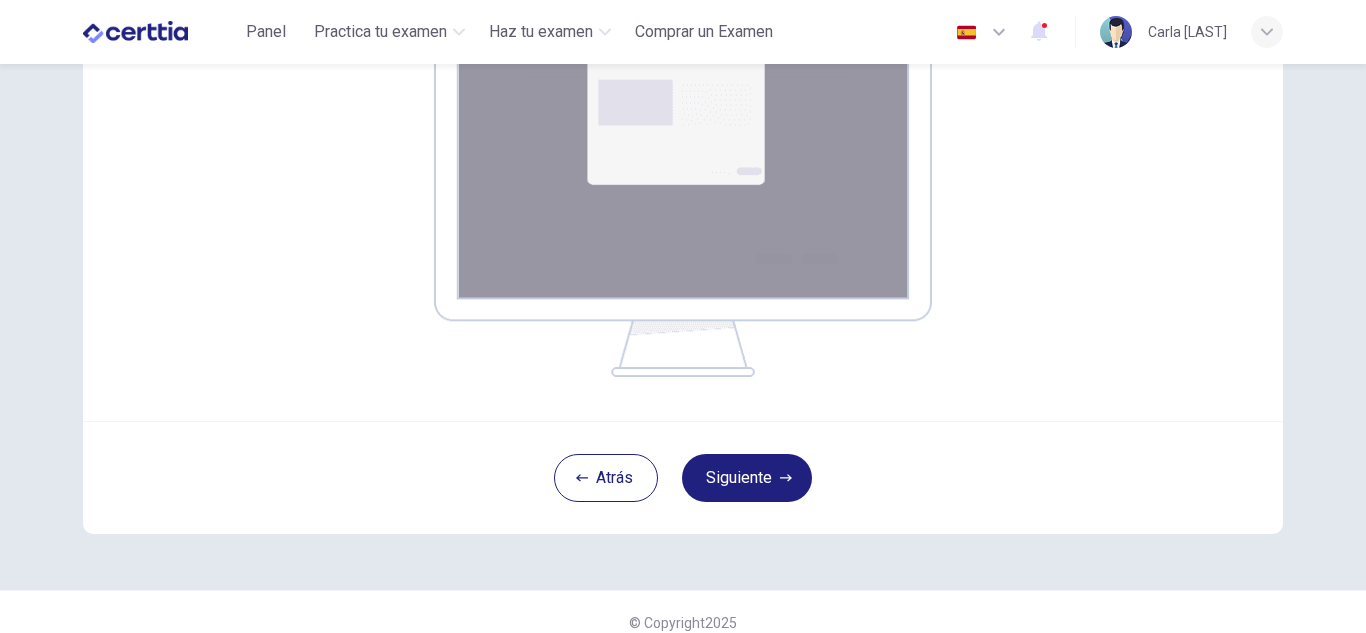 scroll, scrollTop: 386, scrollLeft: 0, axis: vertical 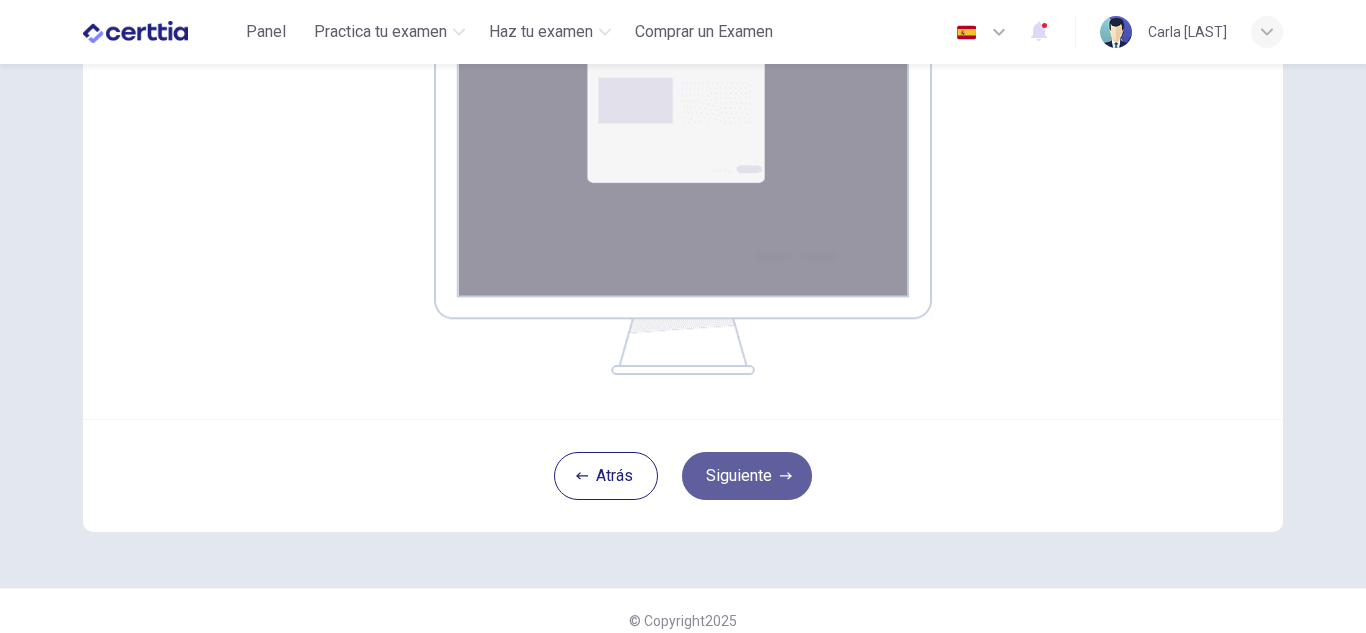 click on "Siguiente" at bounding box center [747, 476] 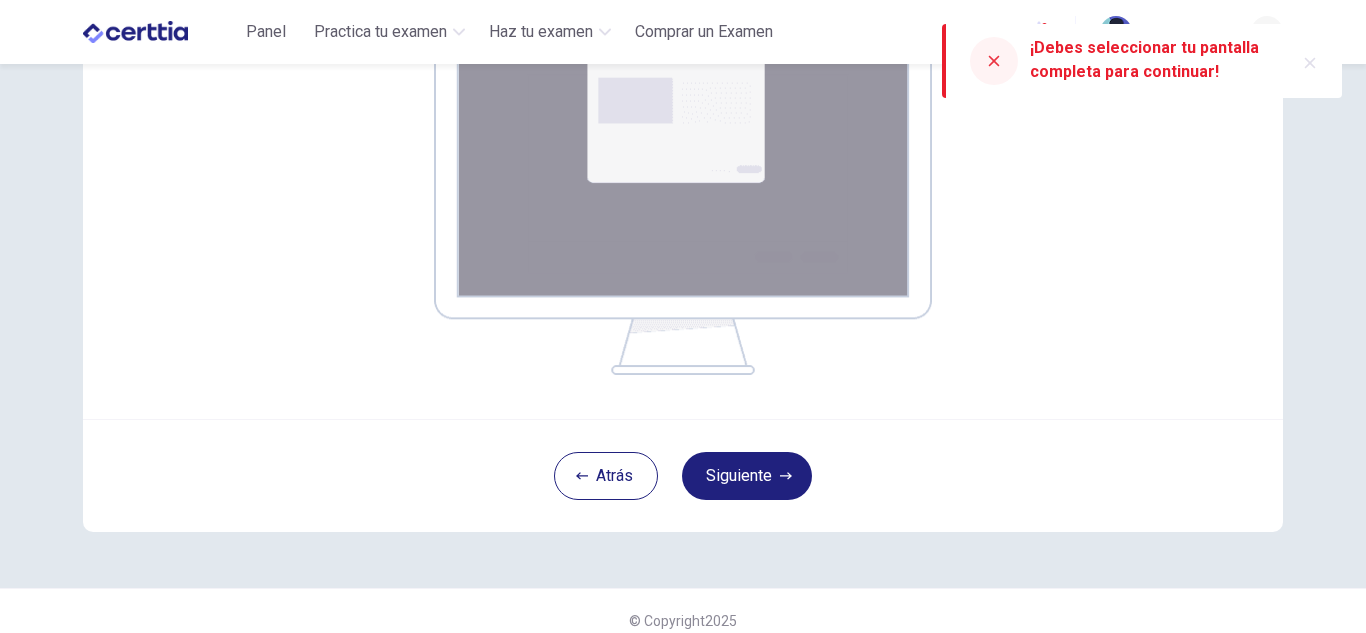 click at bounding box center (994, 61) 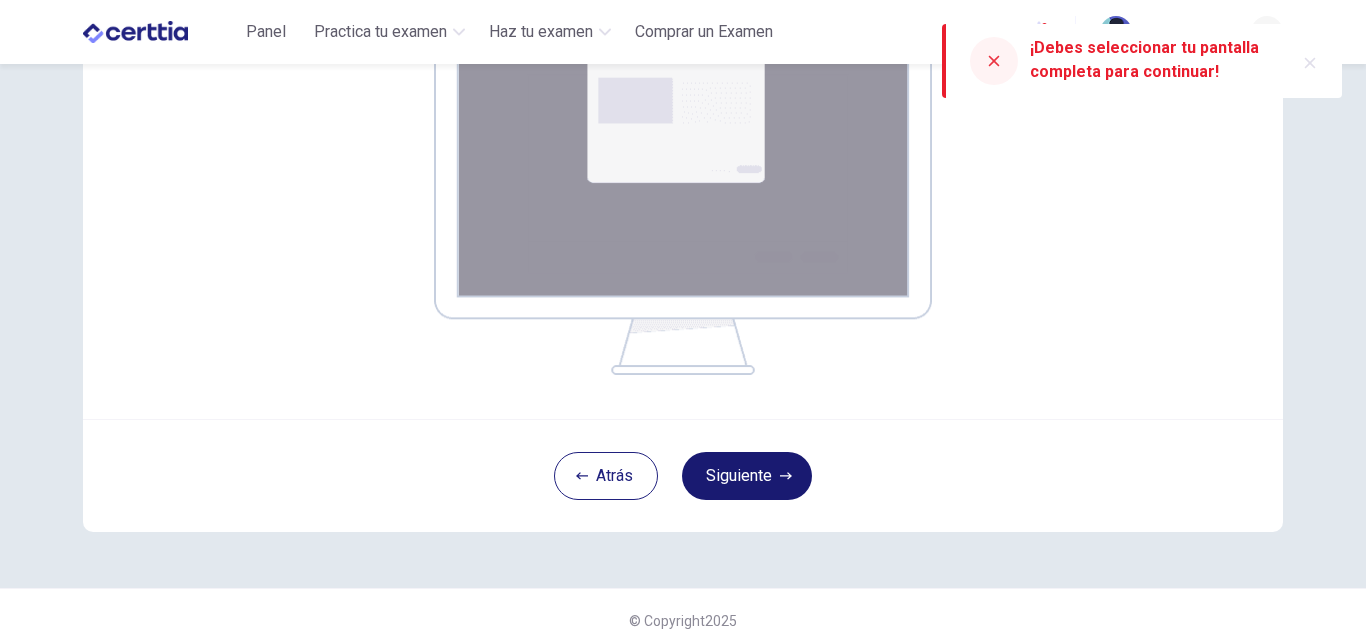click on "Siguiente" at bounding box center [747, 476] 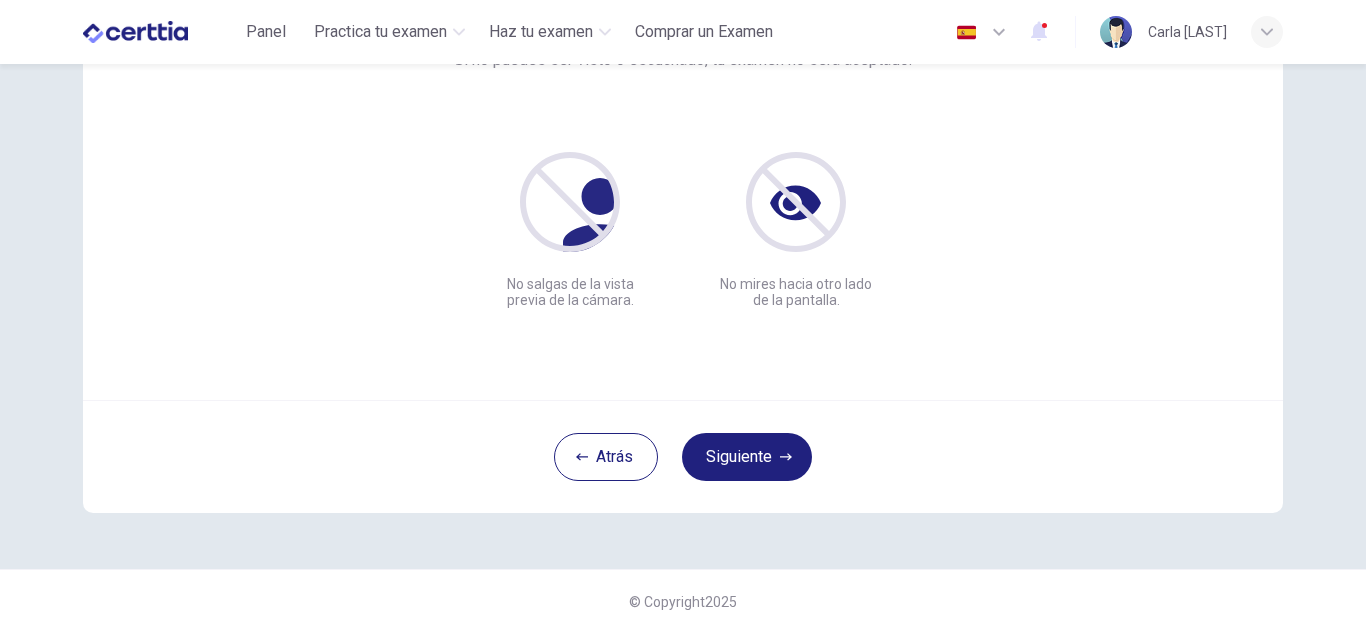 scroll, scrollTop: 200, scrollLeft: 0, axis: vertical 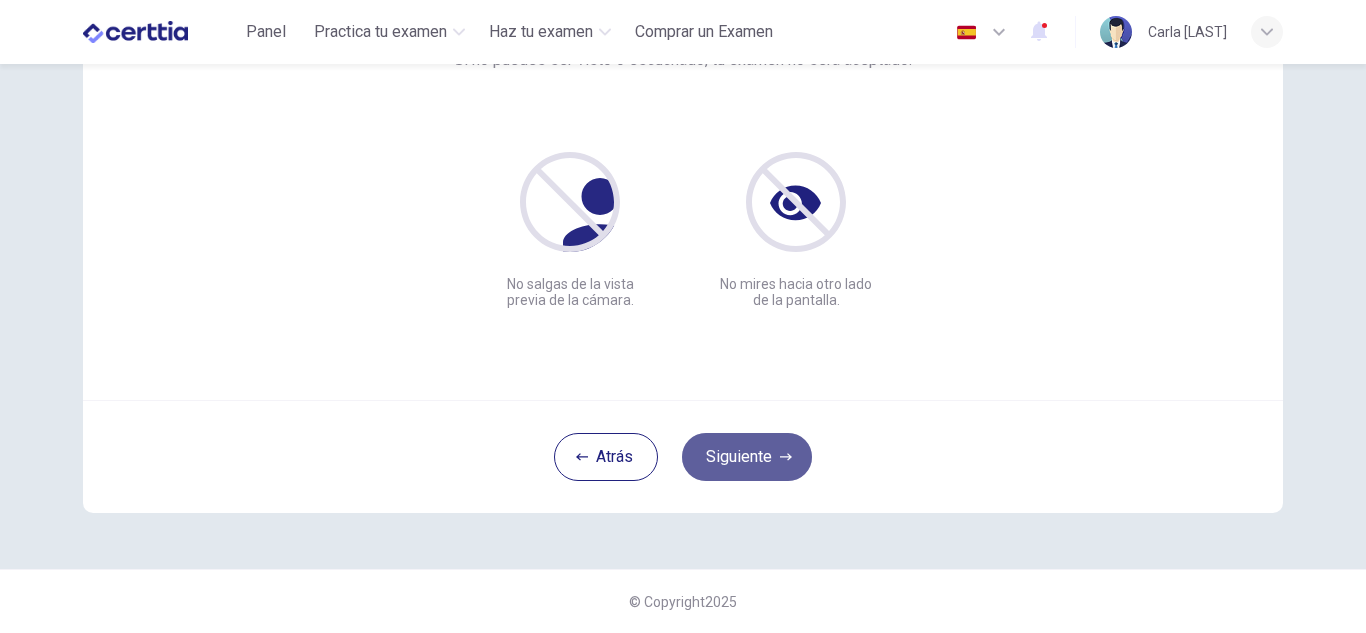 click on "Siguiente" at bounding box center (747, 457) 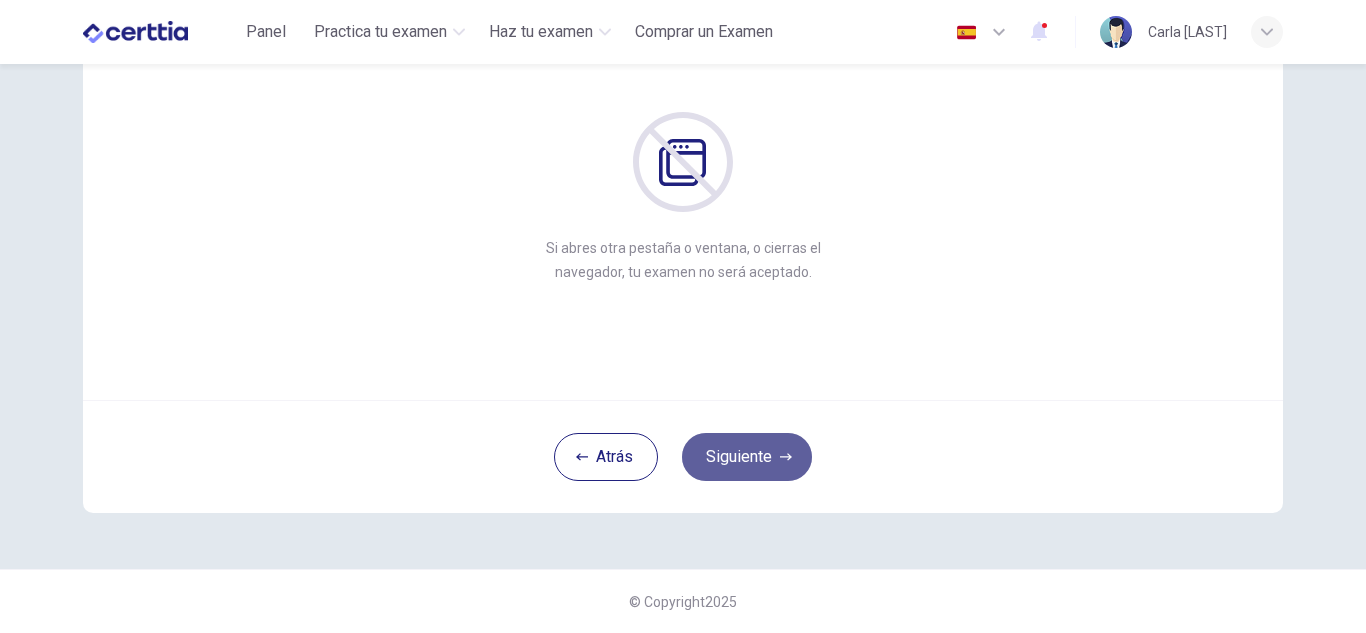 click on "Siguiente" at bounding box center [747, 457] 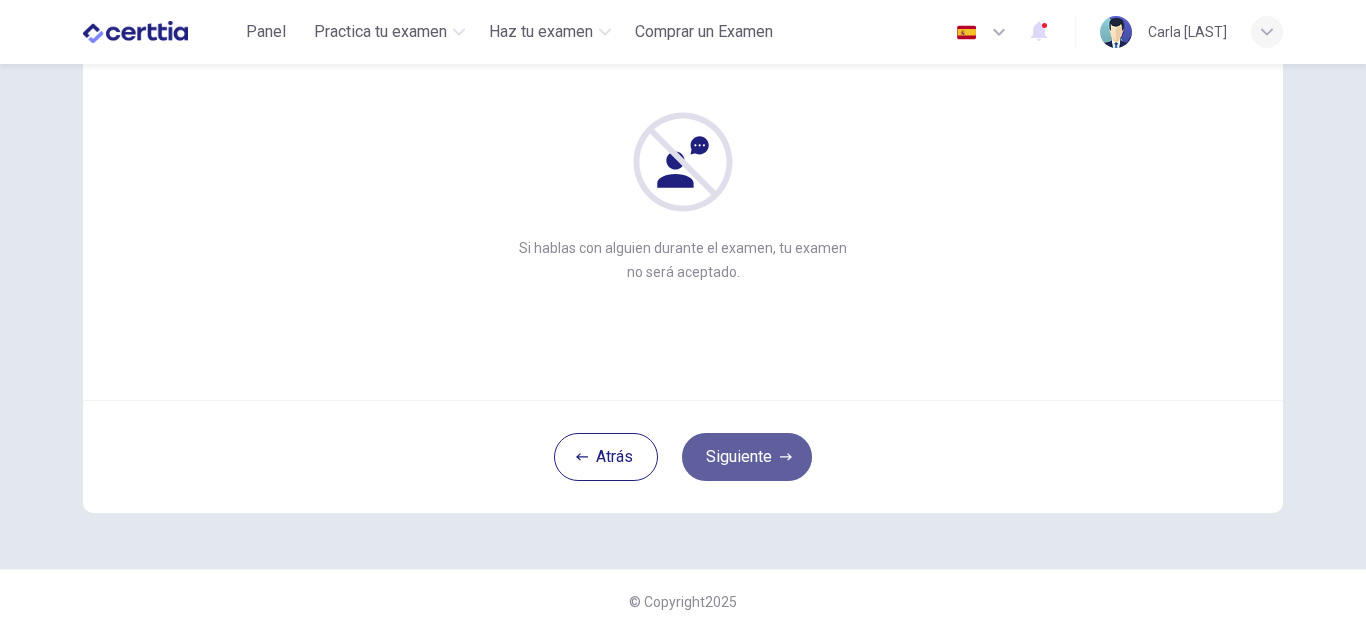 click on "Siguiente" at bounding box center (747, 457) 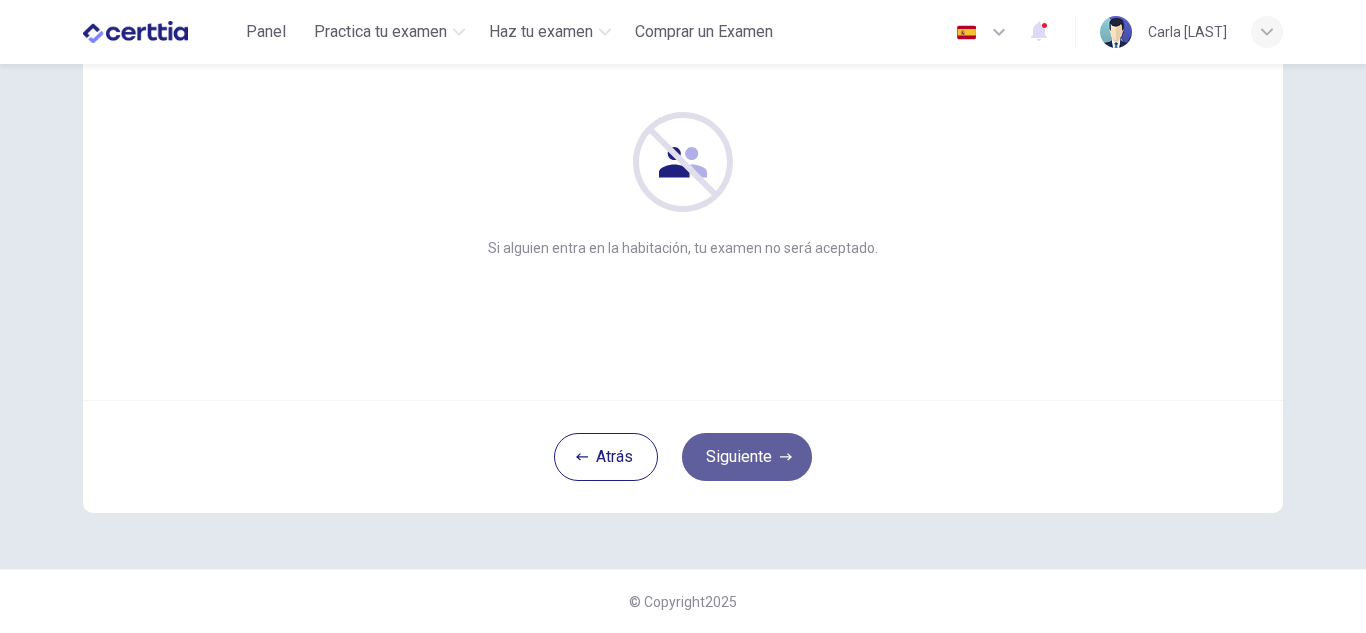 click on "Siguiente" at bounding box center (747, 457) 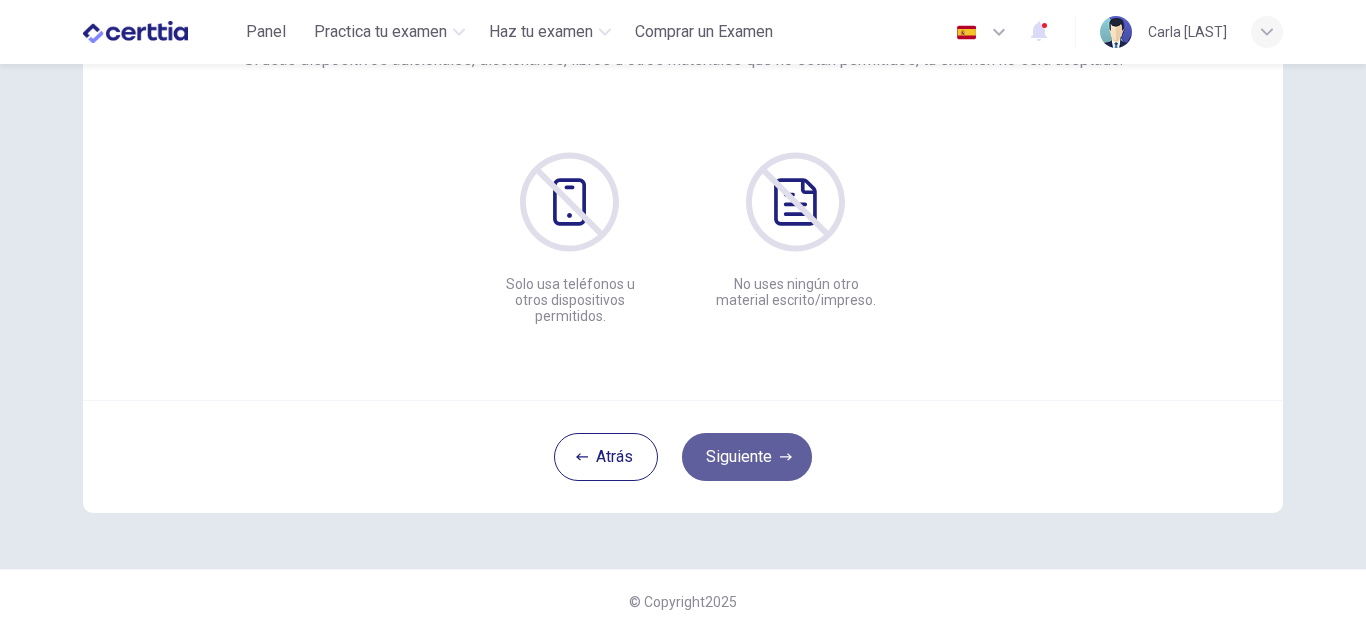 click on "Siguiente" at bounding box center [747, 457] 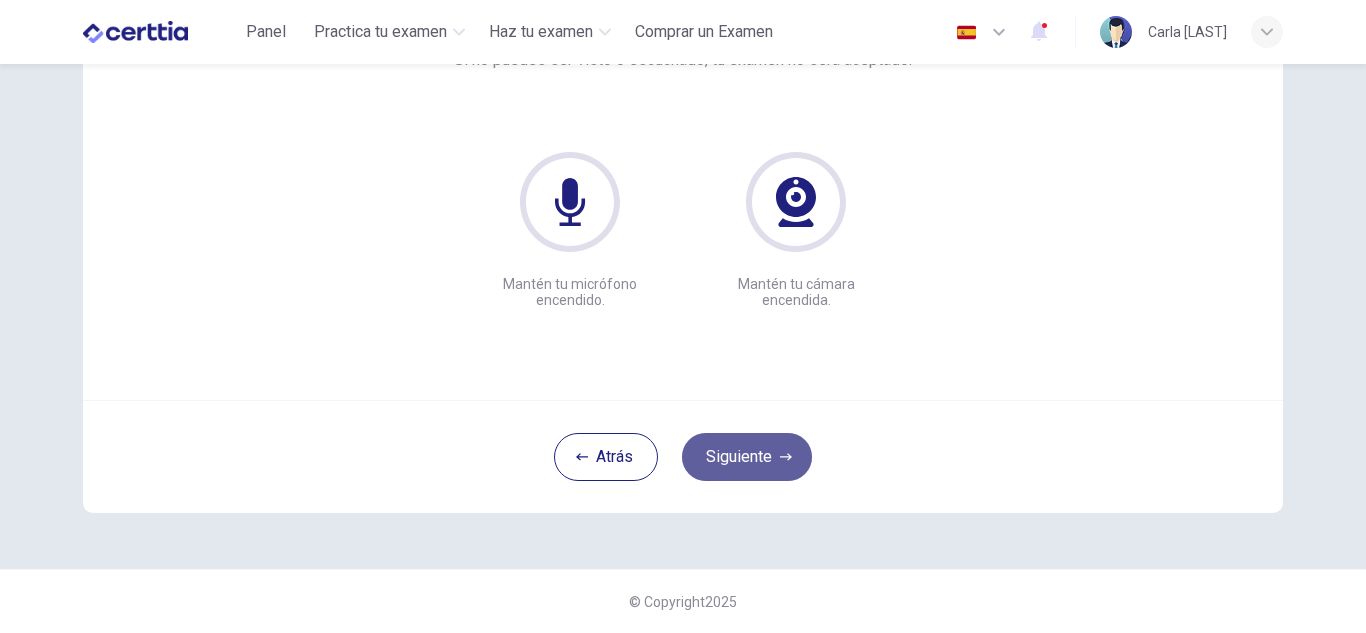 click on "Siguiente" at bounding box center [747, 457] 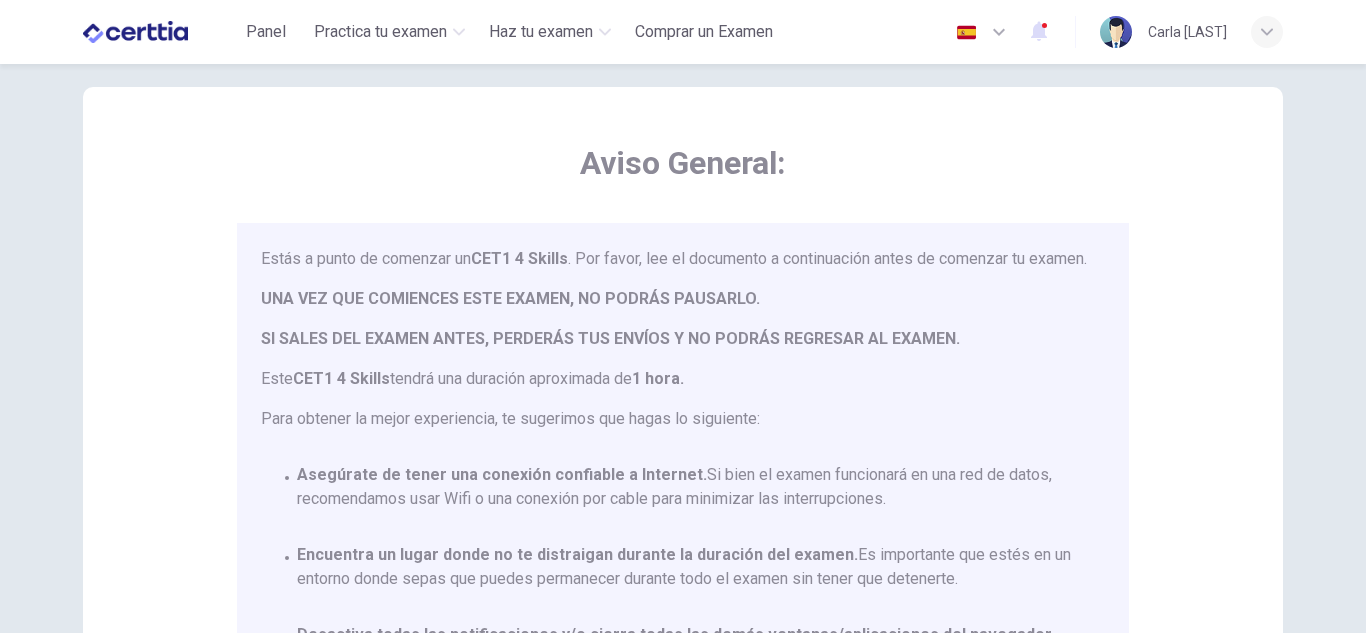 scroll, scrollTop: 29, scrollLeft: 0, axis: vertical 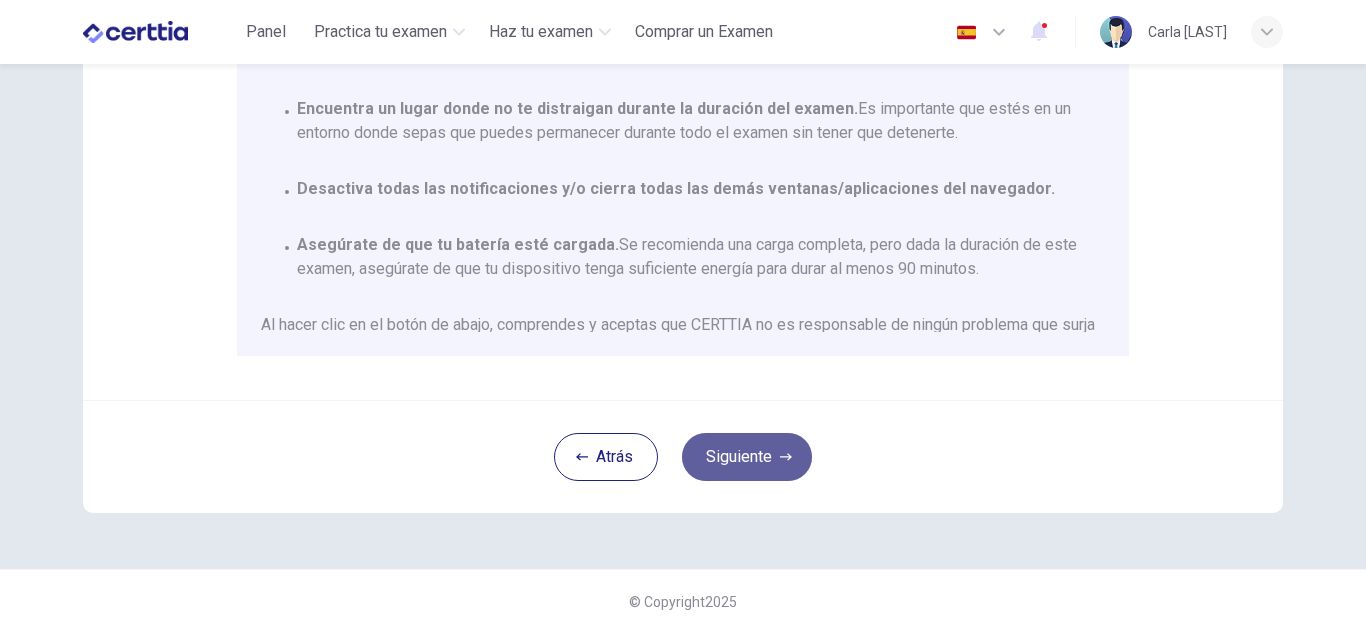 click on "Siguiente" at bounding box center [747, 457] 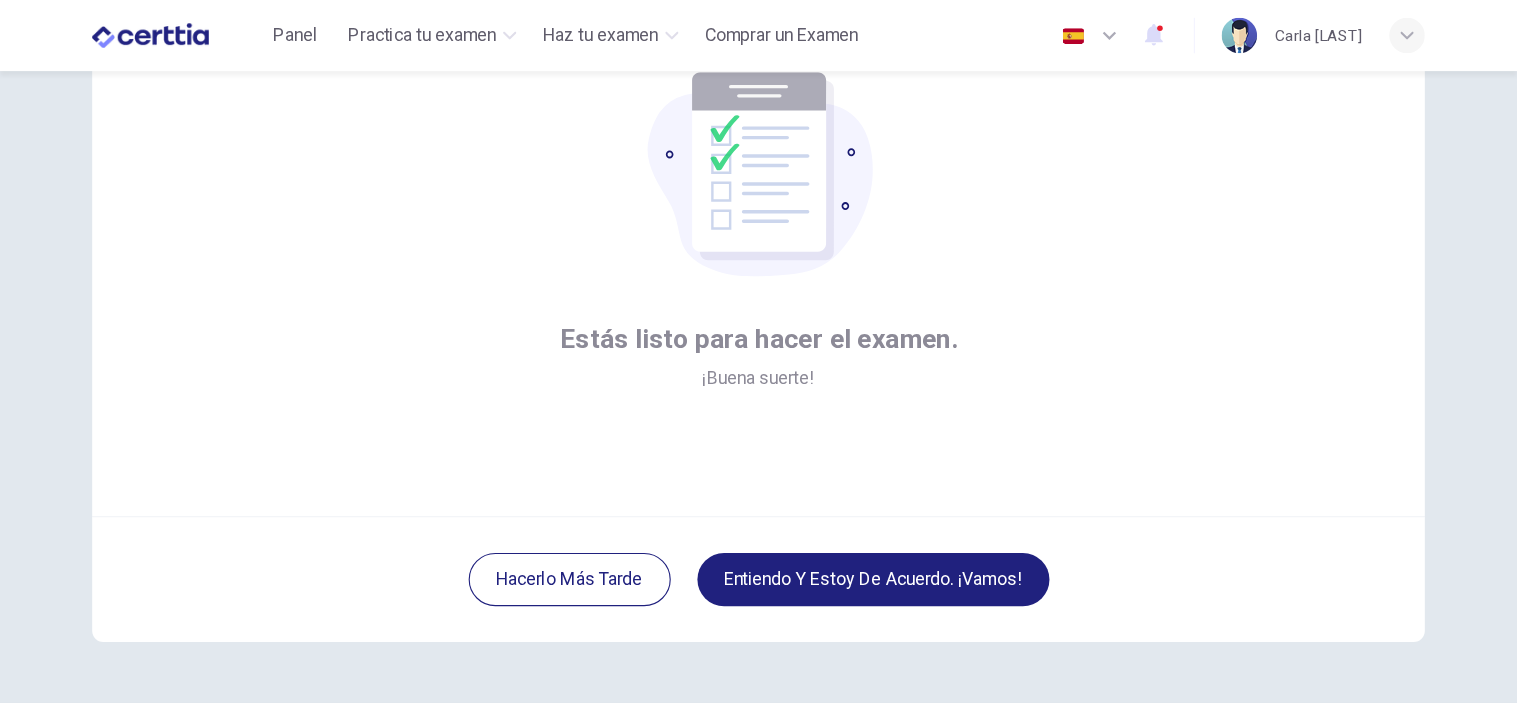 scroll, scrollTop: 134, scrollLeft: 0, axis: vertical 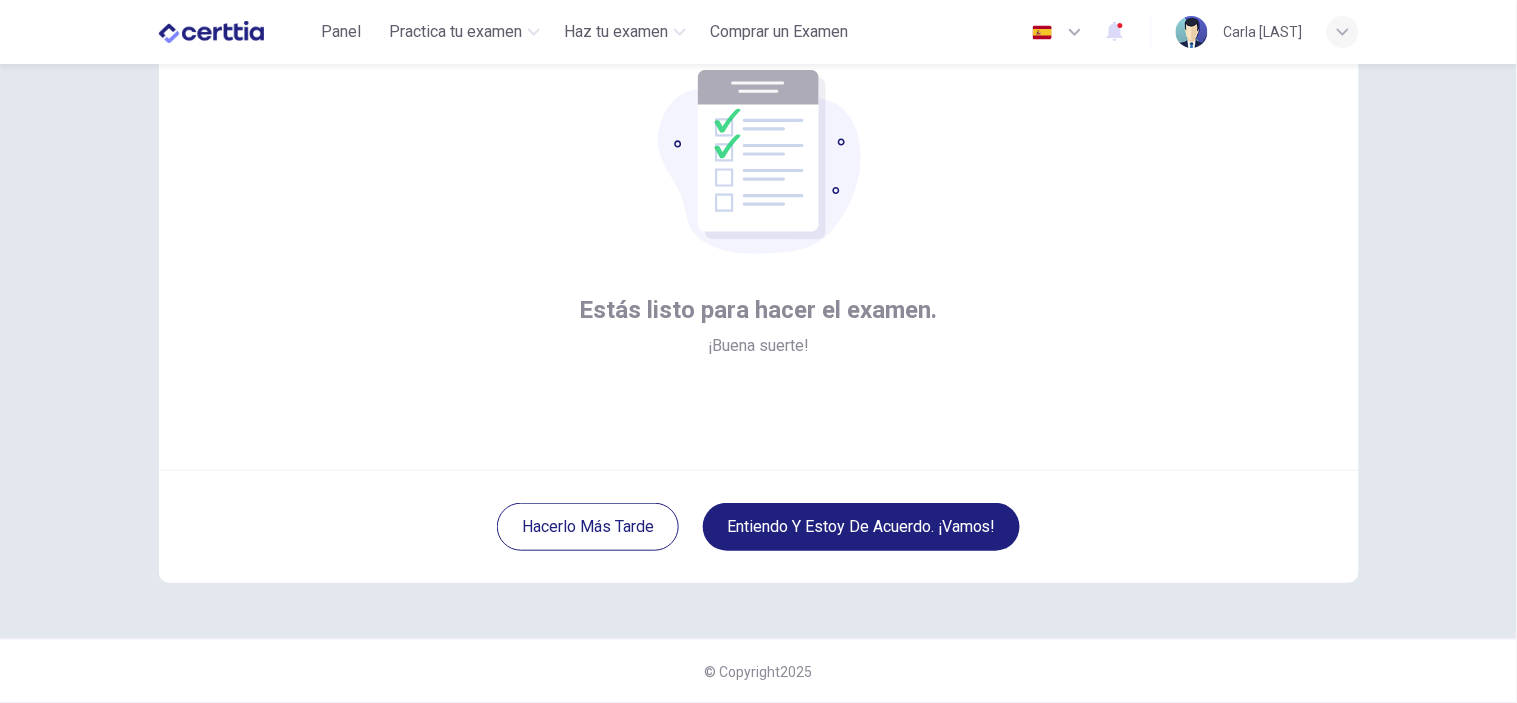 drag, startPoint x: 1330, startPoint y: 1, endPoint x: 625, endPoint y: 443, distance: 832.0992 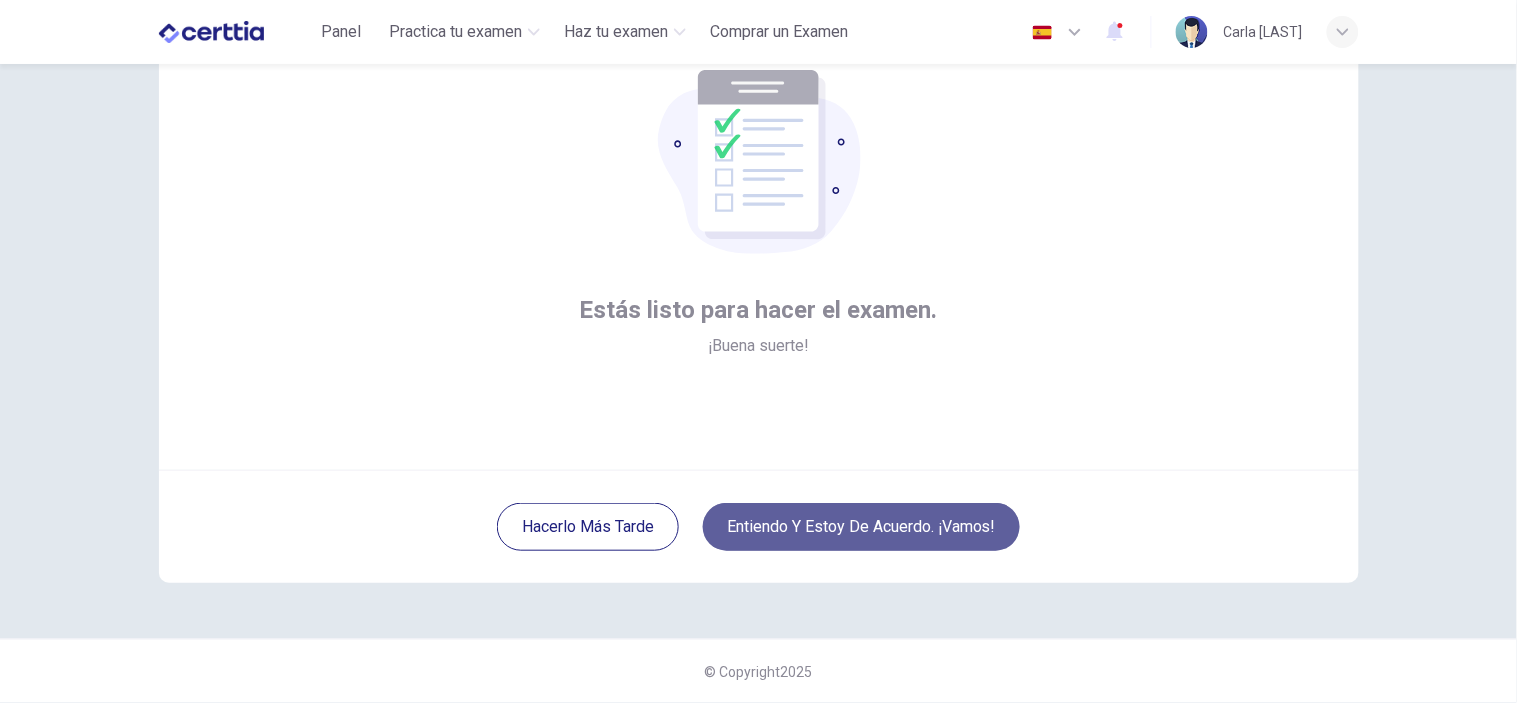 click on "Entiendo y estoy de acuerdo. ¡Vamos!" at bounding box center [861, 527] 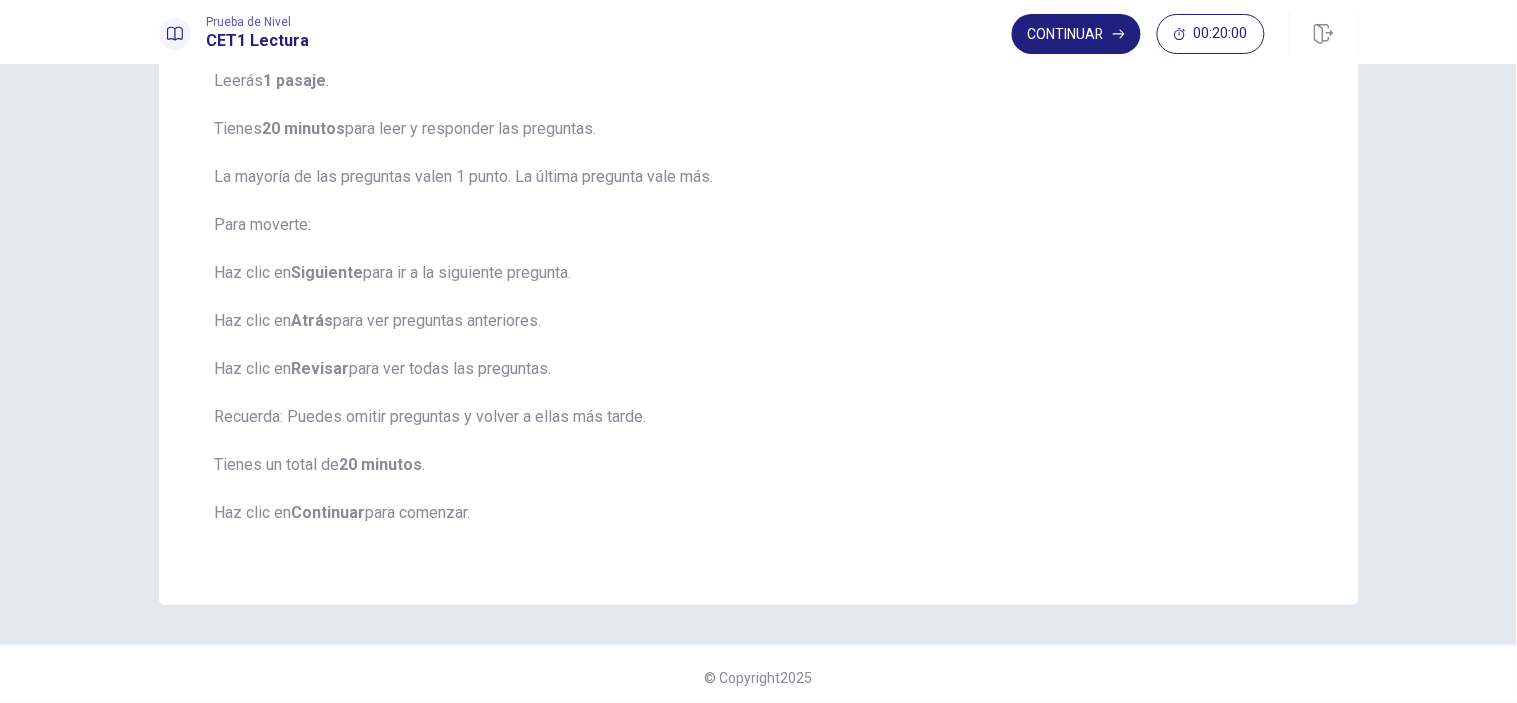 scroll, scrollTop: 175, scrollLeft: 0, axis: vertical 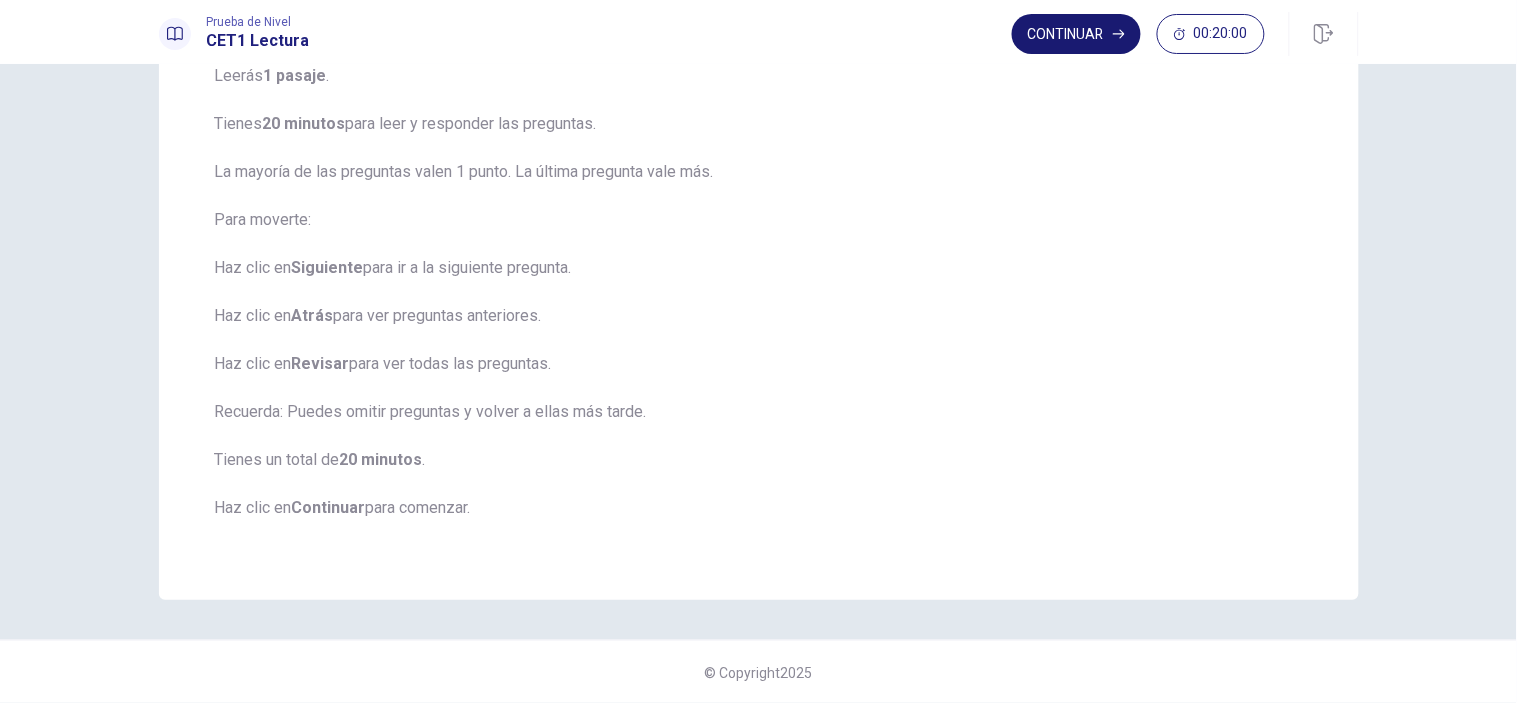click on "Continuar" at bounding box center (1076, 34) 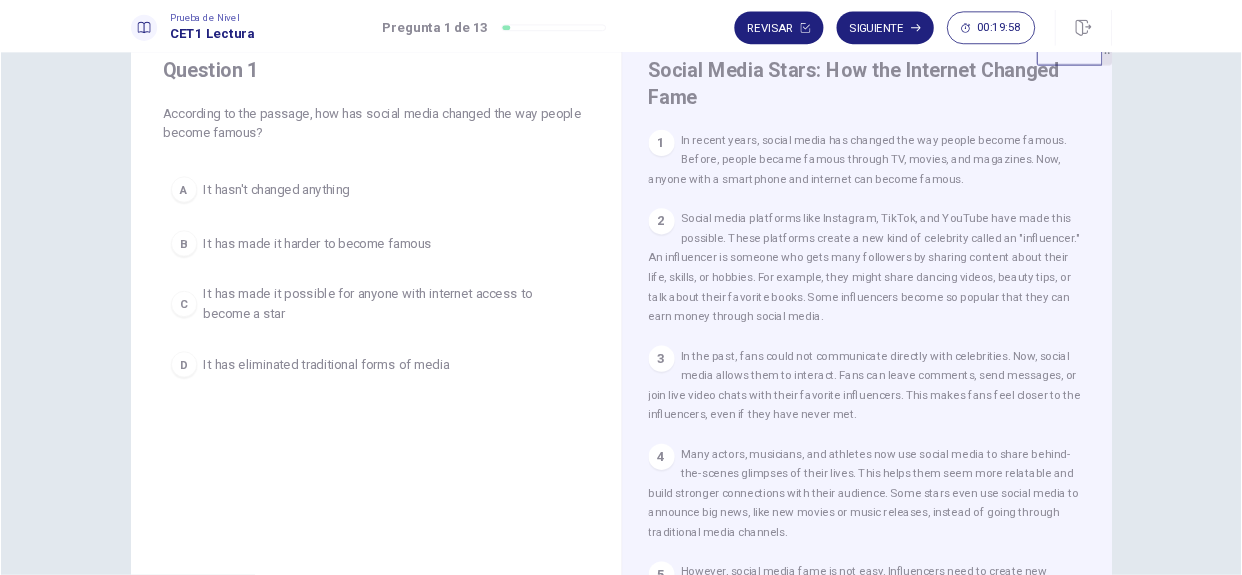scroll, scrollTop: 0, scrollLeft: 0, axis: both 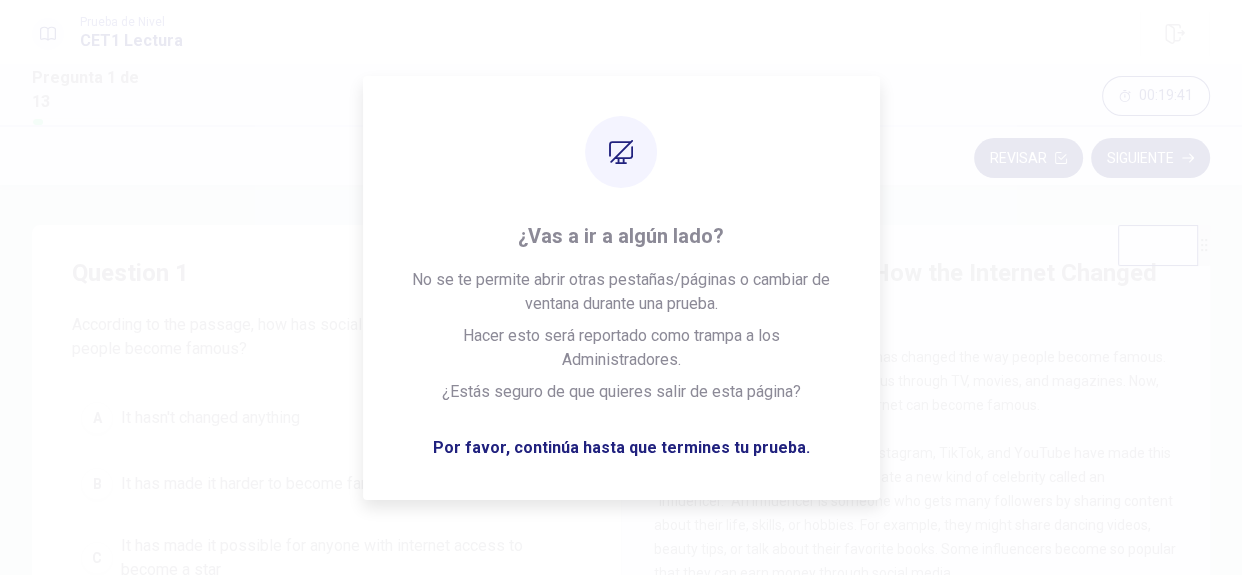 drag, startPoint x: 1492, startPoint y: 3, endPoint x: 209, endPoint y: 302, distance: 1317.38 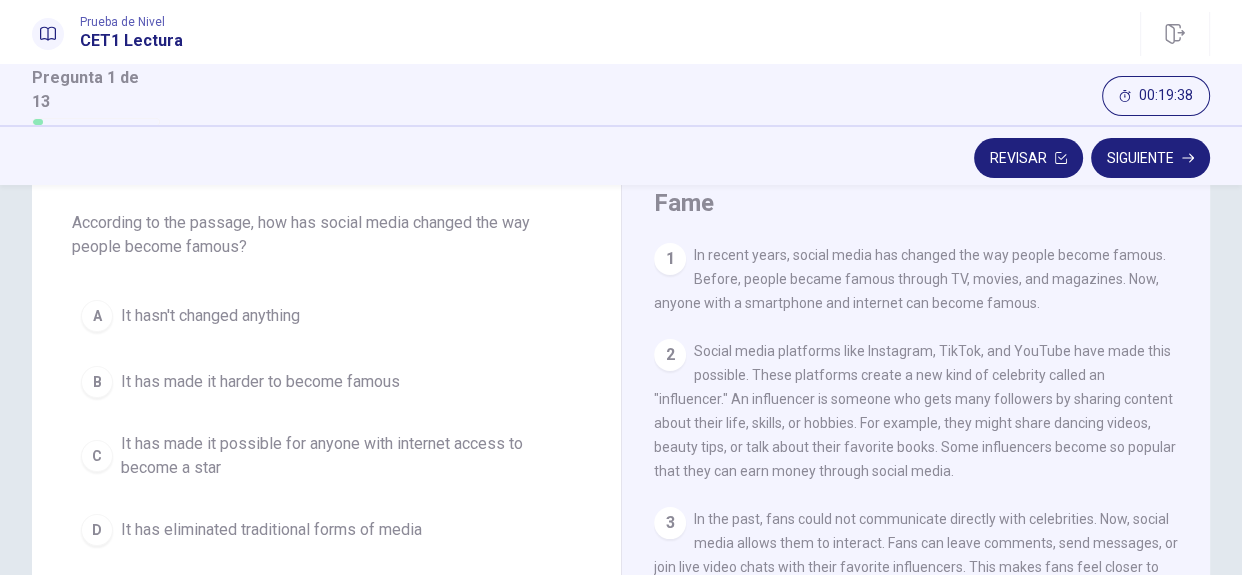 scroll, scrollTop: 109, scrollLeft: 0, axis: vertical 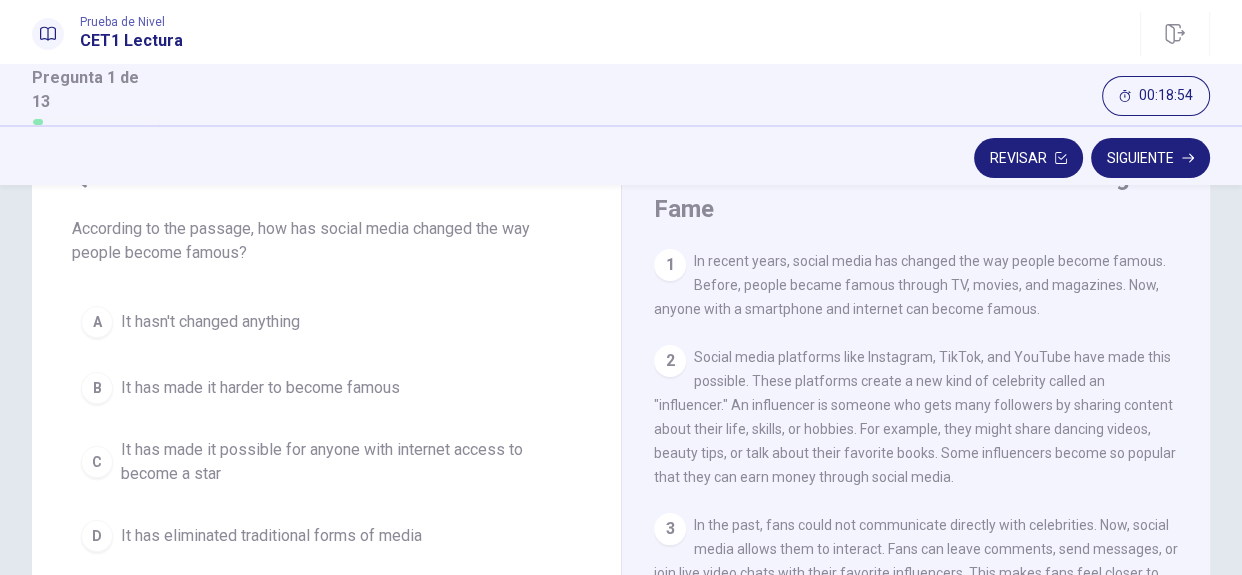 drag, startPoint x: 692, startPoint y: 260, endPoint x: 798, endPoint y: 331, distance: 127.581345 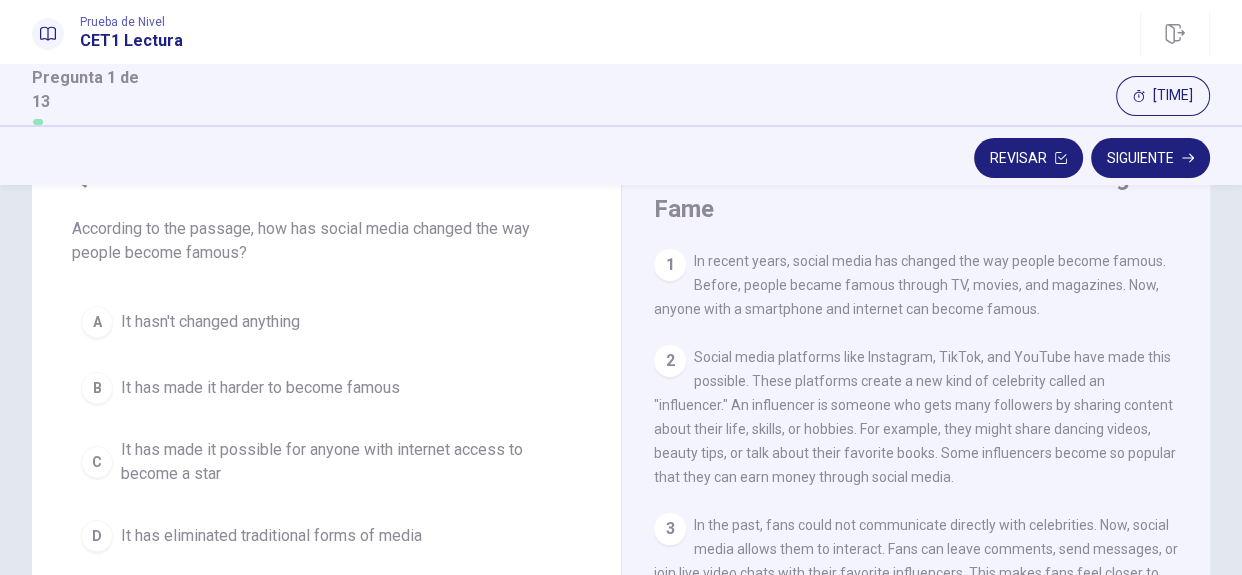 drag, startPoint x: 719, startPoint y: 254, endPoint x: 828, endPoint y: 297, distance: 117.17508 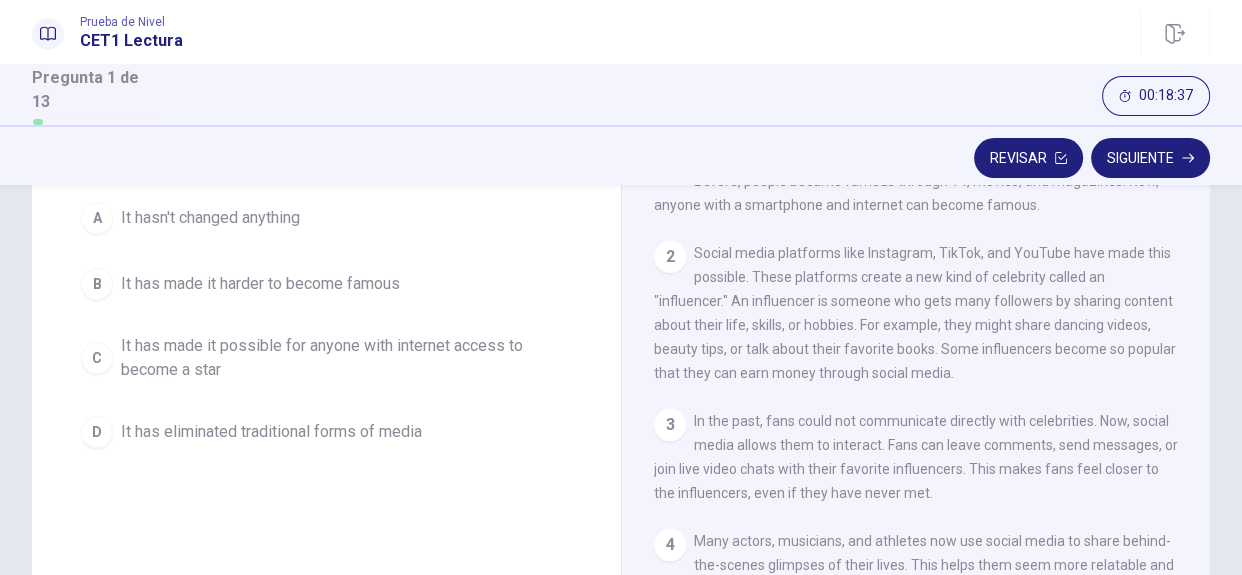 scroll, scrollTop: 205, scrollLeft: 0, axis: vertical 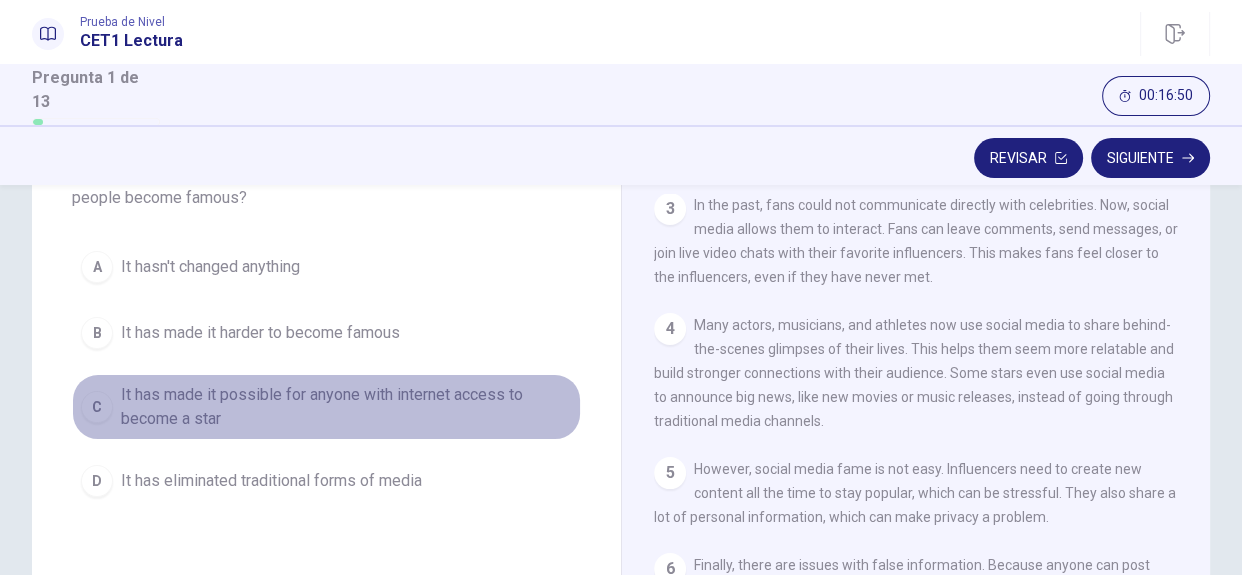 click on "It has made it possible for anyone with internet access to become a star" at bounding box center (210, 267) 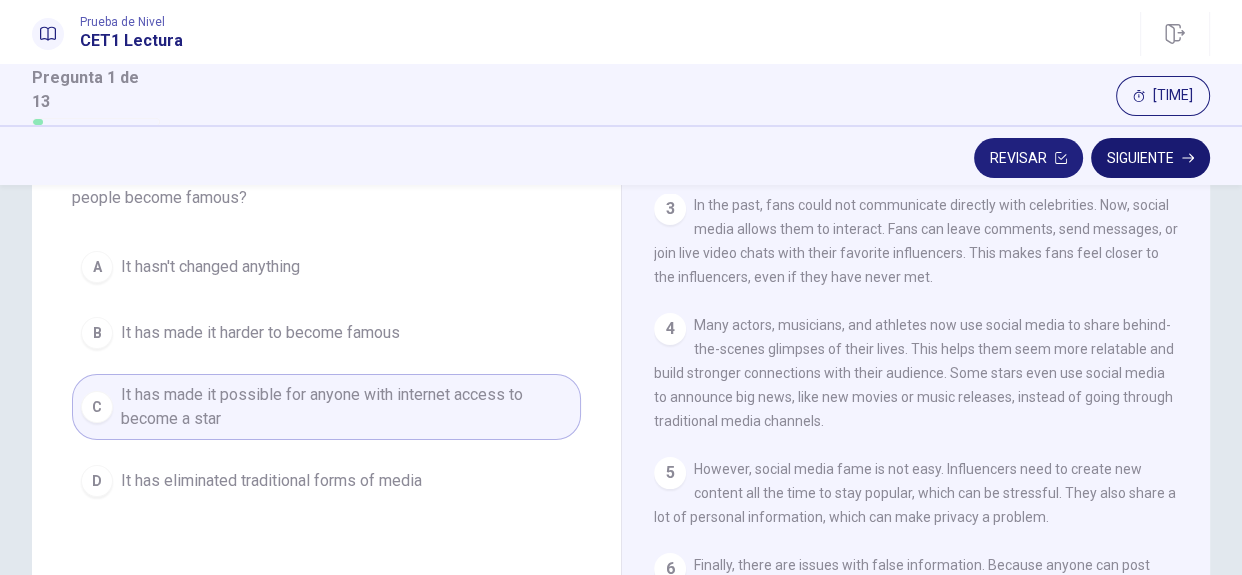 click on "Siguiente" at bounding box center (1150, 158) 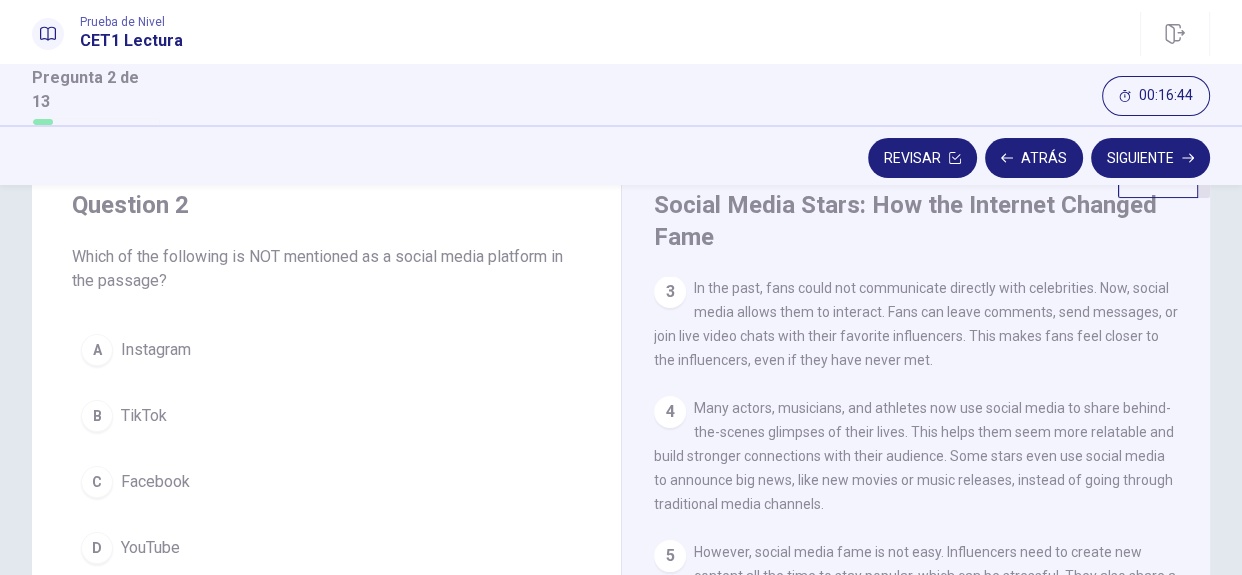 scroll, scrollTop: 72, scrollLeft: 0, axis: vertical 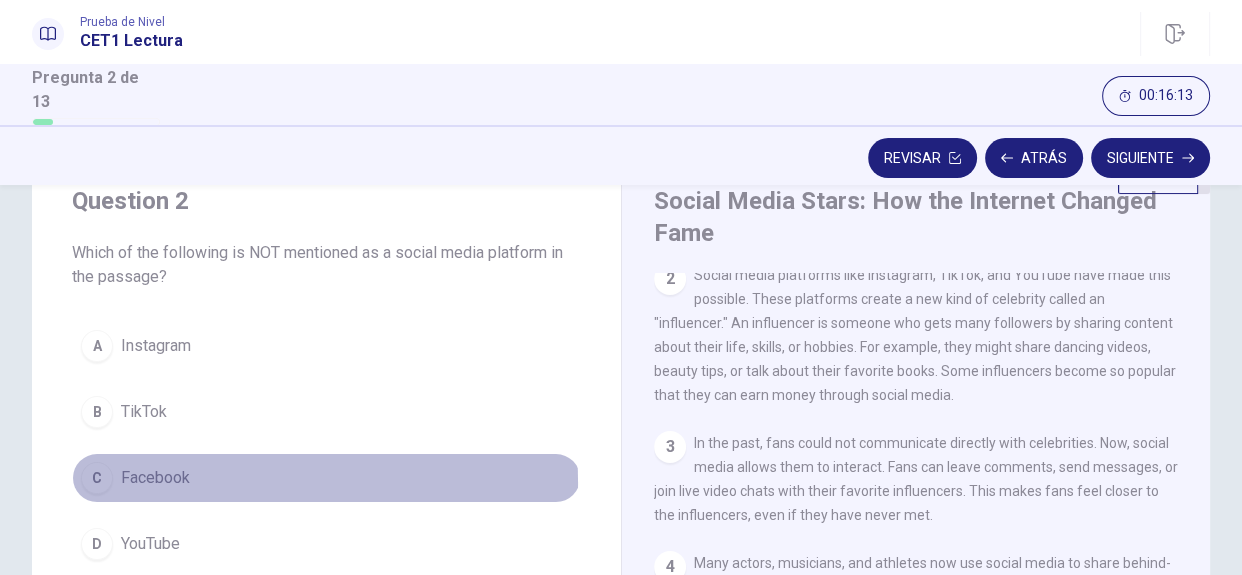 click on "Facebook" at bounding box center [156, 346] 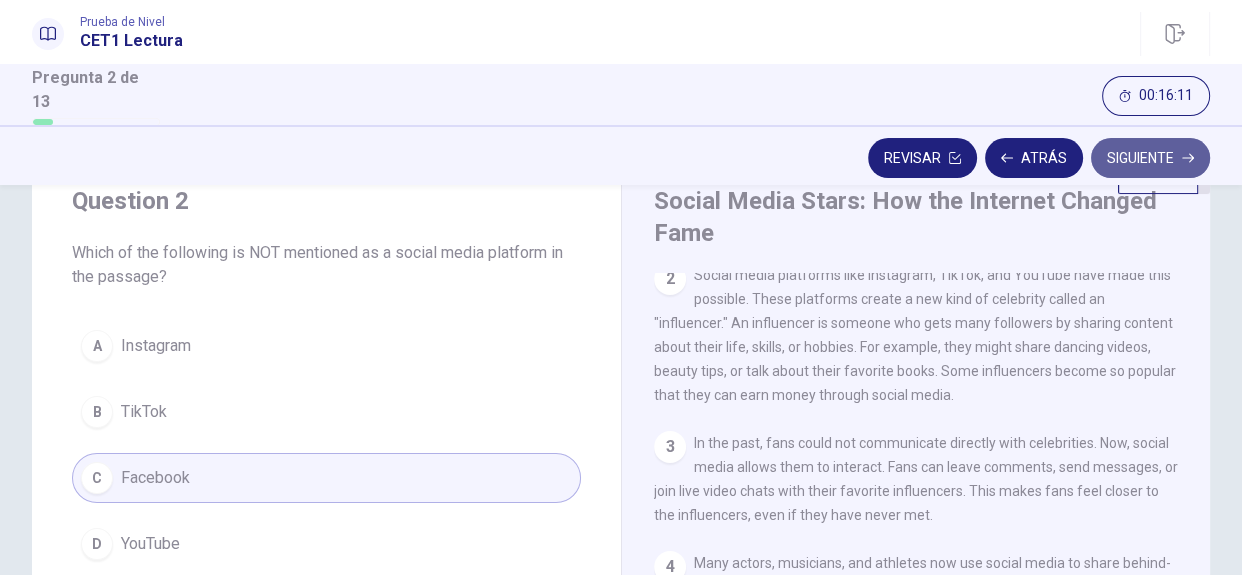 click on "Siguiente" at bounding box center (1150, 158) 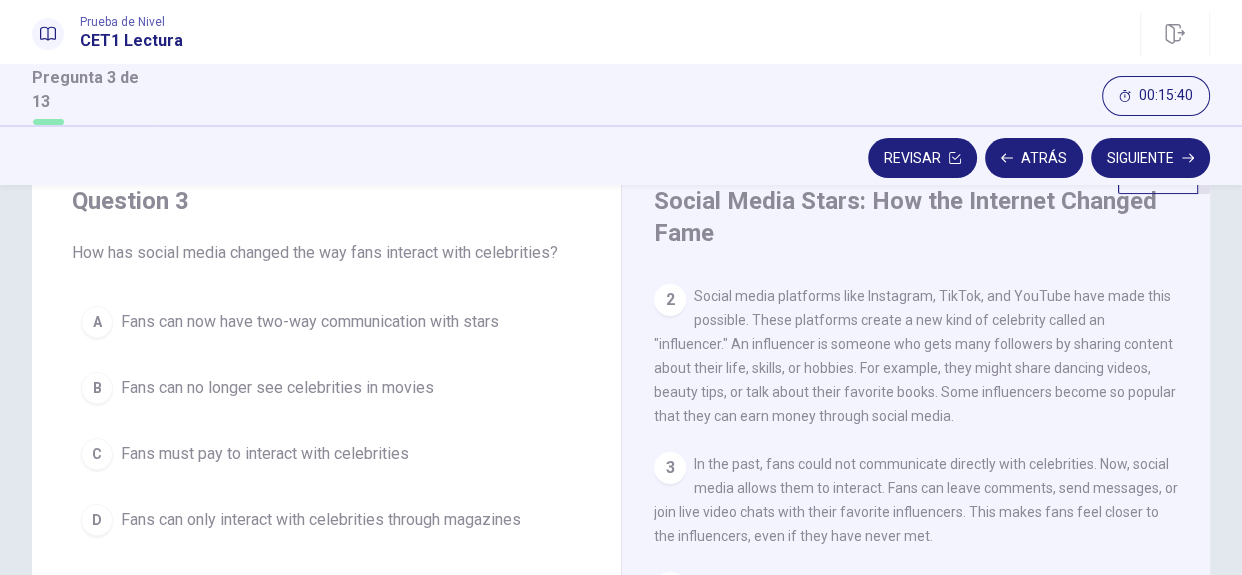 scroll, scrollTop: 83, scrollLeft: 0, axis: vertical 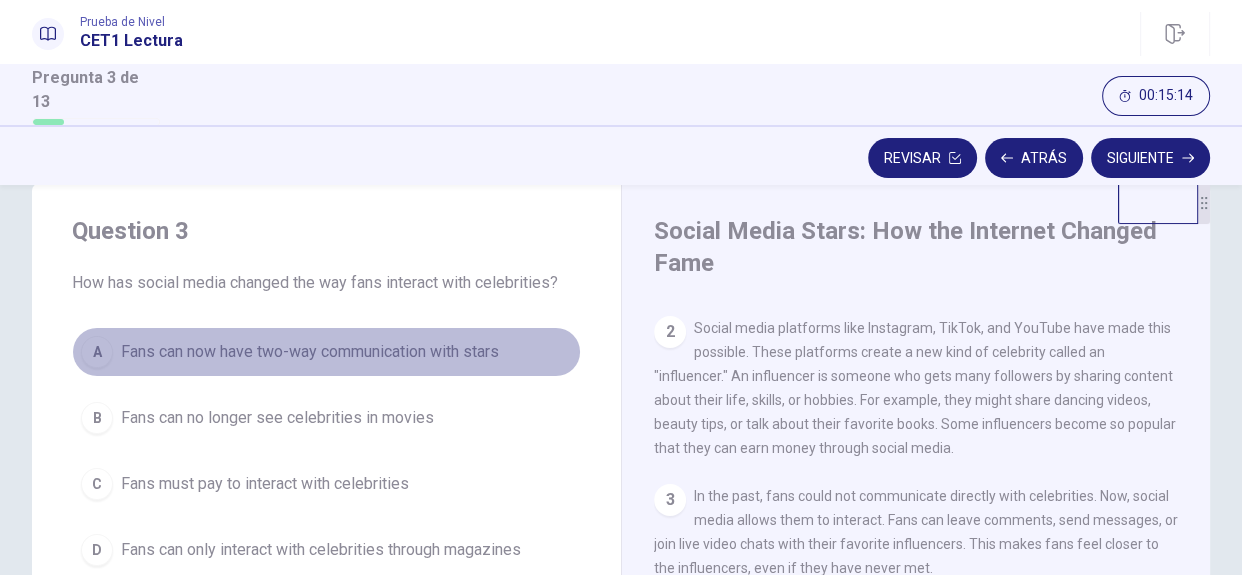 click on "Fans can now have two-way communication with stars" at bounding box center (310, 352) 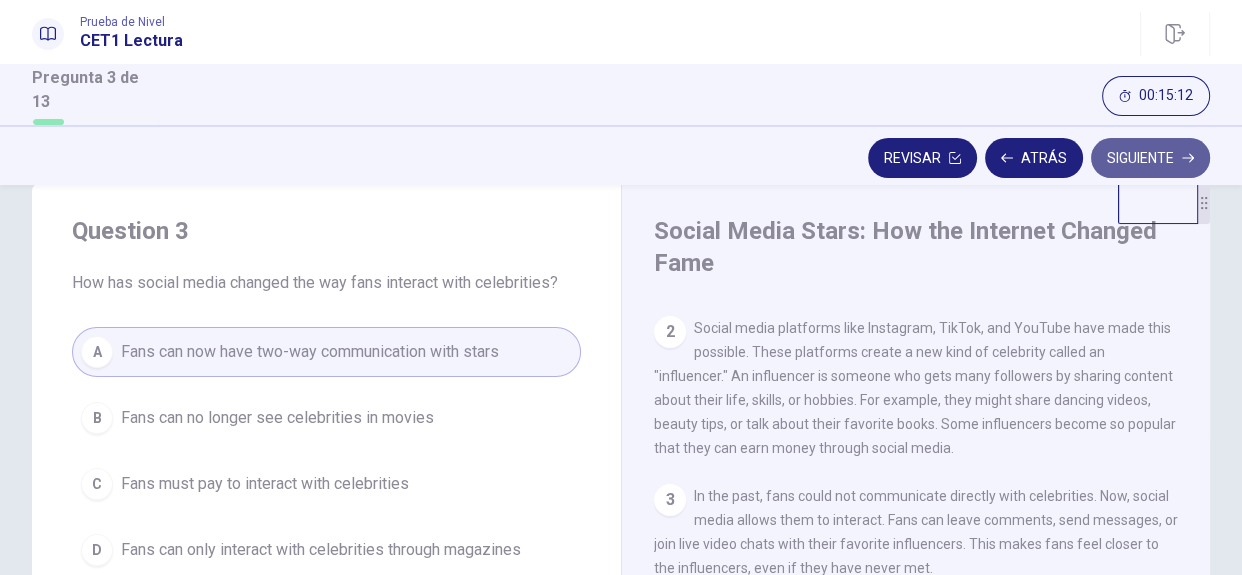 click on "Siguiente" at bounding box center [1150, 158] 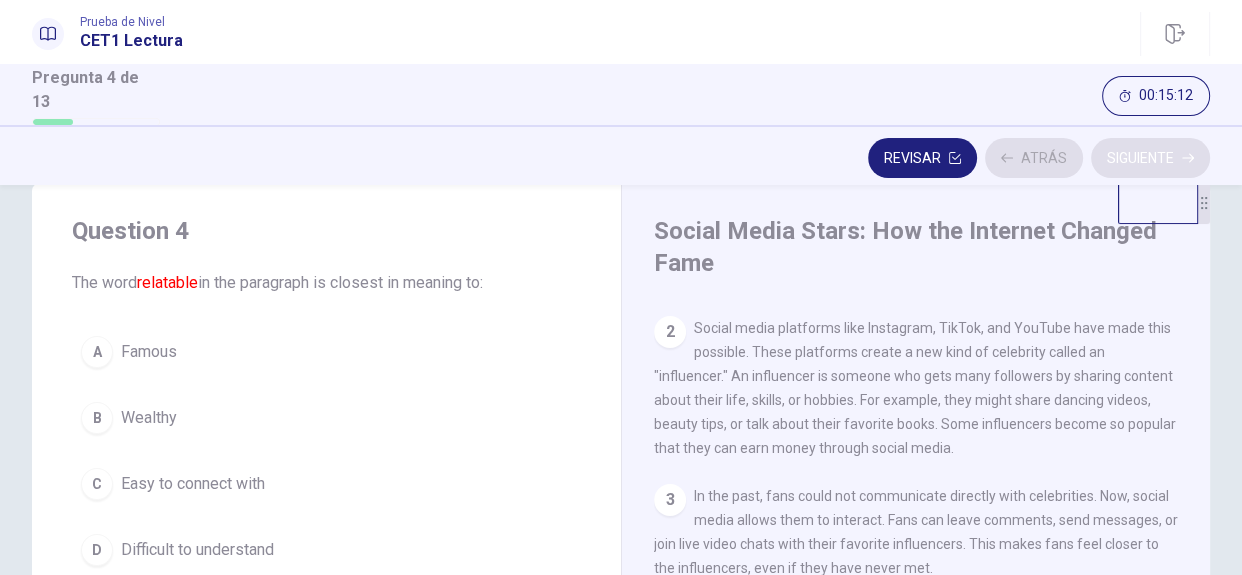 scroll, scrollTop: 145, scrollLeft: 0, axis: vertical 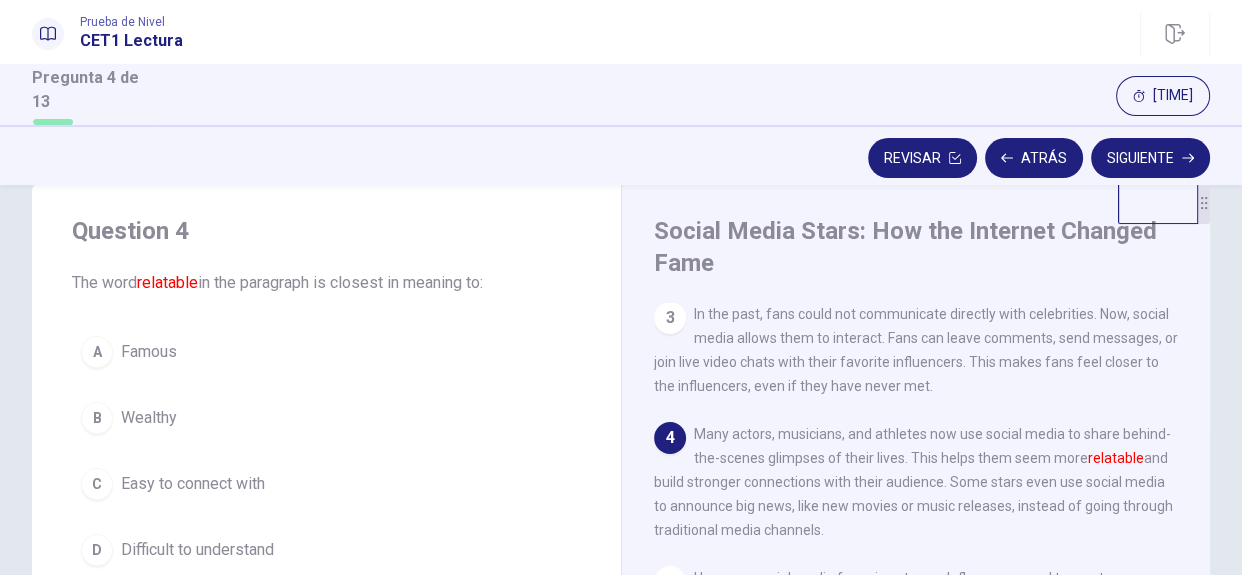 drag, startPoint x: 1185, startPoint y: 504, endPoint x: 1185, endPoint y: 520, distance: 16 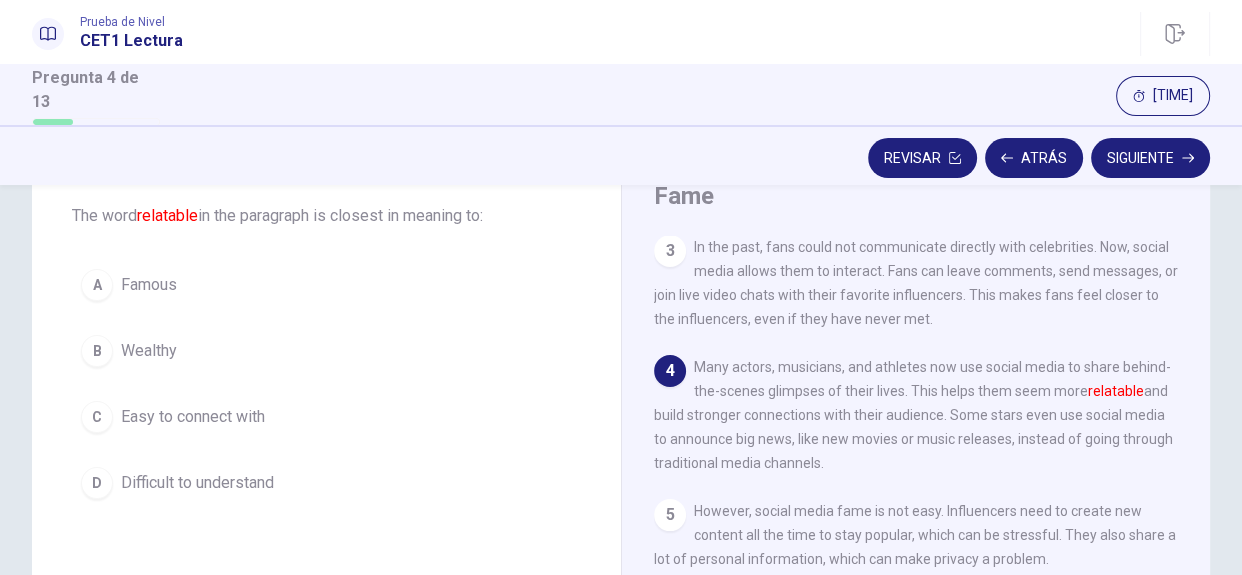 scroll, scrollTop: 110, scrollLeft: 0, axis: vertical 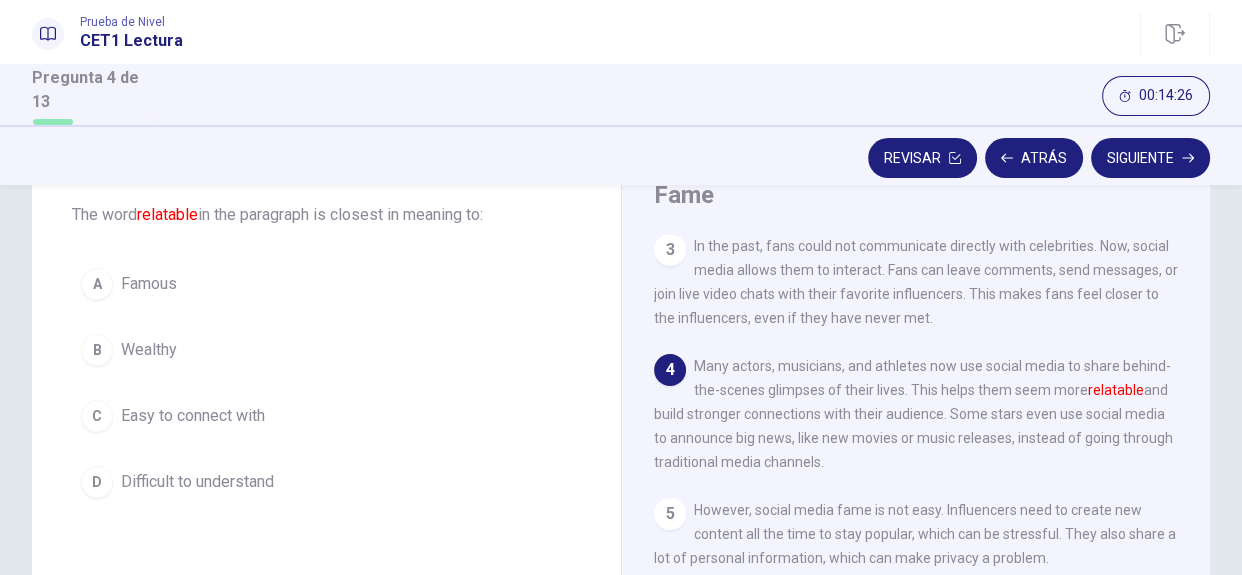 click on "C Easy to connect with" at bounding box center (326, 416) 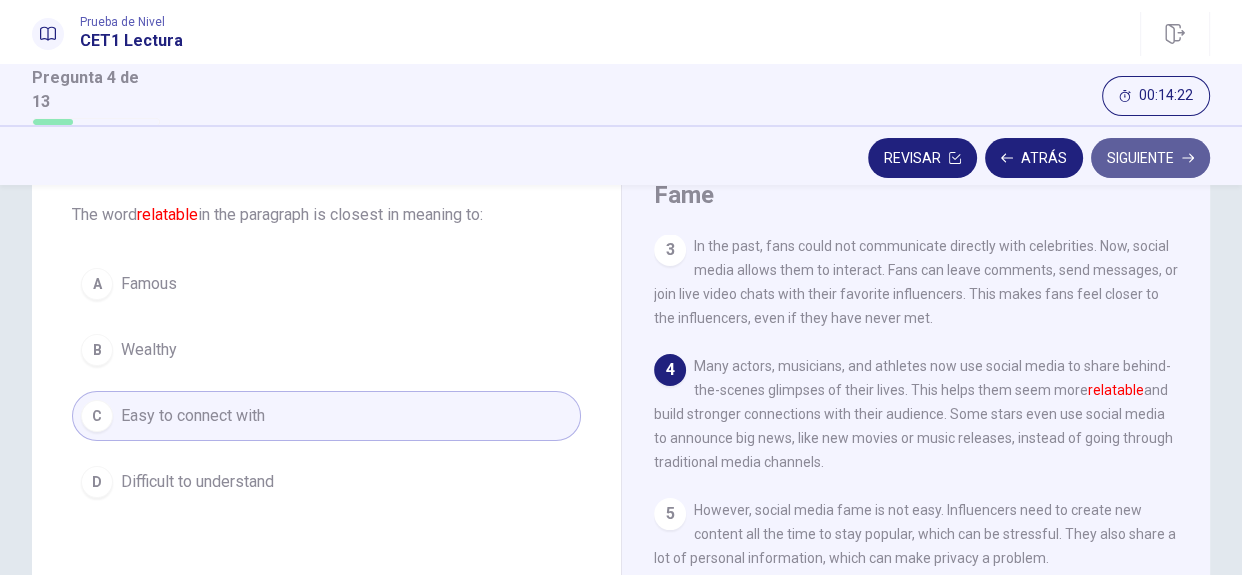 click on "Siguiente" at bounding box center (1150, 158) 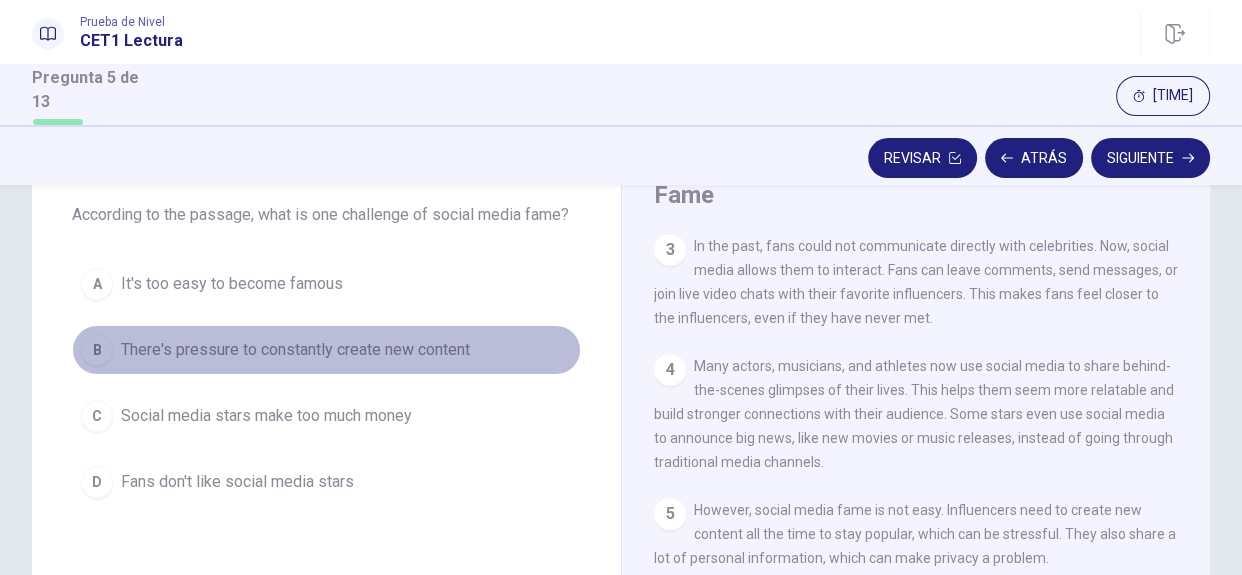 click on "There's pressure to constantly create new content" at bounding box center (232, 284) 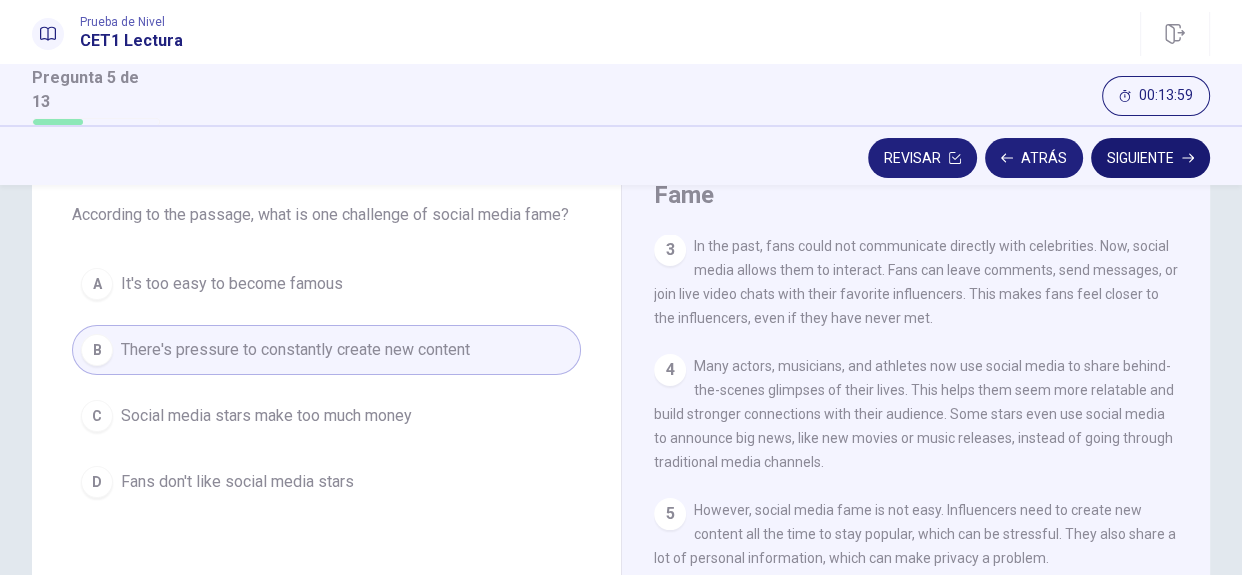 click on "Siguiente" at bounding box center [1150, 158] 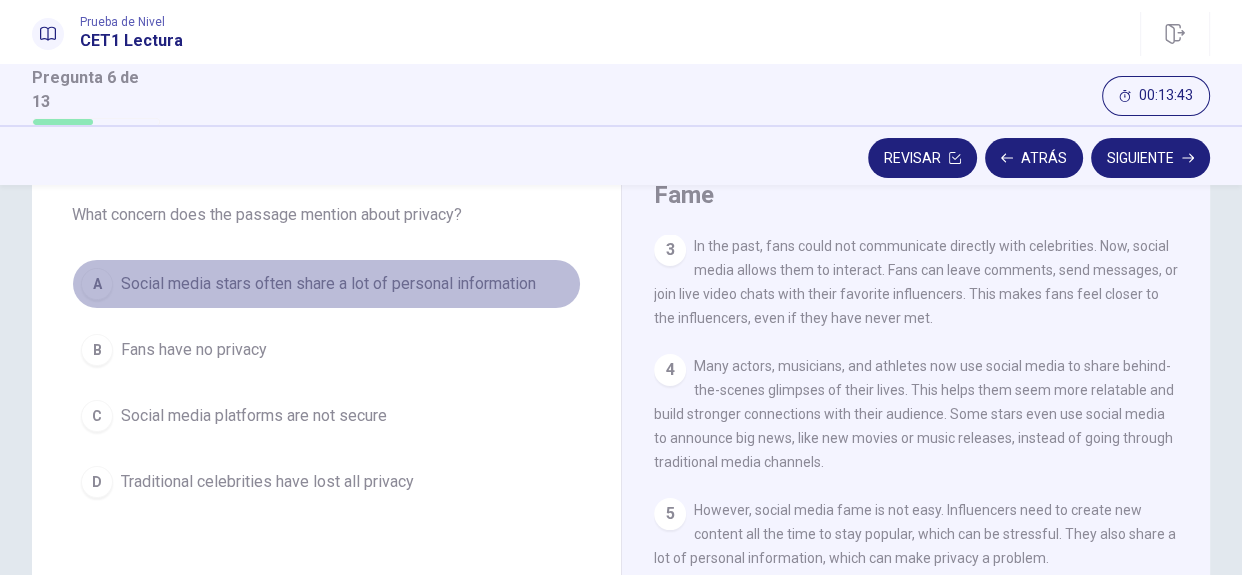 click on "Social media stars often share a lot of personal information" at bounding box center [328, 284] 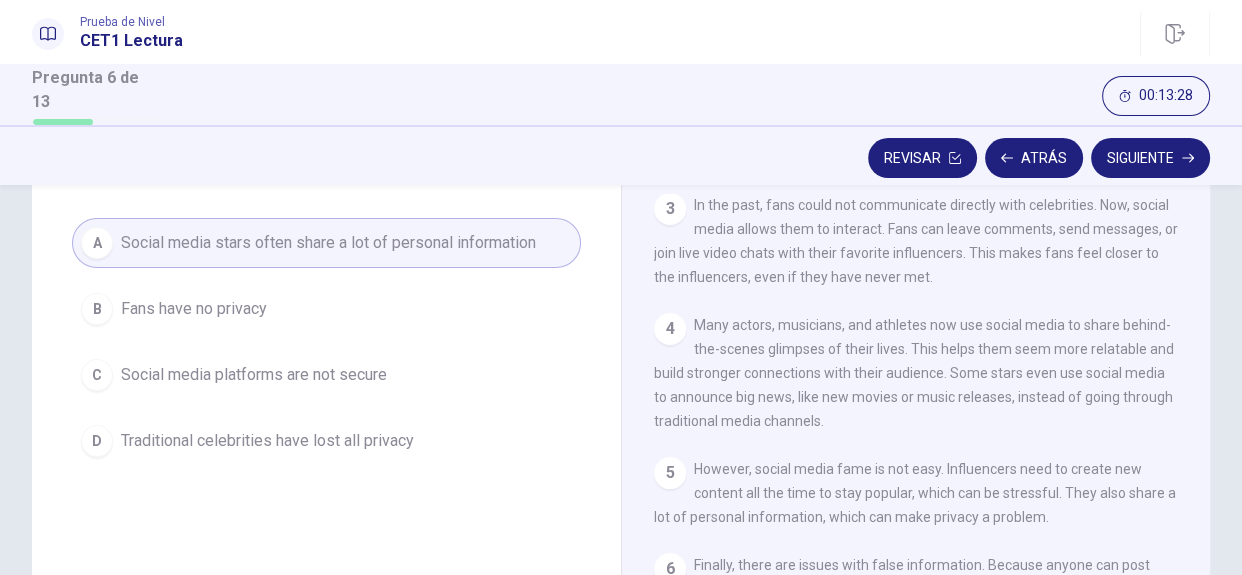 scroll, scrollTop: 143, scrollLeft: 0, axis: vertical 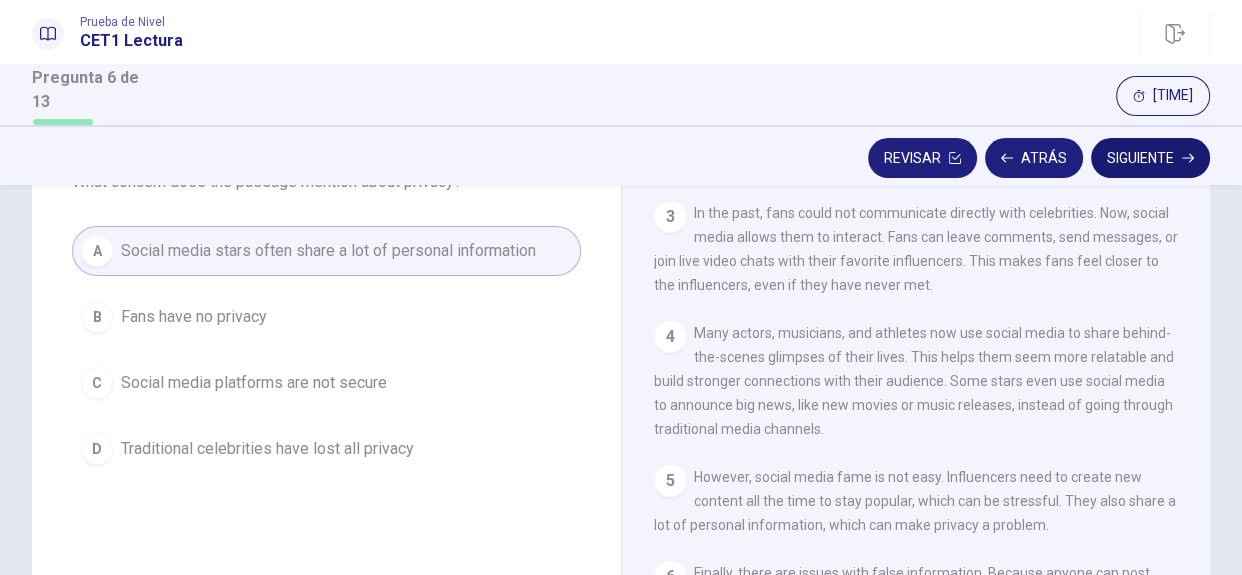 click on "Siguiente" at bounding box center [1150, 158] 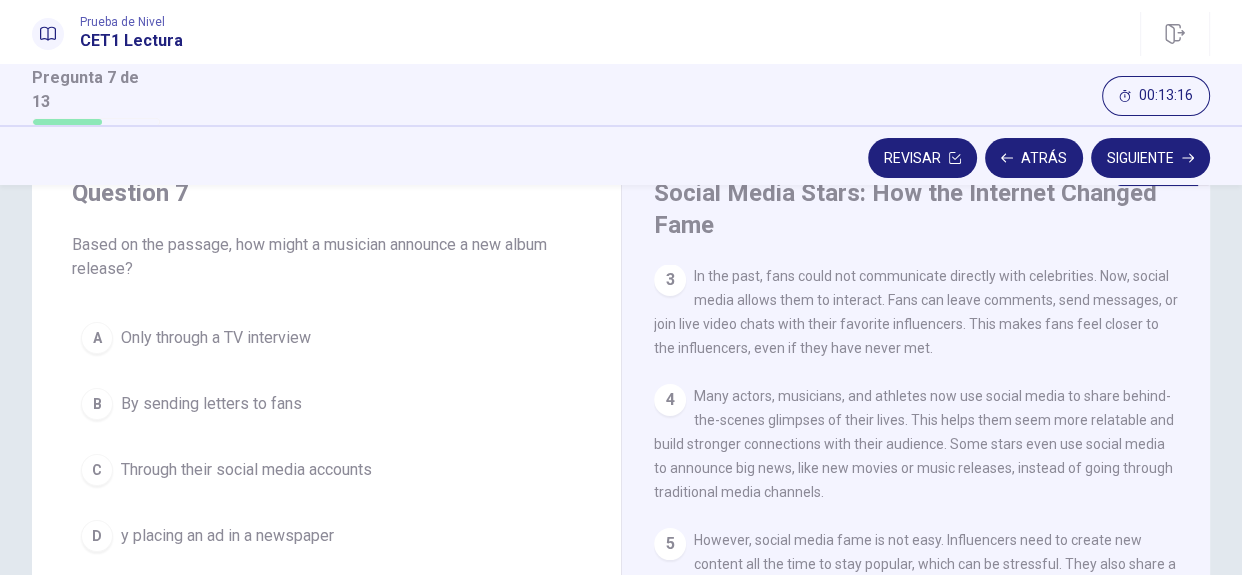 scroll, scrollTop: 77, scrollLeft: 0, axis: vertical 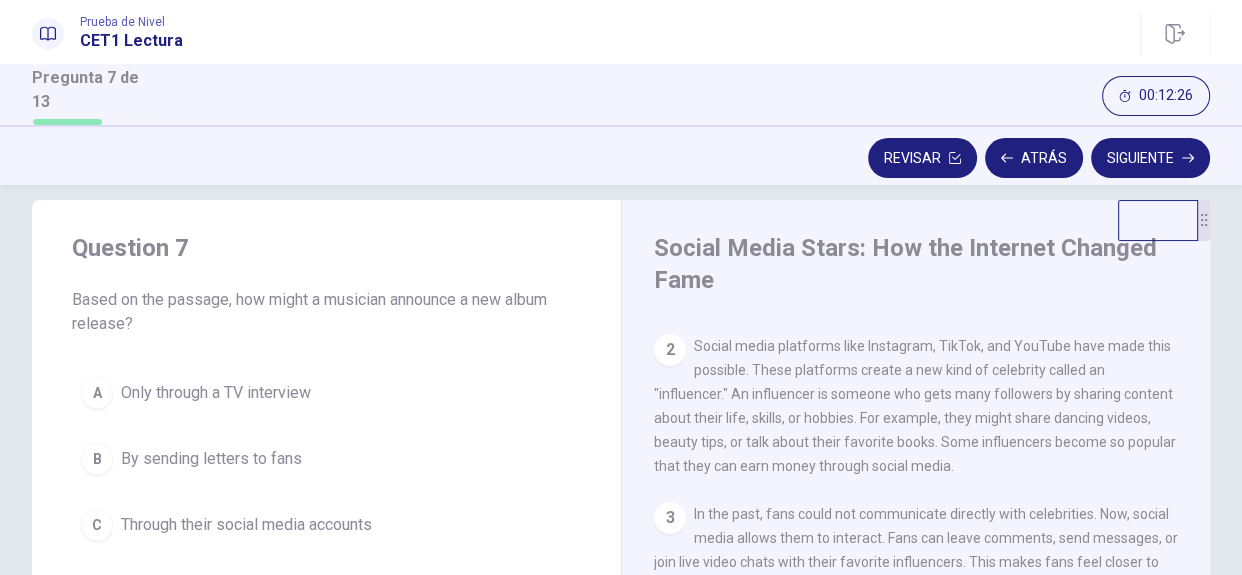 drag, startPoint x: 1184, startPoint y: 419, endPoint x: 1188, endPoint y: 380, distance: 39.20459 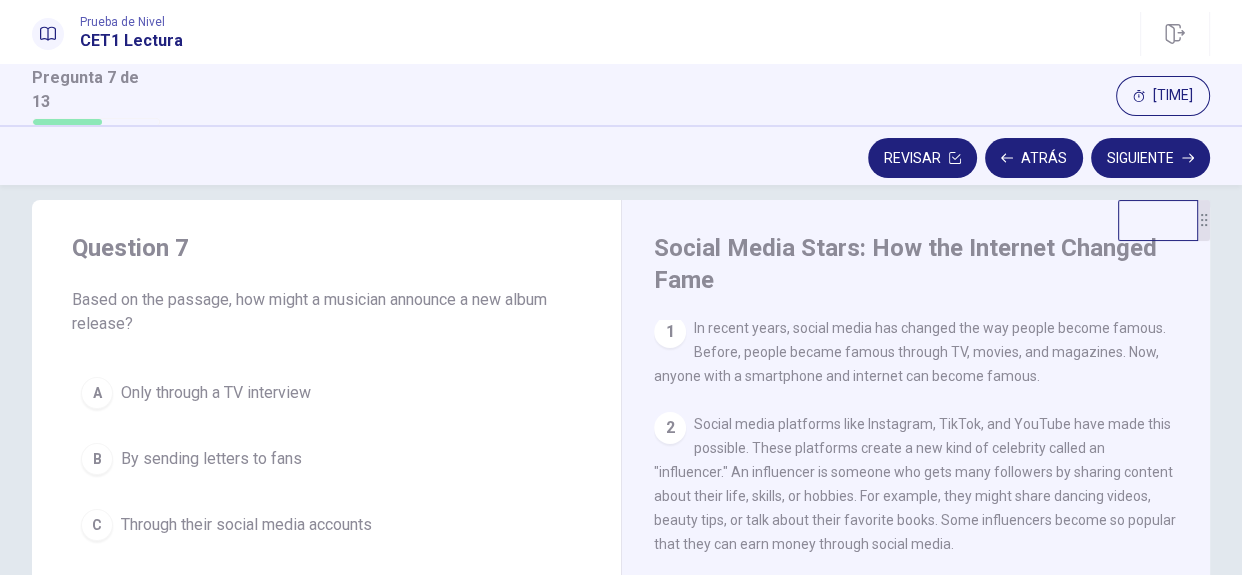 scroll, scrollTop: 0, scrollLeft: 0, axis: both 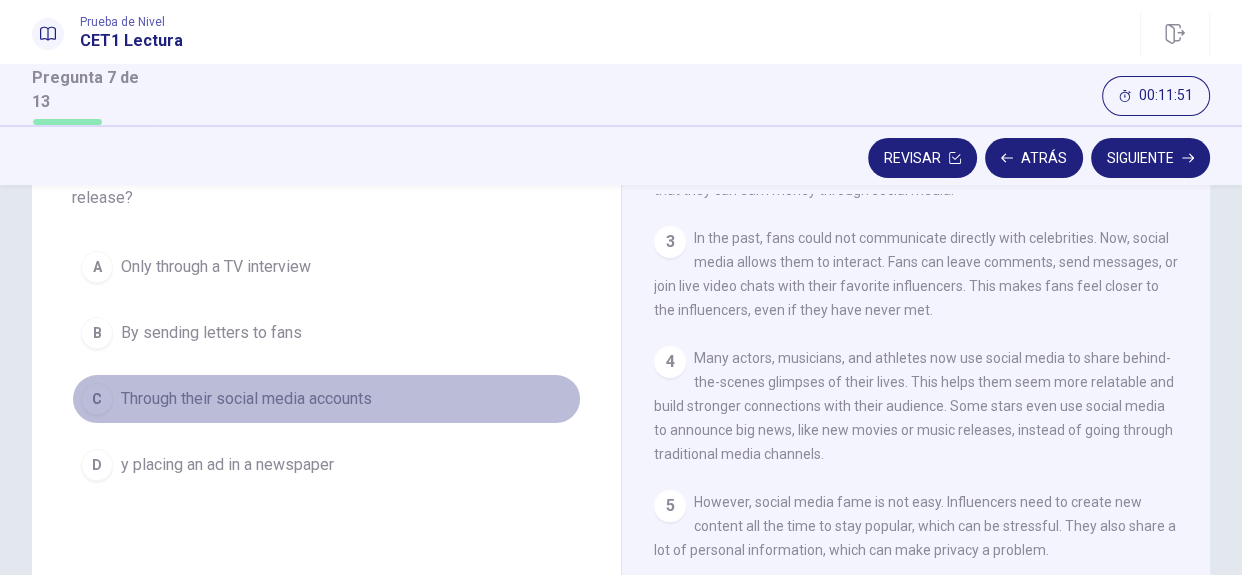 click on "Through their social media accounts" at bounding box center [216, 267] 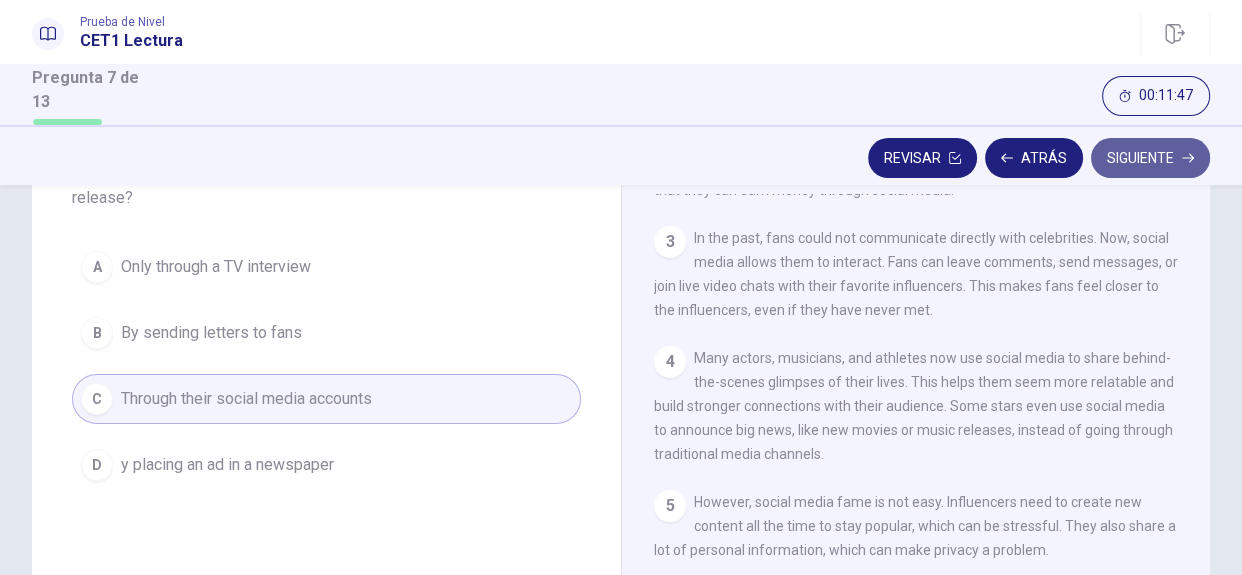 click on "Siguiente" at bounding box center [1150, 158] 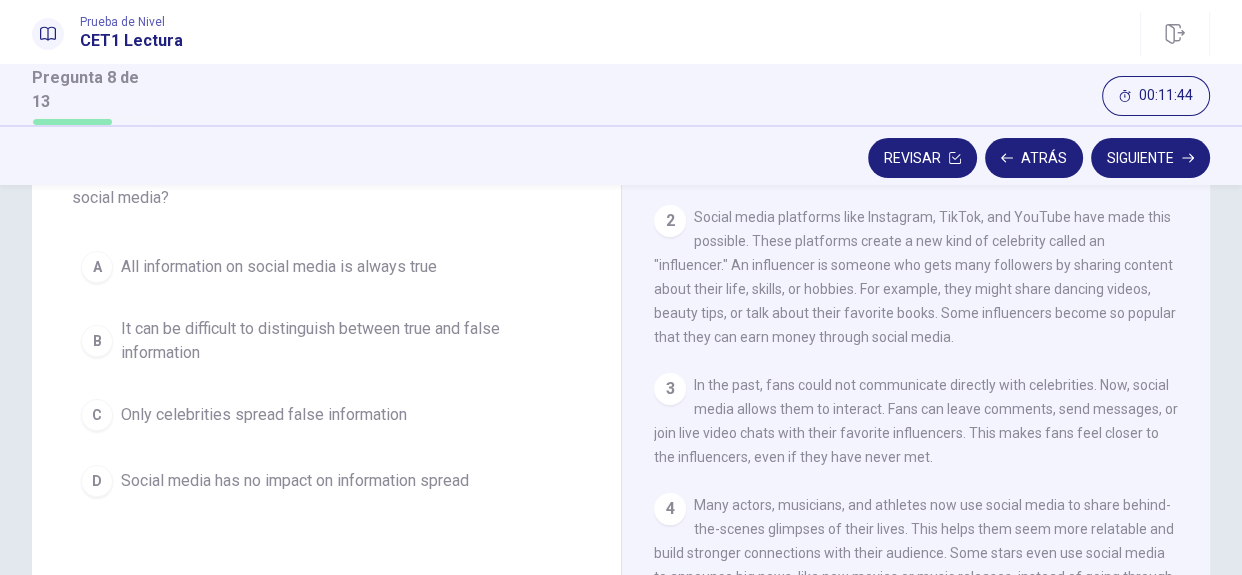 scroll, scrollTop: 80, scrollLeft: 0, axis: vertical 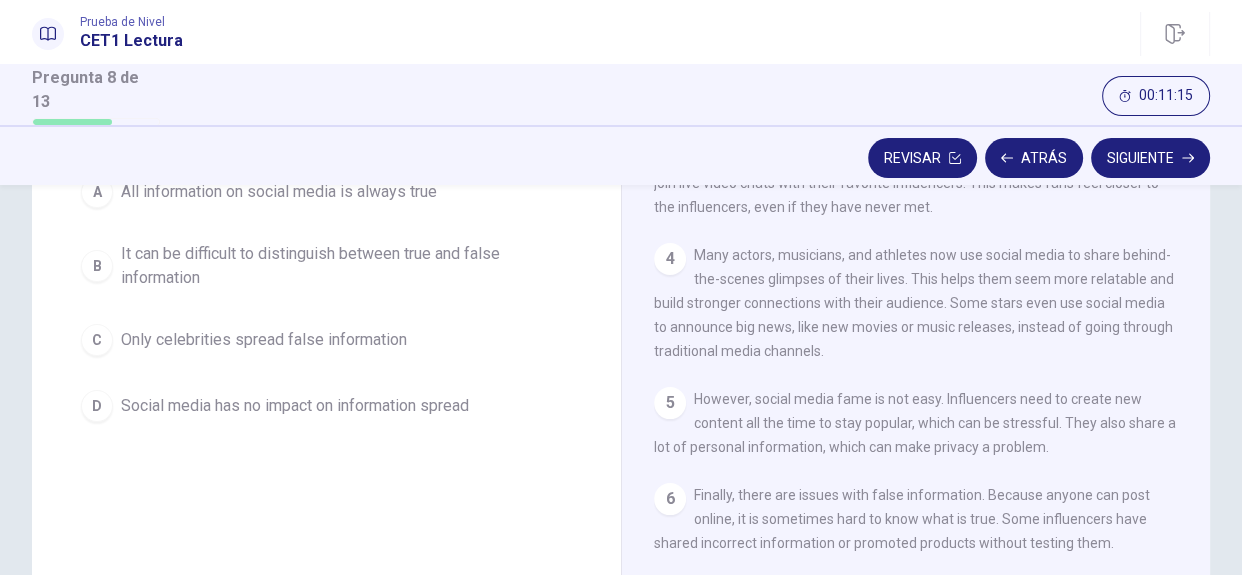 click on "It can be difficult to distinguish between true and false information" at bounding box center [279, 192] 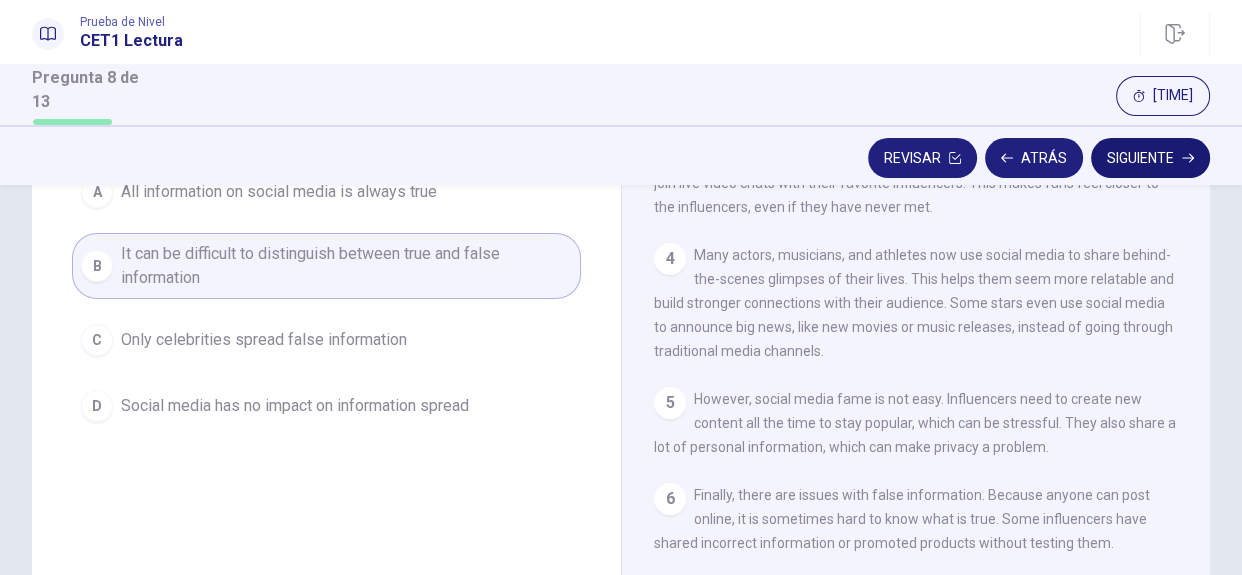 click on "Siguiente" at bounding box center (1150, 158) 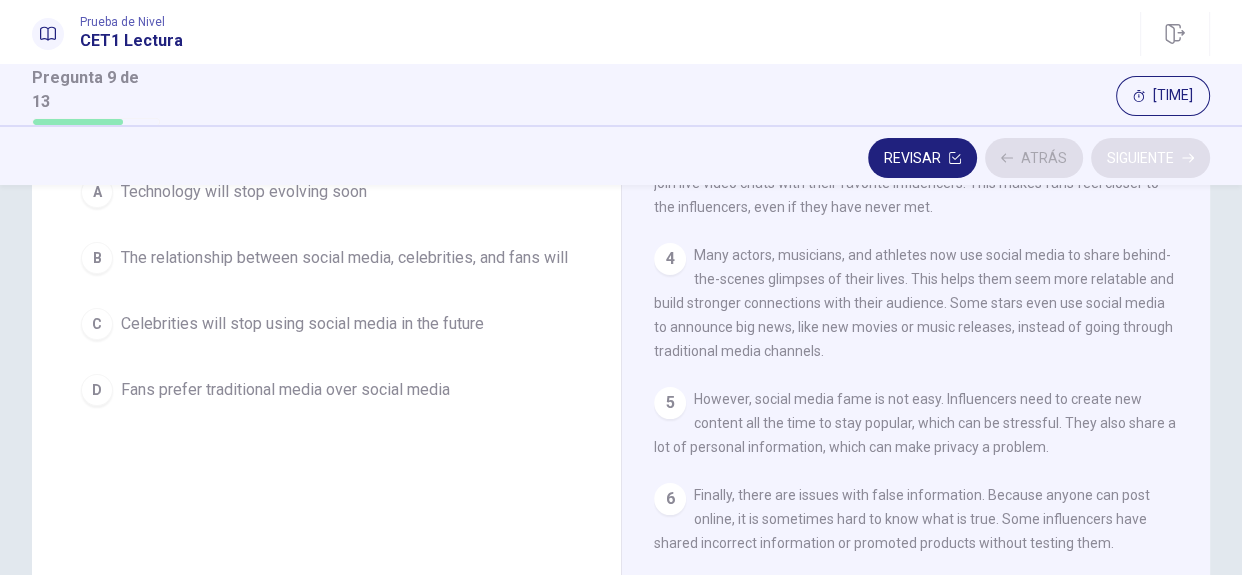 scroll, scrollTop: 290, scrollLeft: 0, axis: vertical 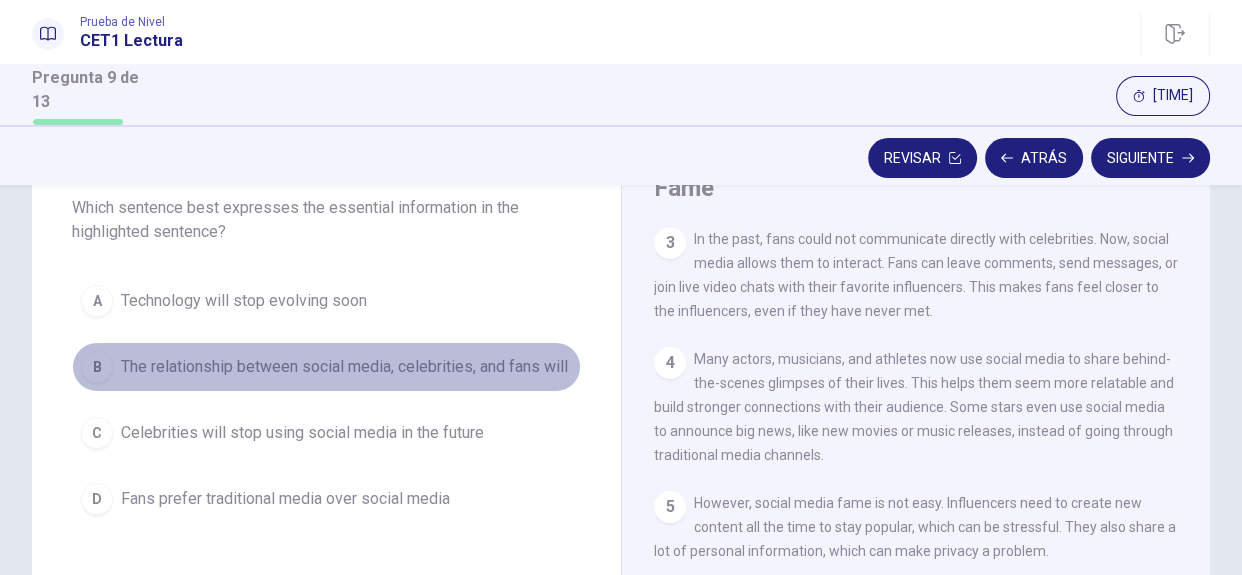 click on "The relationship between social media, celebrities, and fans will" at bounding box center (244, 301) 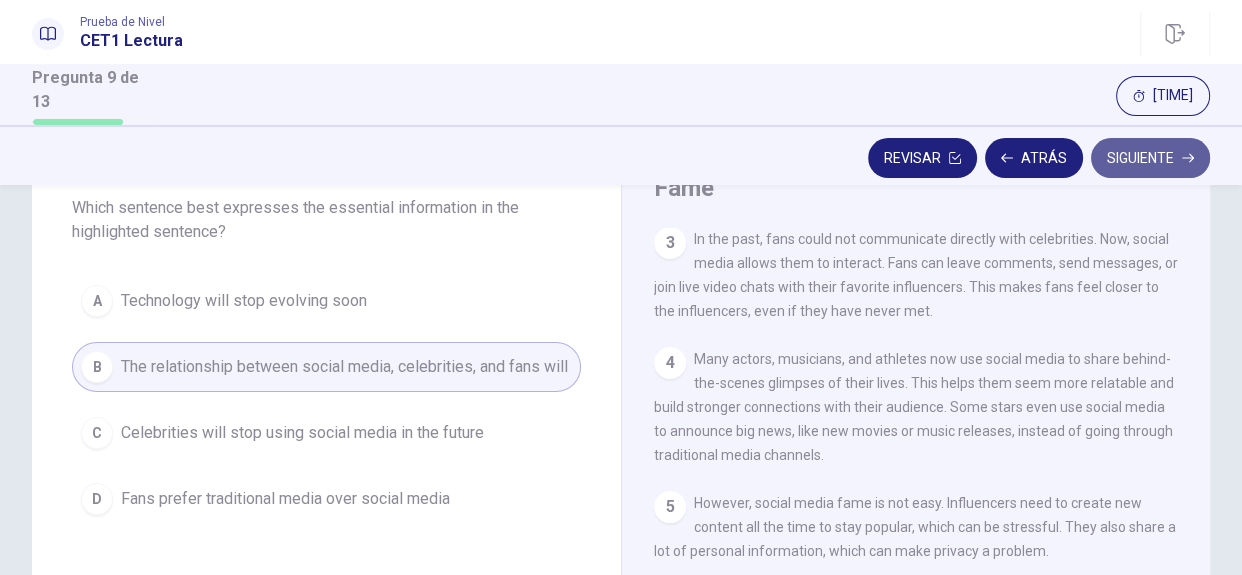 click on "Siguiente" at bounding box center [1150, 158] 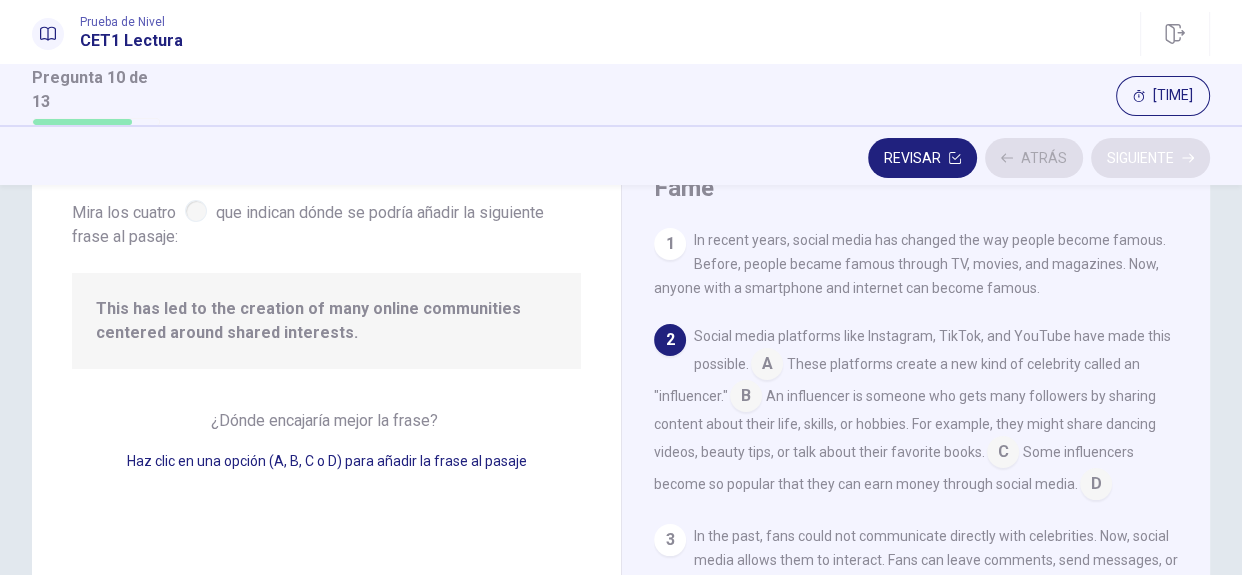 scroll, scrollTop: 99, scrollLeft: 0, axis: vertical 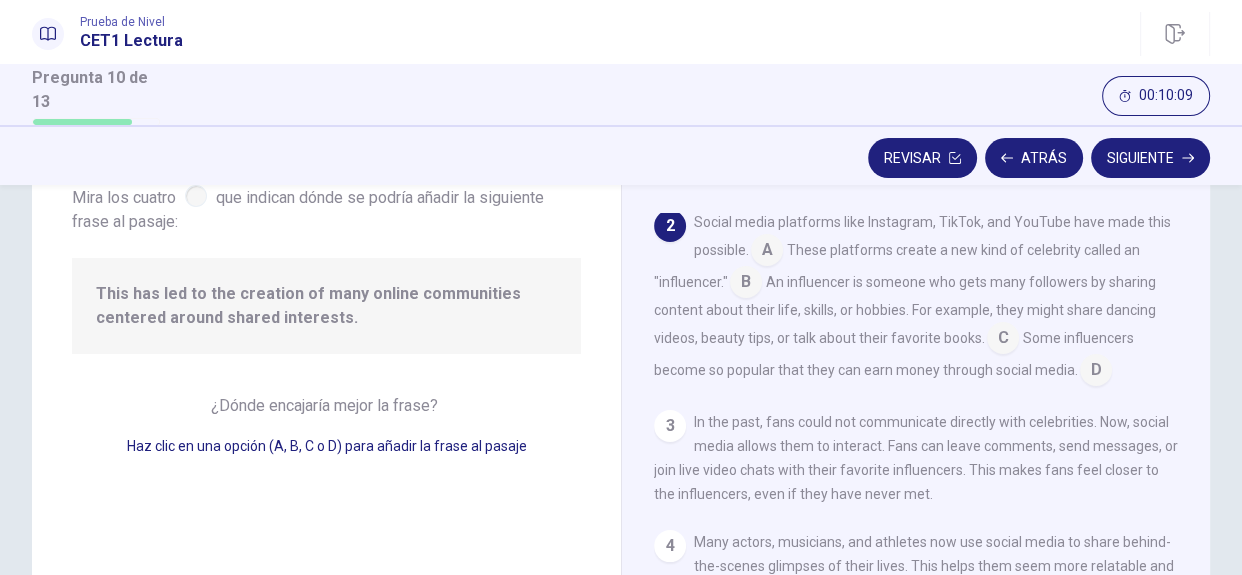 click at bounding box center [767, 252] 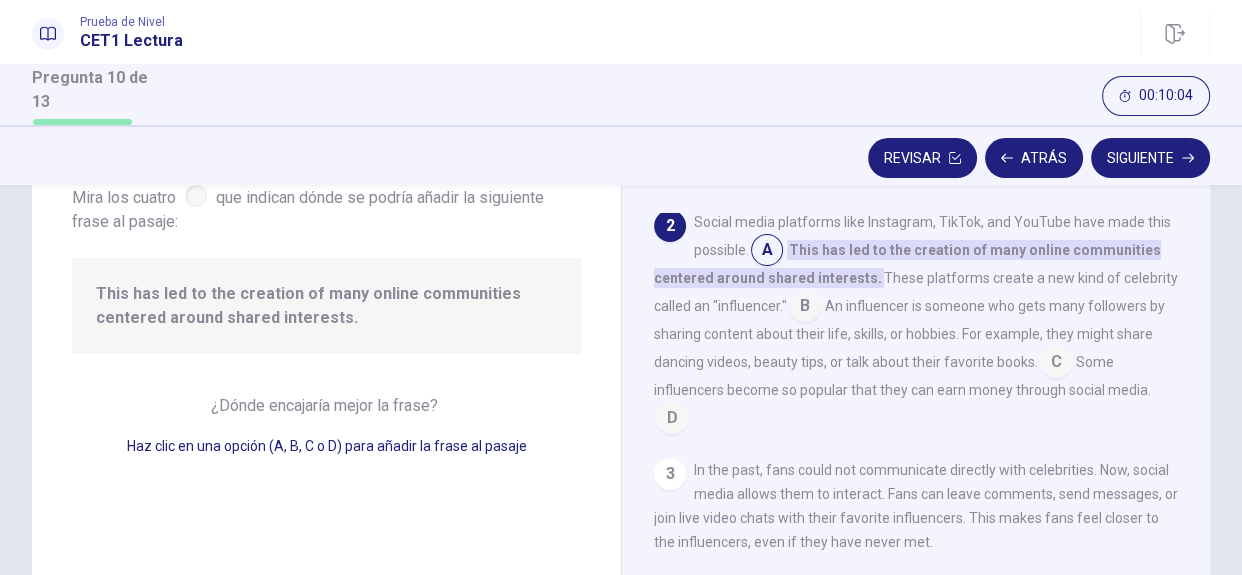 drag, startPoint x: 770, startPoint y: 254, endPoint x: 804, endPoint y: 293, distance: 51.739735 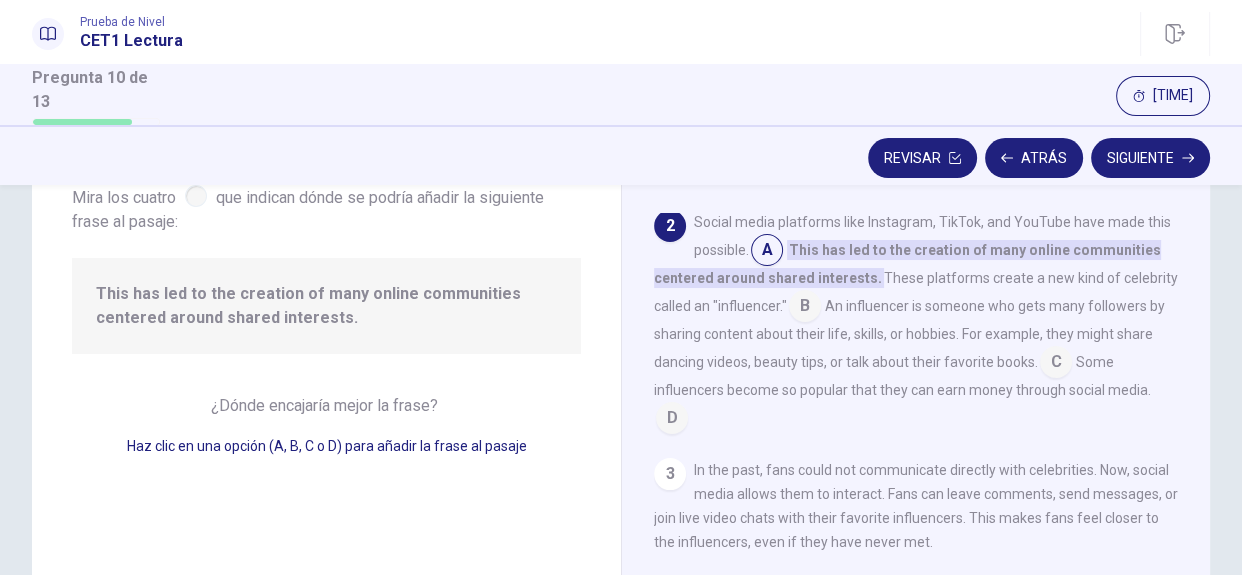 click at bounding box center (767, 252) 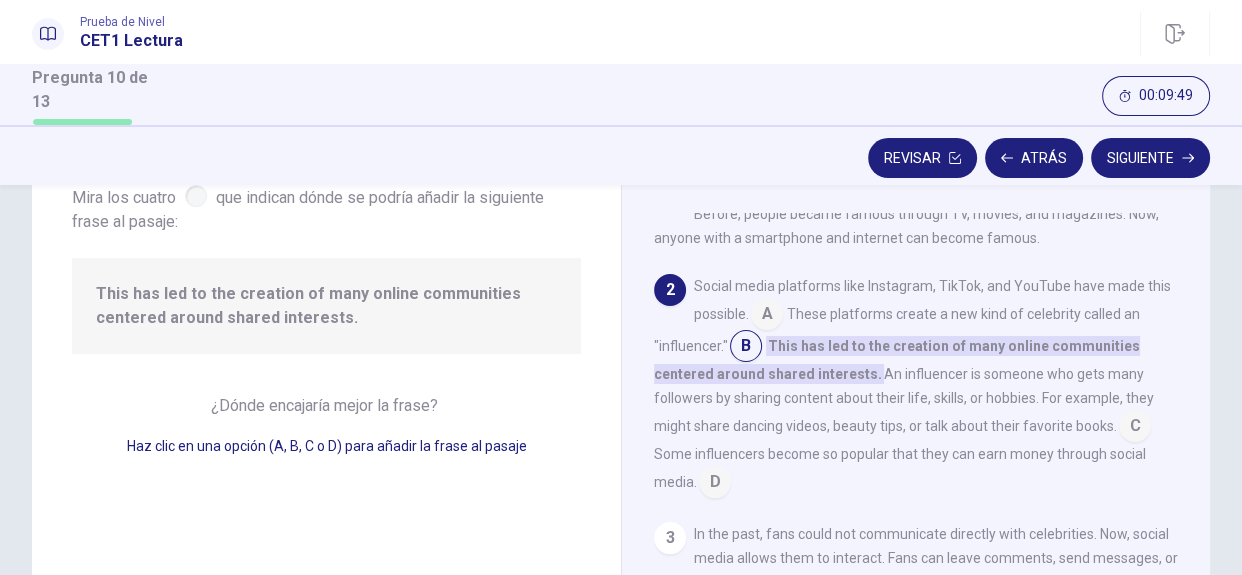 scroll, scrollTop: 33, scrollLeft: 0, axis: vertical 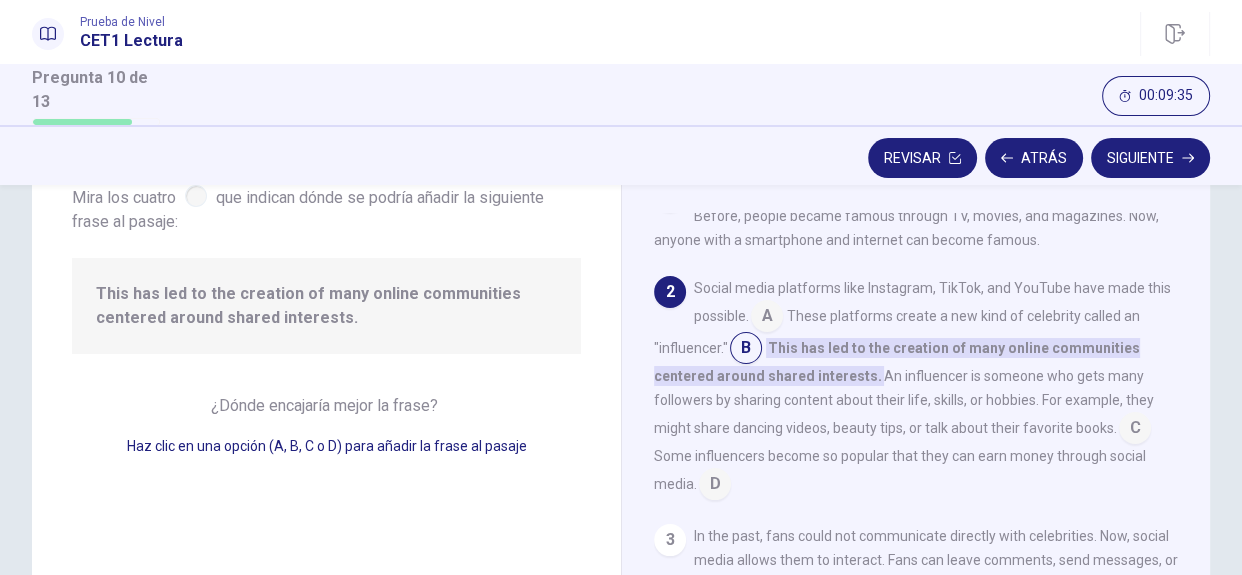click at bounding box center (767, 318) 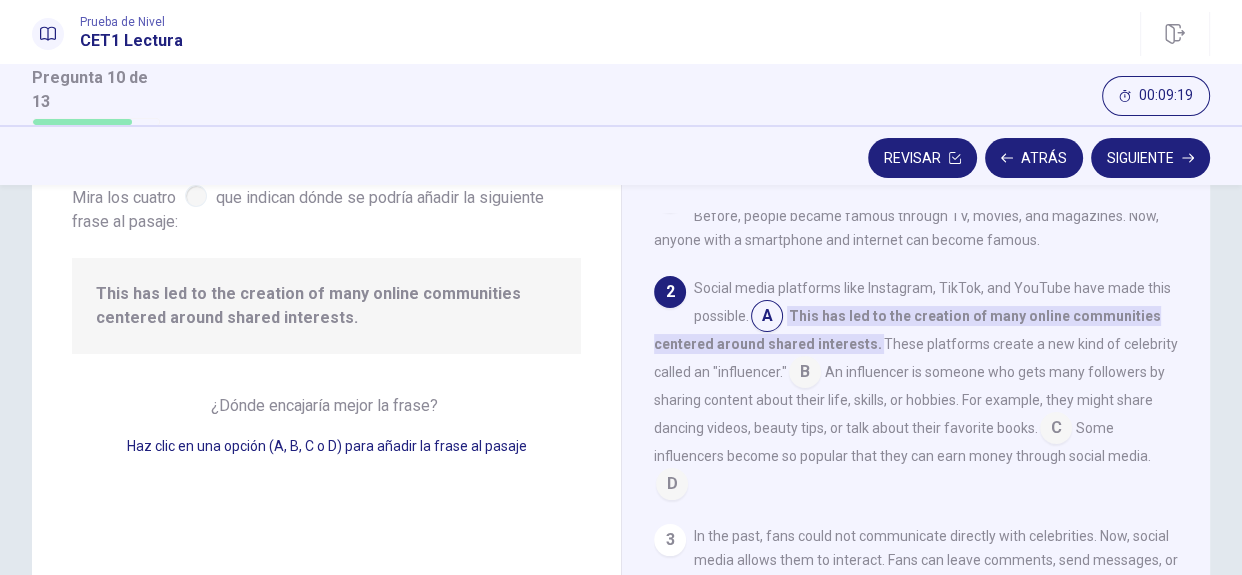 click at bounding box center [767, 318] 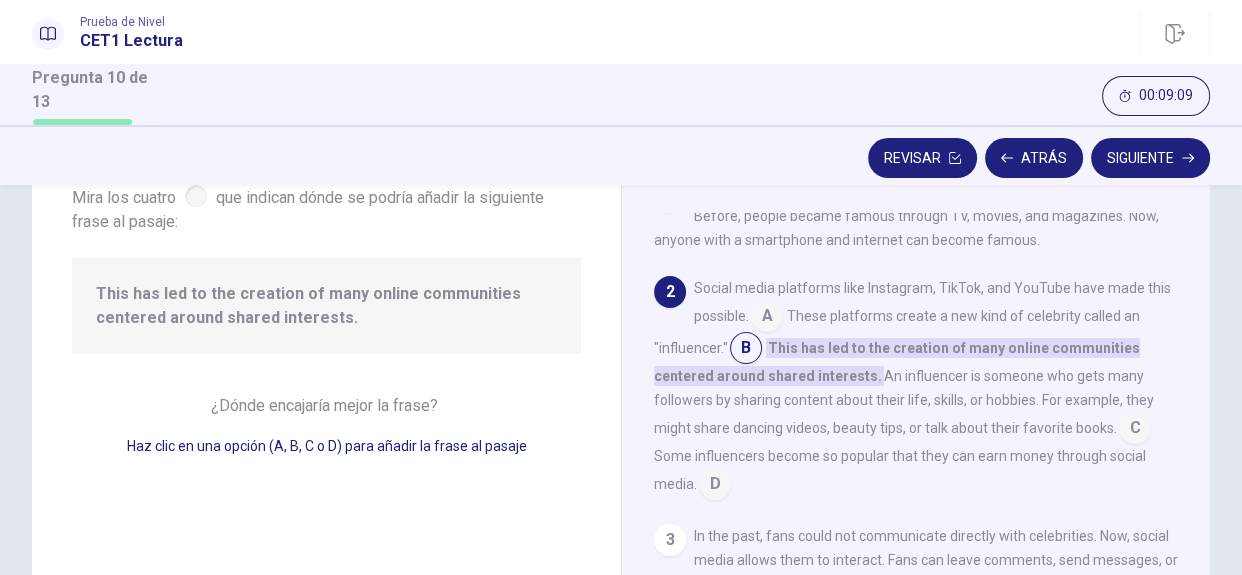click at bounding box center (767, 318) 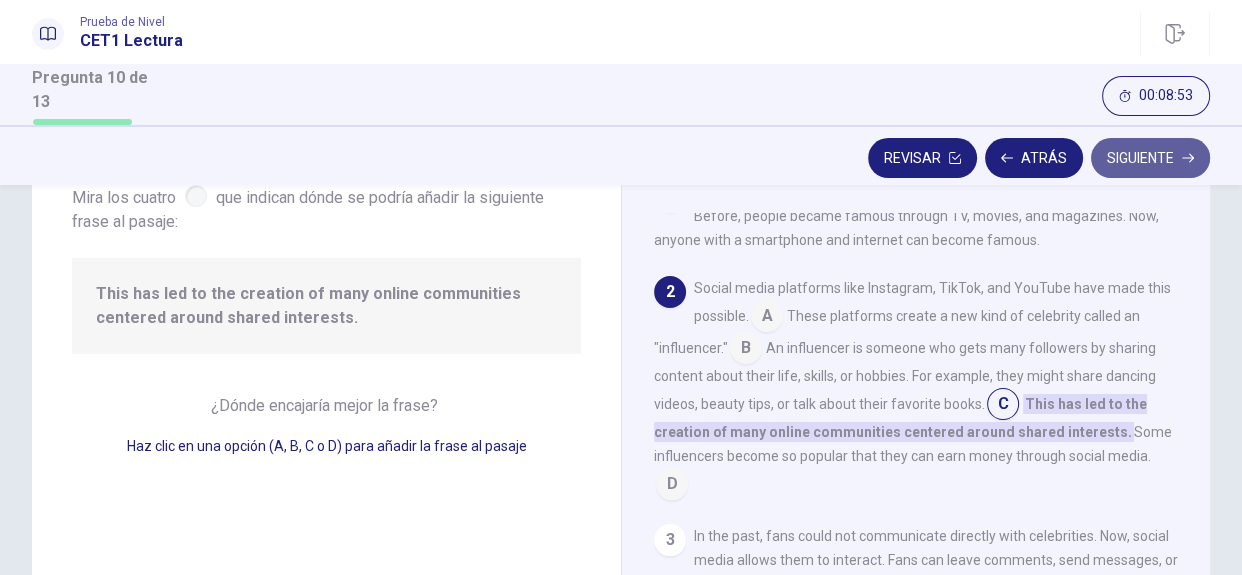 click on "Siguiente" at bounding box center [1150, 158] 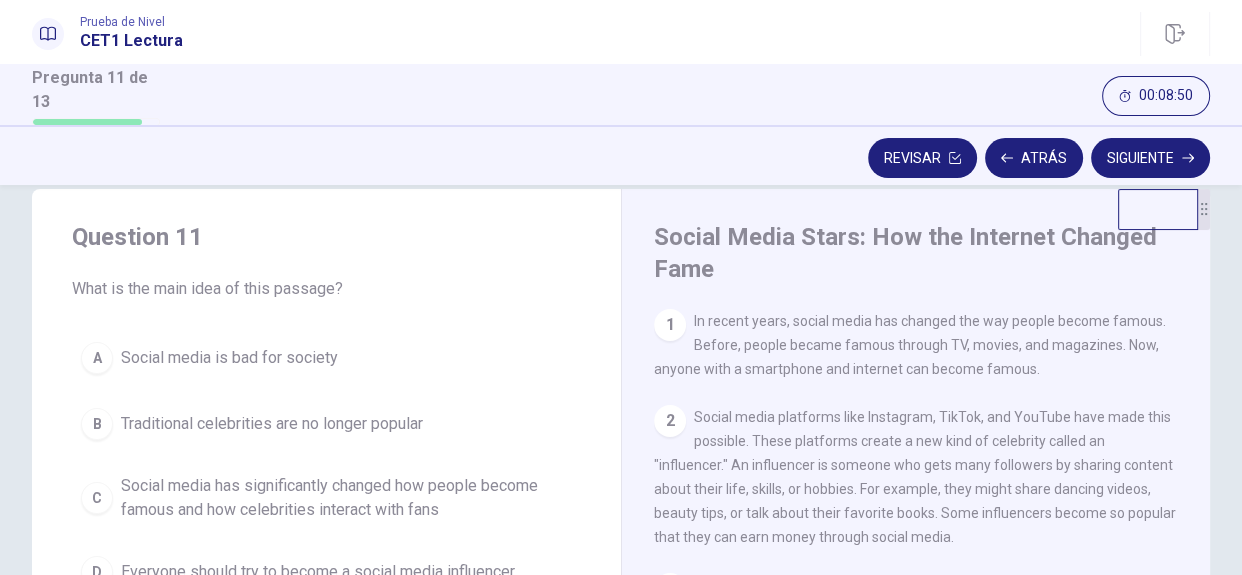 scroll, scrollTop: 40, scrollLeft: 0, axis: vertical 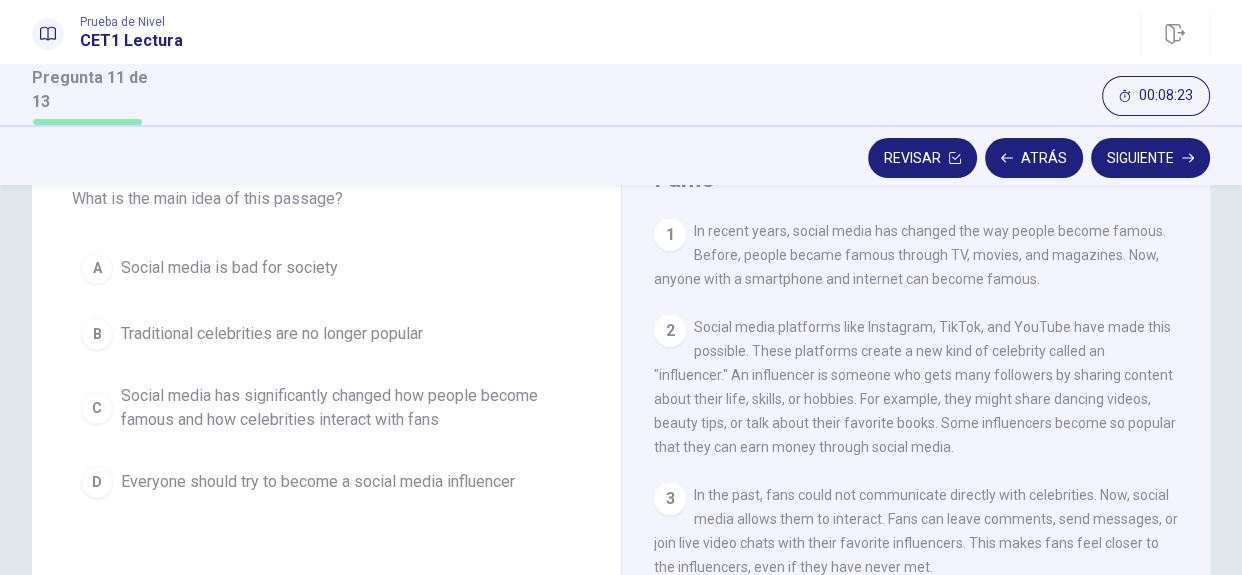 click on "A Social media is bad for society B Traditional celebrities are no longer popular C Social media has significantly changed how people become famous and how celebrities interact with fans D Everyone should try to become a social media influencer" at bounding box center (326, 375) 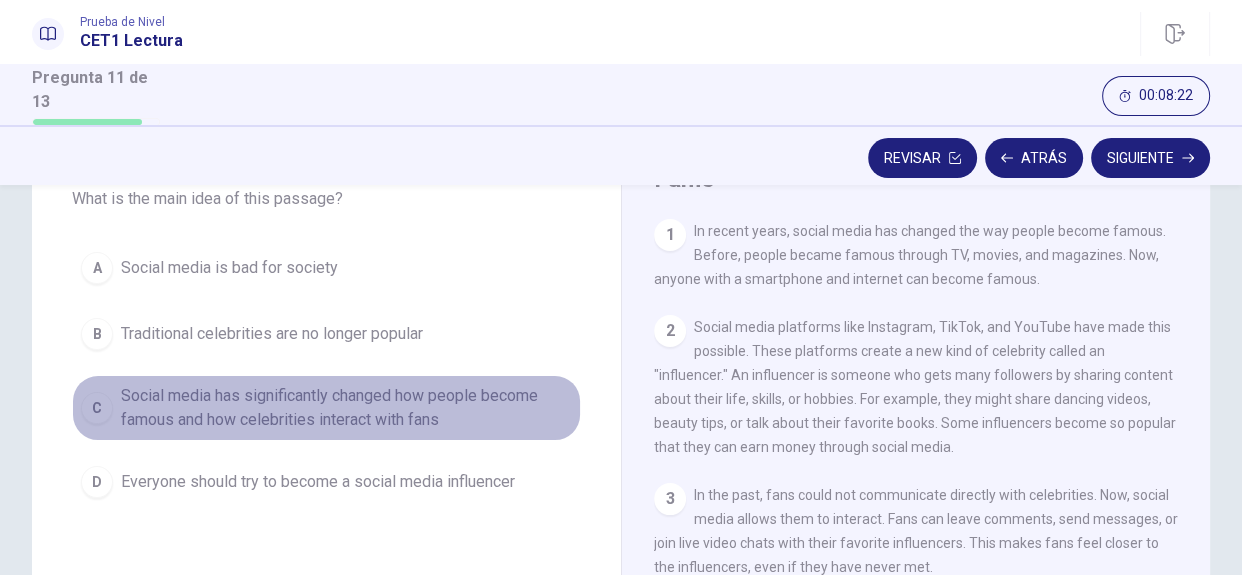 click on "Social media has significantly changed how people become famous and how celebrities interact with fans" at bounding box center (229, 268) 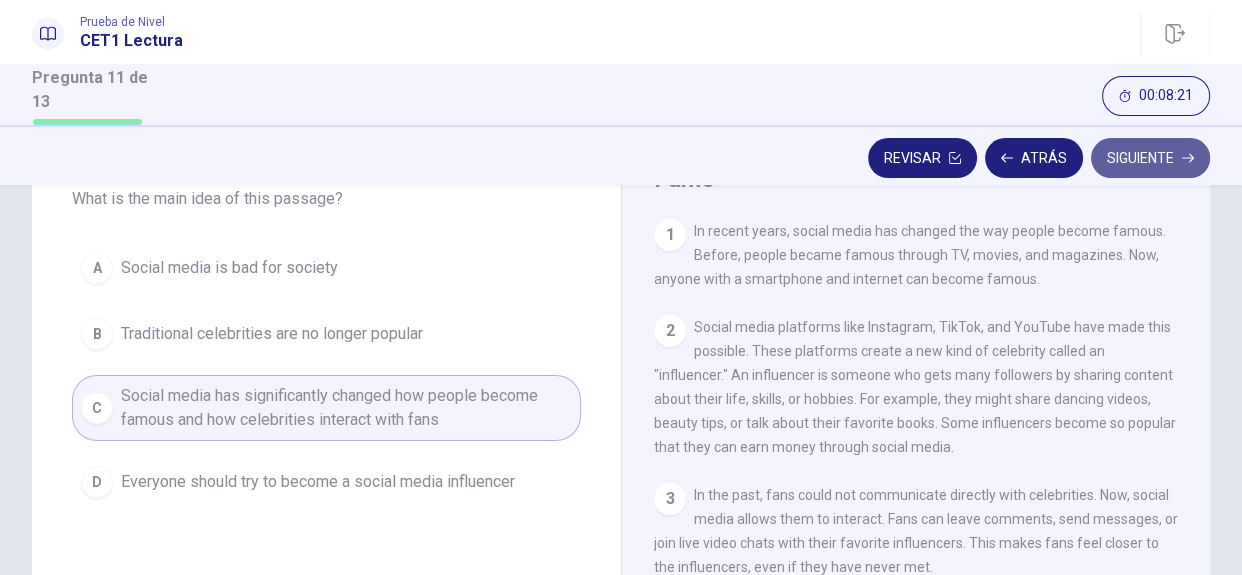 click on "Siguiente" at bounding box center (1150, 158) 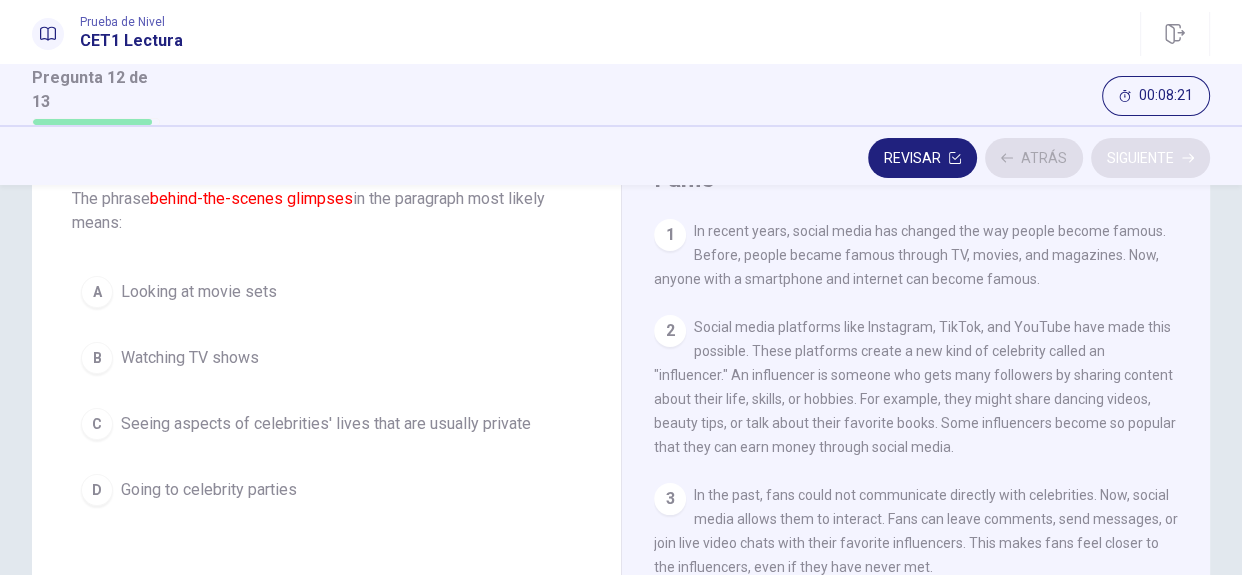 scroll, scrollTop: 145, scrollLeft: 0, axis: vertical 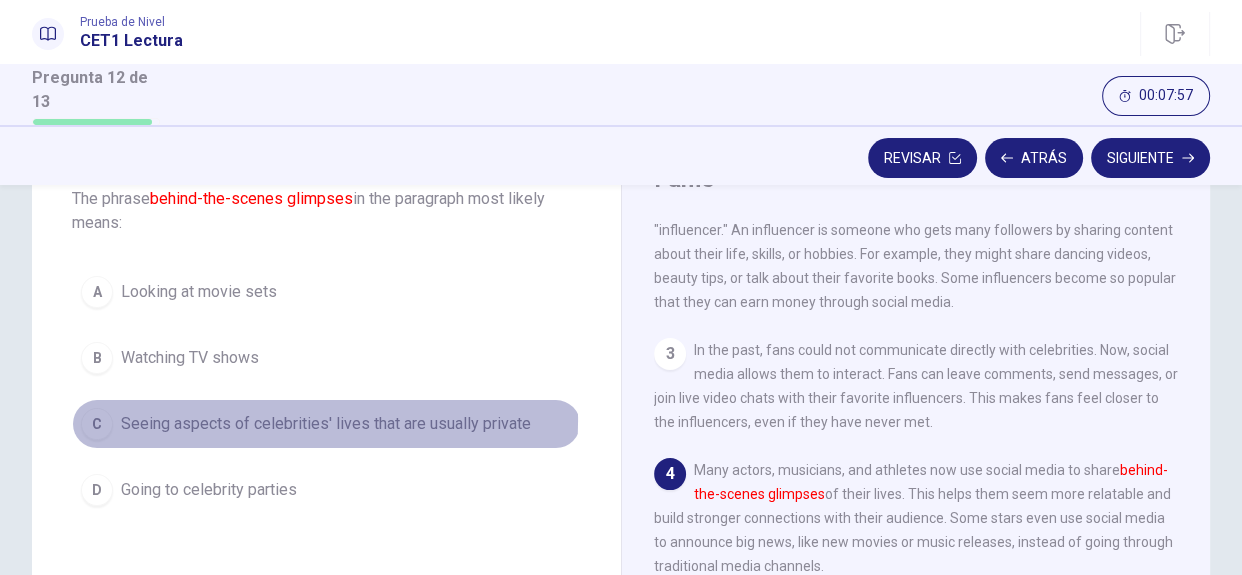 click on "Seeing aspects of celebrities' lives that are usually private" at bounding box center (199, 292) 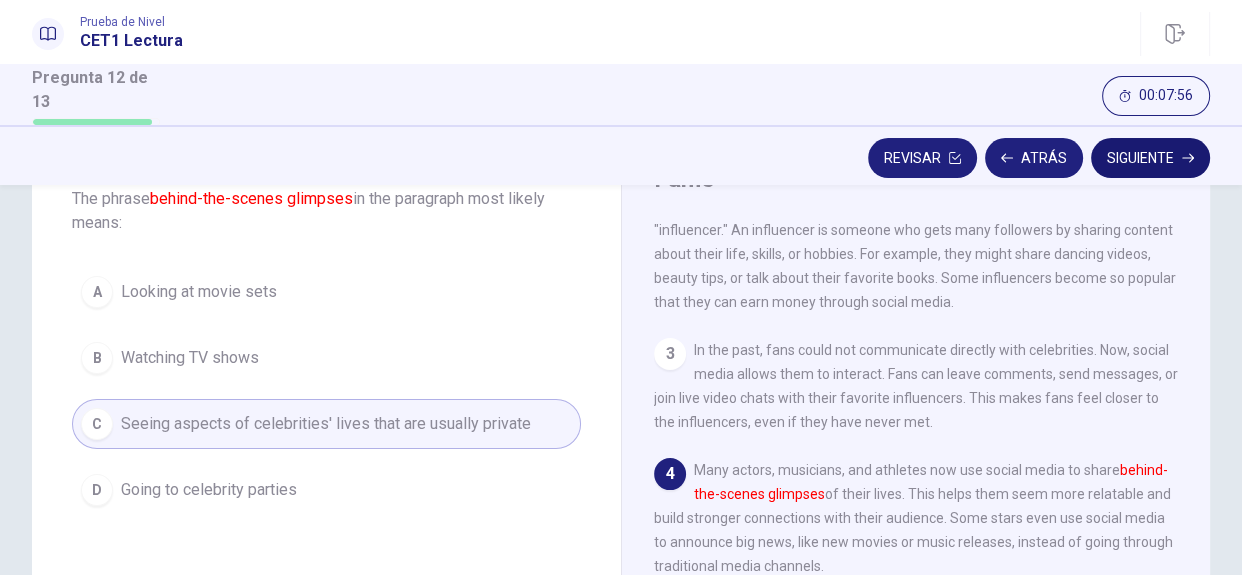 click on "Siguiente" at bounding box center [1150, 158] 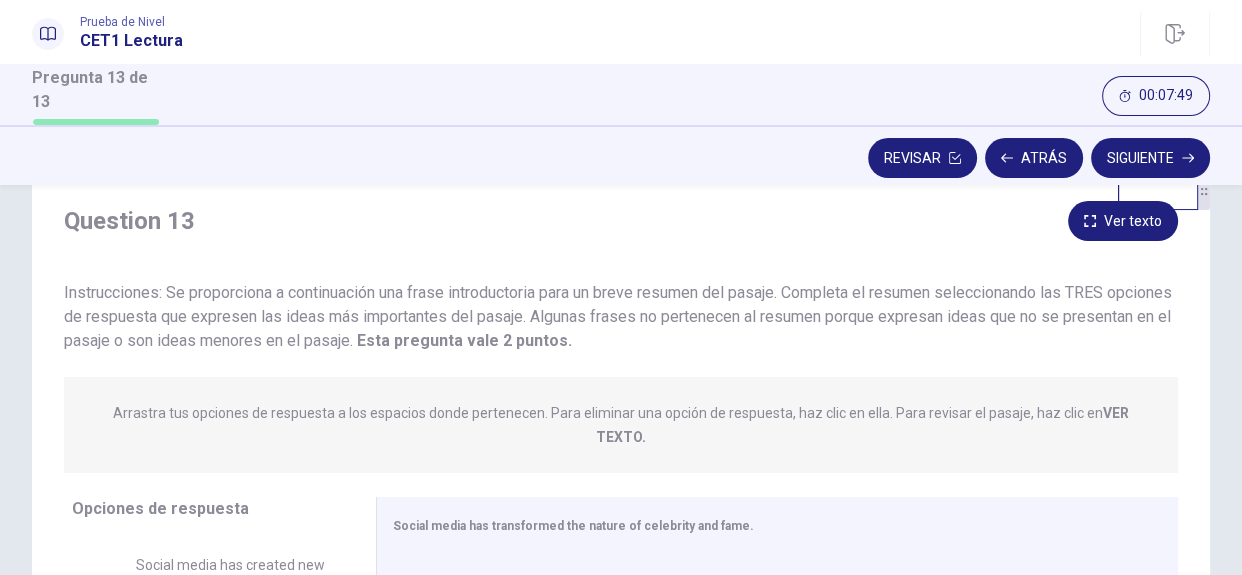 scroll, scrollTop: 60, scrollLeft: 0, axis: vertical 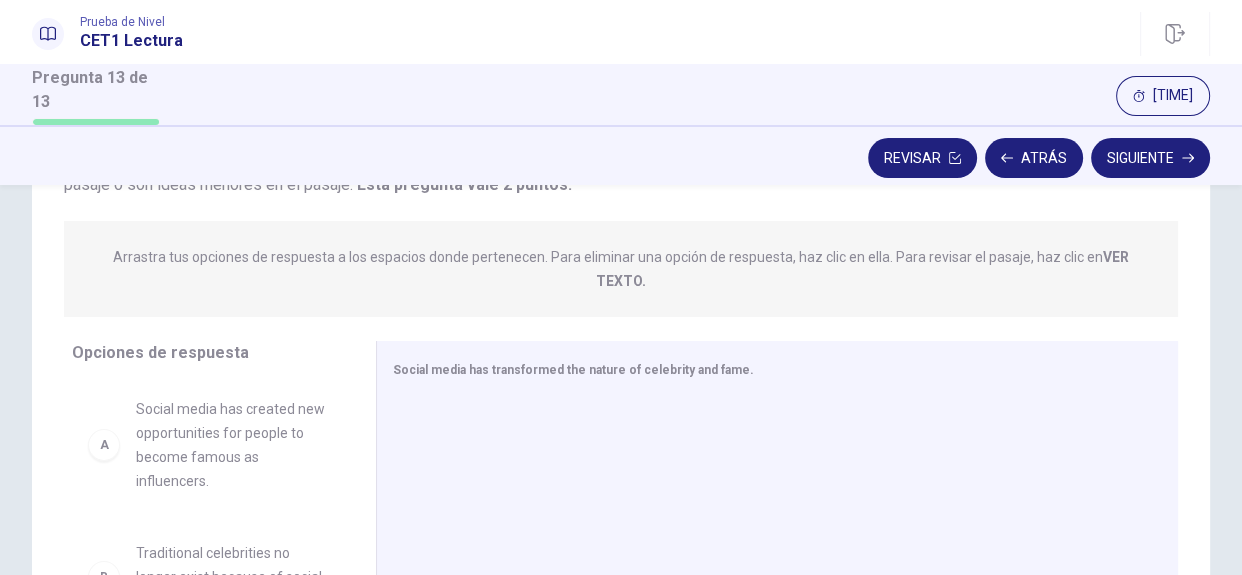 click on "Question 13 Ver texto Instrucciones: Se proporciona a continuación una frase introductoria para un breve resumen del pasaje. Completa el resumen seleccionando las TRES opciones de respuesta que expresen las ideas más importantes del pasaje. Algunas frases no pertenecen al resumen porque expresan ideas que no se presentan en el pasaje o son ideas menores en el pasaje. Esta pregunta vale 2 puntos. Esta pregunta vale 2 puntos. Arrastra tus opciones de respuesta a los espacios donde pertenecen. Para eliminar una opción de respuesta, haz clic en ella. Para revisar el pasaje, haz clic en VER TEXTO. Haz clic en las opciones de respuesta a continuación para seleccionar tus respuestas. Para eliminar una opción de respuesta, ve a la pestaña Respuestas y haz clic en ella. Para revisar el pasaje, haz clic en la pestaña PASAJE. Choices Answers A Social media has created new opportunities for people to become famous as influencers. B Traditional celebrities no longer exist because of social media. C D E F A B C D" at bounding box center [621, 360] 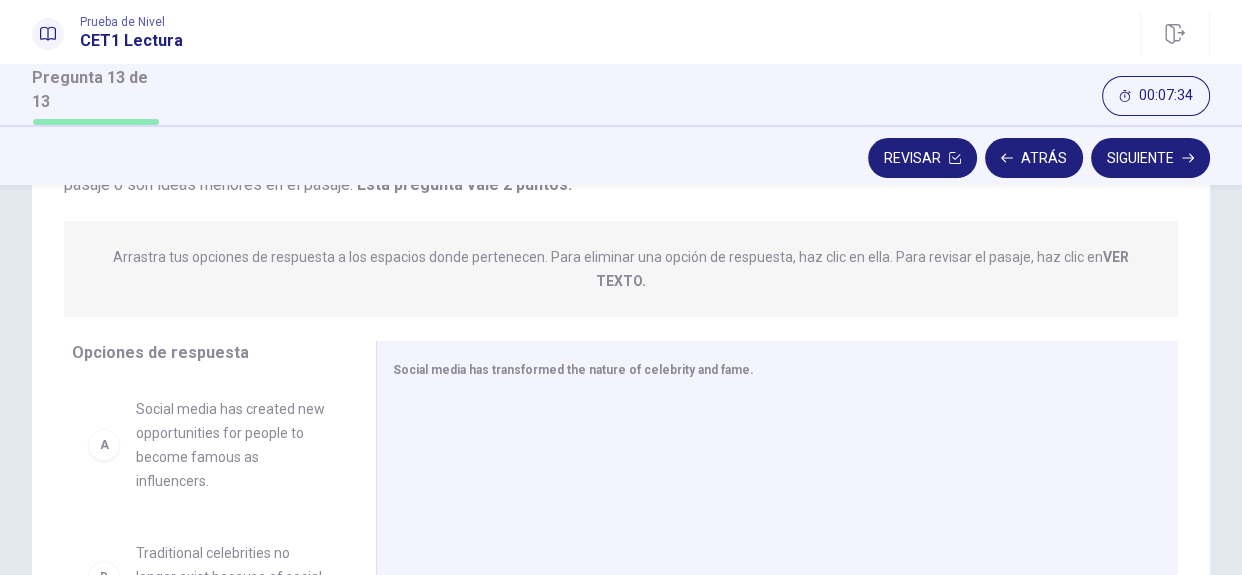 drag, startPoint x: 1231, startPoint y: 323, endPoint x: 1228, endPoint y: 348, distance: 25.179358 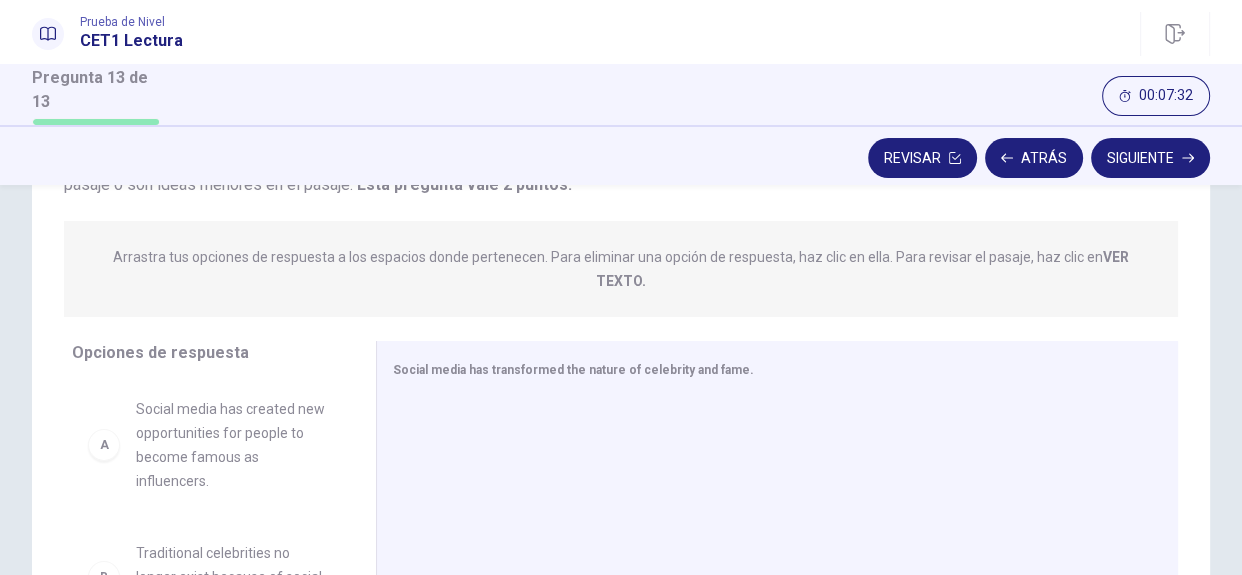 drag, startPoint x: 1231, startPoint y: 323, endPoint x: 1234, endPoint y: 355, distance: 32.140316 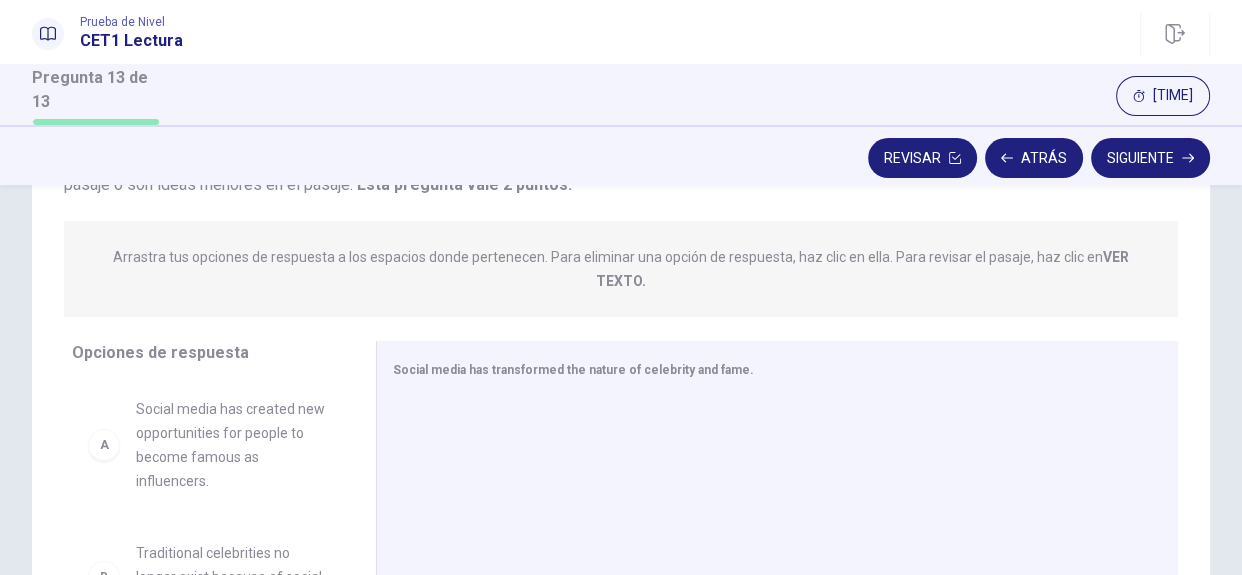 click on "Social media has created new opportunities for people to become famous as influencers." at bounding box center [232, 445] 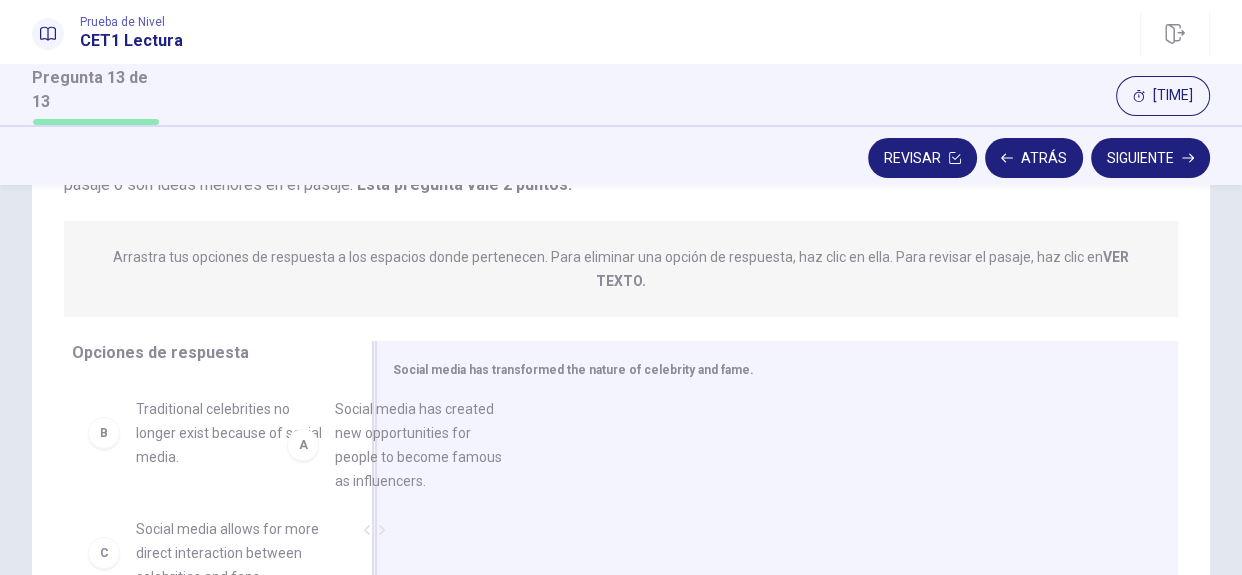 drag, startPoint x: 260, startPoint y: 421, endPoint x: 513, endPoint y: 422, distance: 253.00198 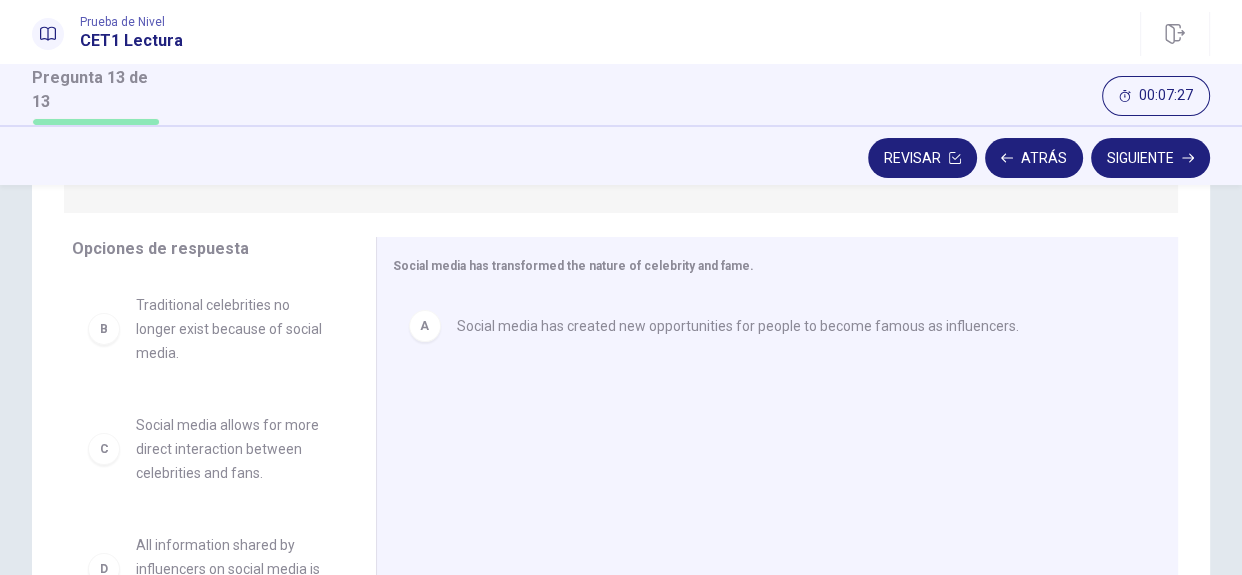 scroll, scrollTop: 320, scrollLeft: 0, axis: vertical 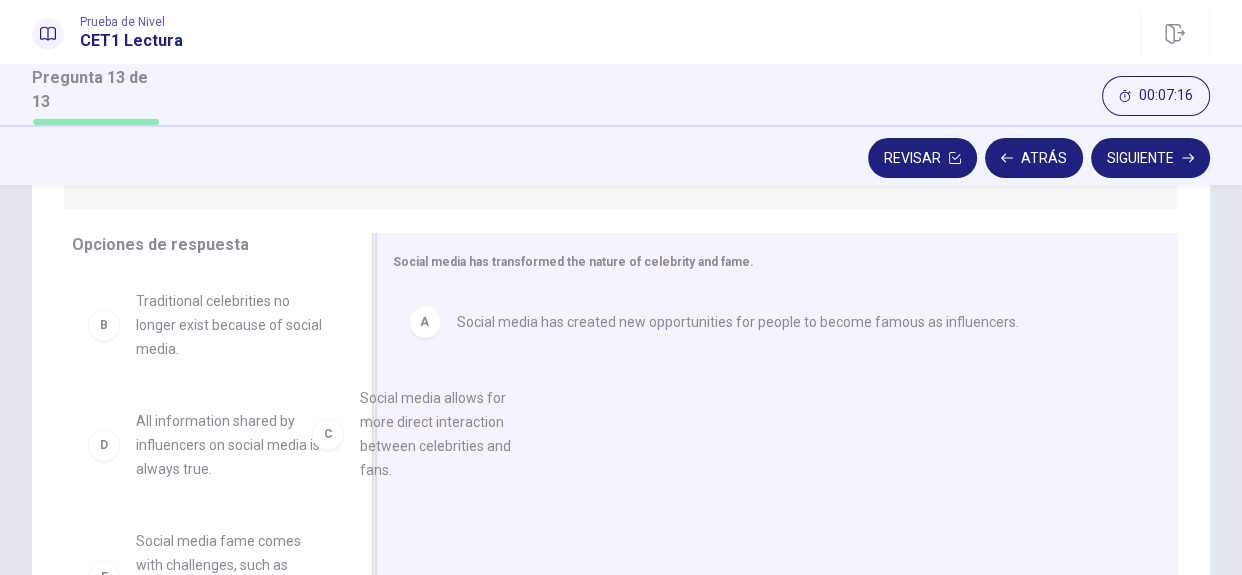 drag, startPoint x: 267, startPoint y: 456, endPoint x: 699, endPoint y: 350, distance: 444.81458 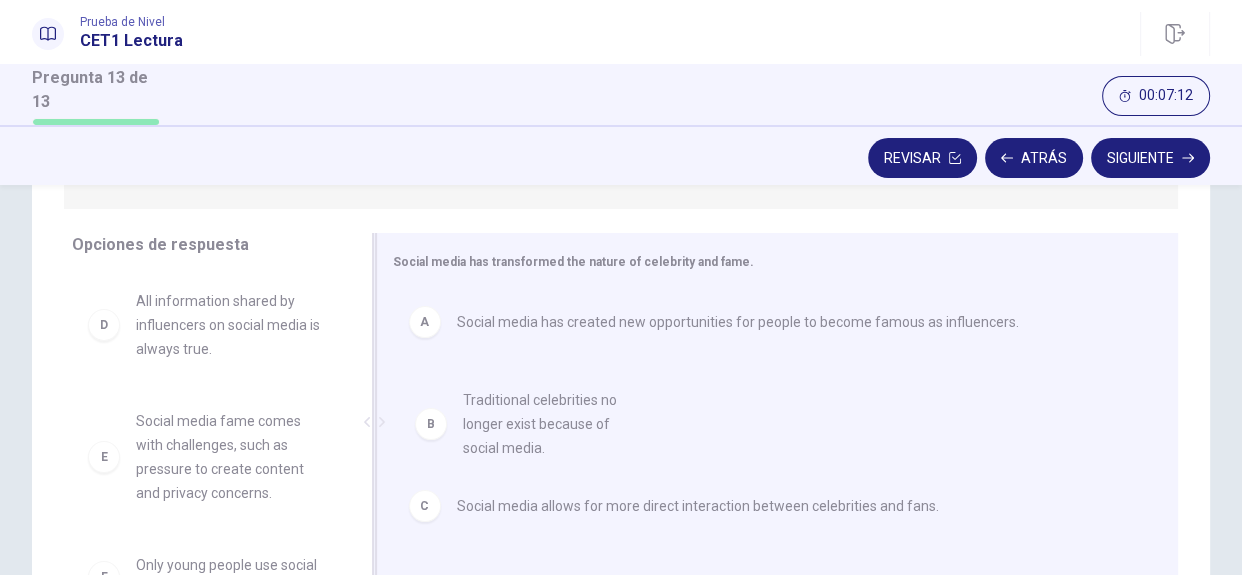 drag, startPoint x: 182, startPoint y: 347, endPoint x: 512, endPoint y: 445, distance: 344.2441 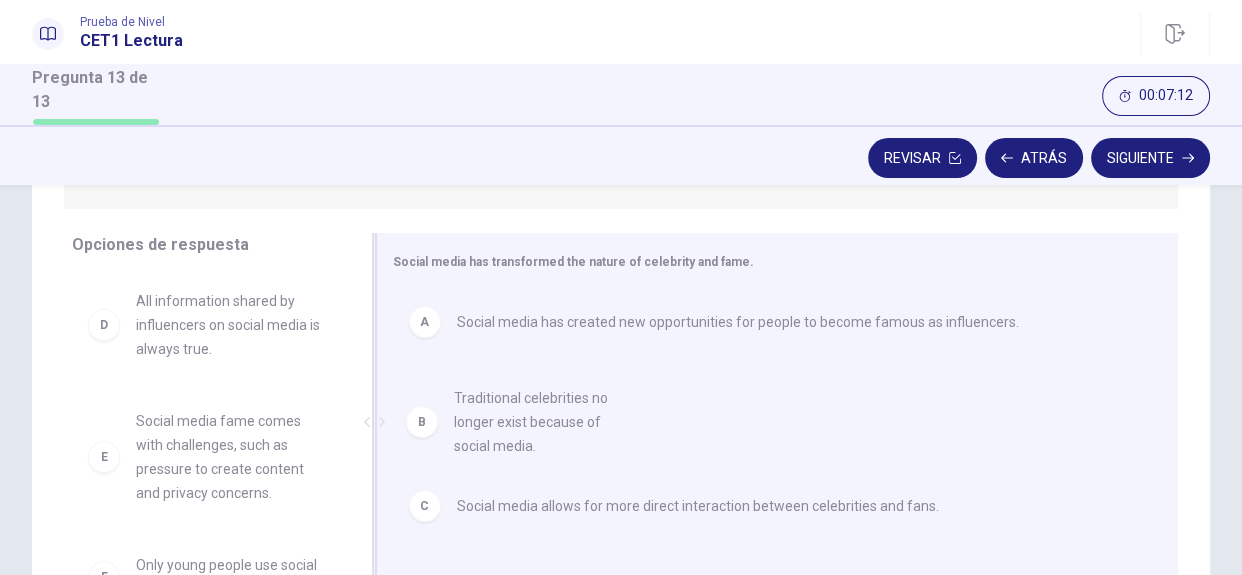 click on "A Social media has created new opportunities for people to become famous as influencers. C Social media allows for more direct interaction between celebrities and fans." at bounding box center [769, 424] 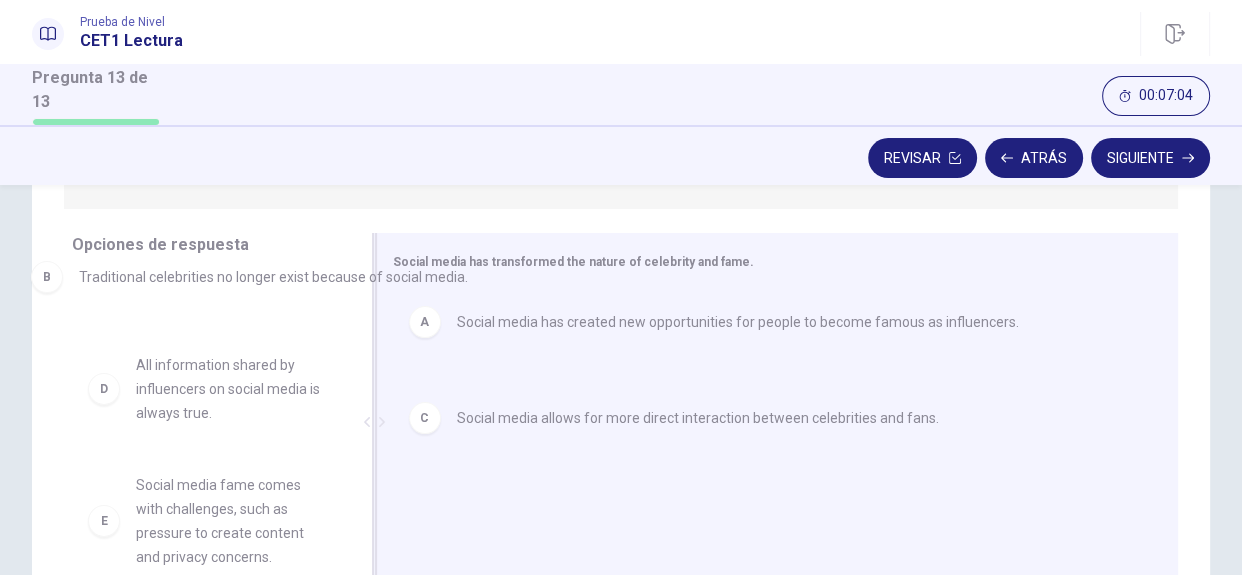 drag, startPoint x: 552, startPoint y: 404, endPoint x: 152, endPoint y: 284, distance: 417.61227 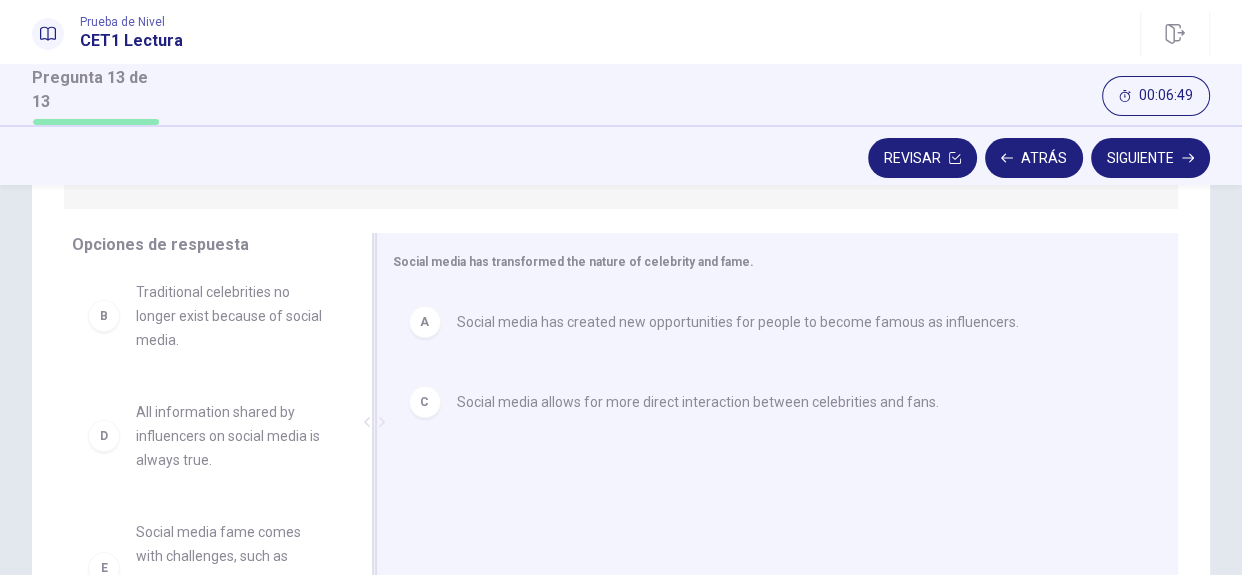 scroll, scrollTop: 0, scrollLeft: 0, axis: both 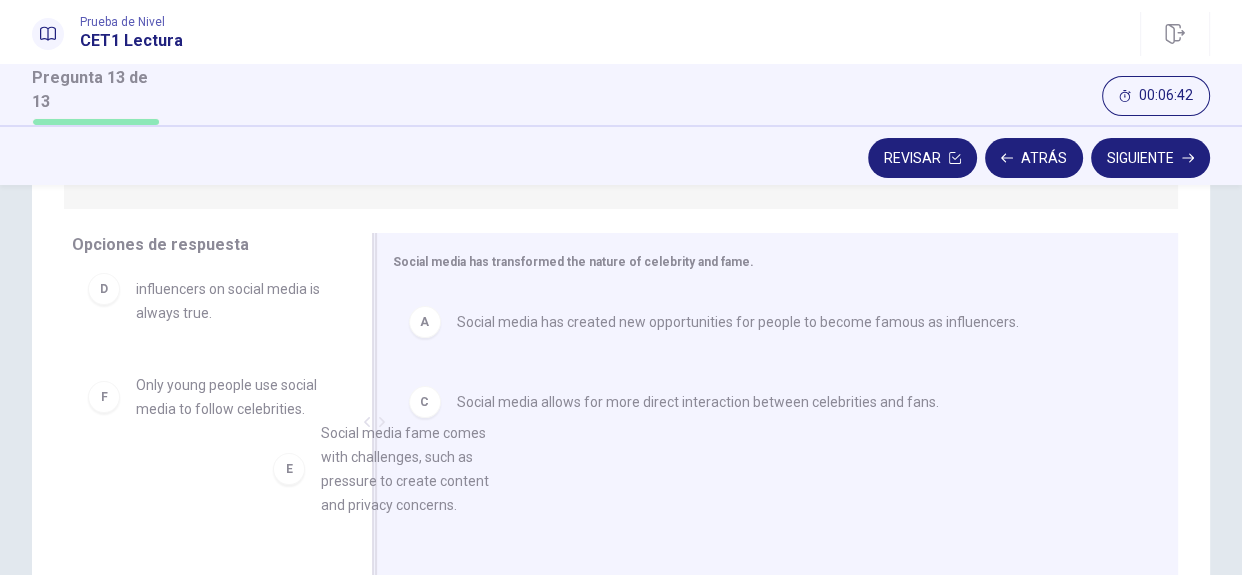 drag, startPoint x: 229, startPoint y: 430, endPoint x: 616, endPoint y: 509, distance: 394.98102 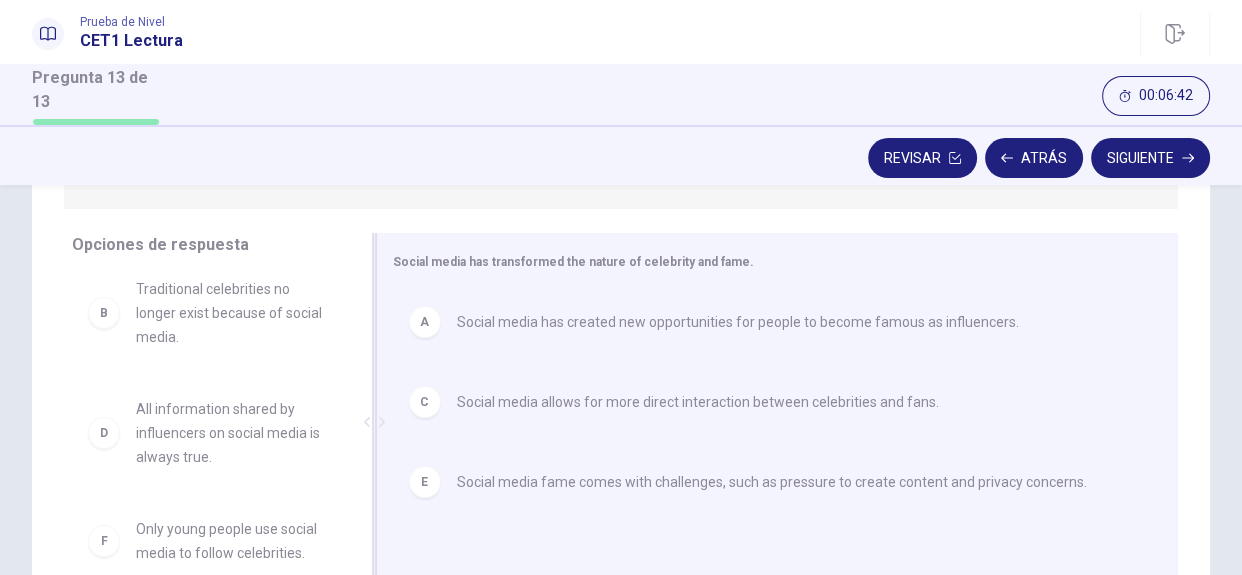 scroll, scrollTop: 35, scrollLeft: 0, axis: vertical 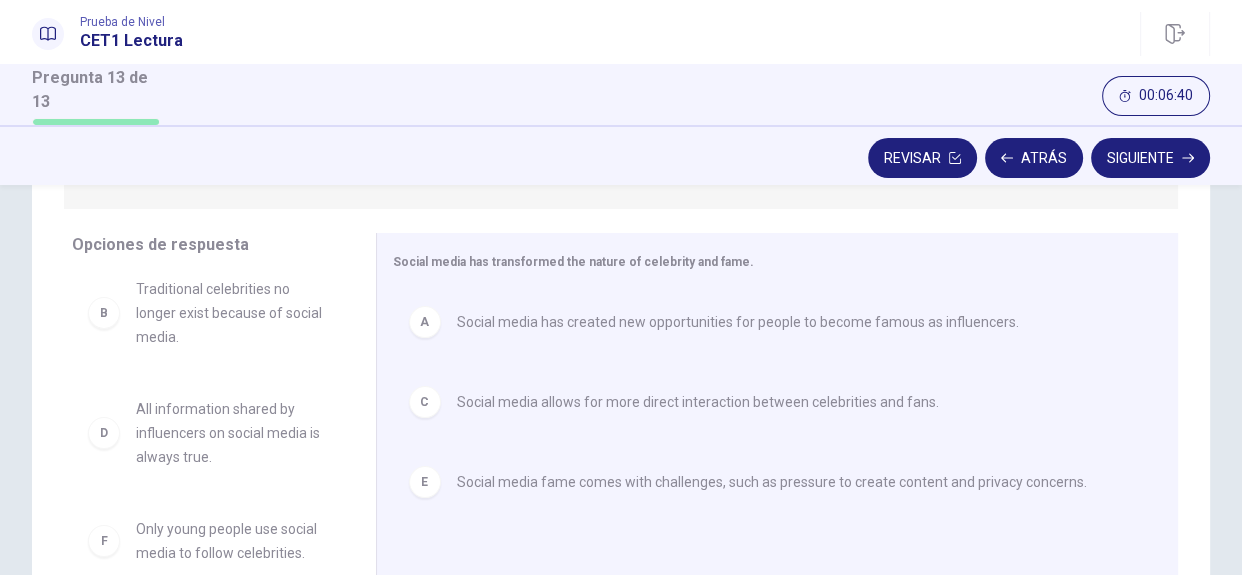 drag, startPoint x: 347, startPoint y: 445, endPoint x: 335, endPoint y: 513, distance: 69.050705 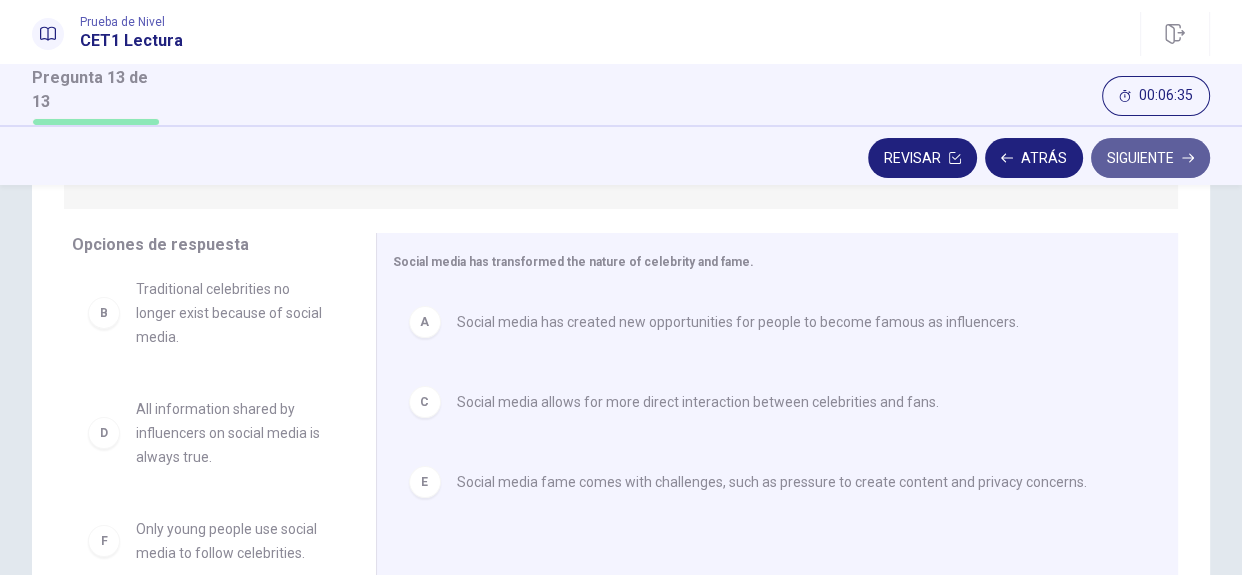 click on "Siguiente" at bounding box center (1150, 158) 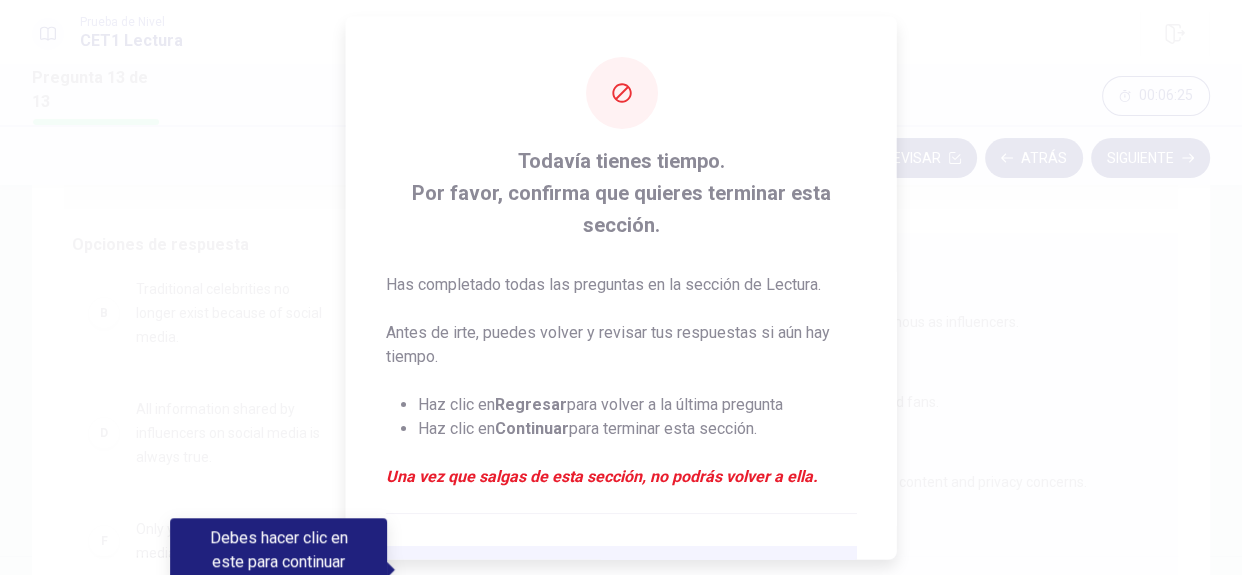 click on "Debes hacer clic en este para continuar" at bounding box center [278, 550] 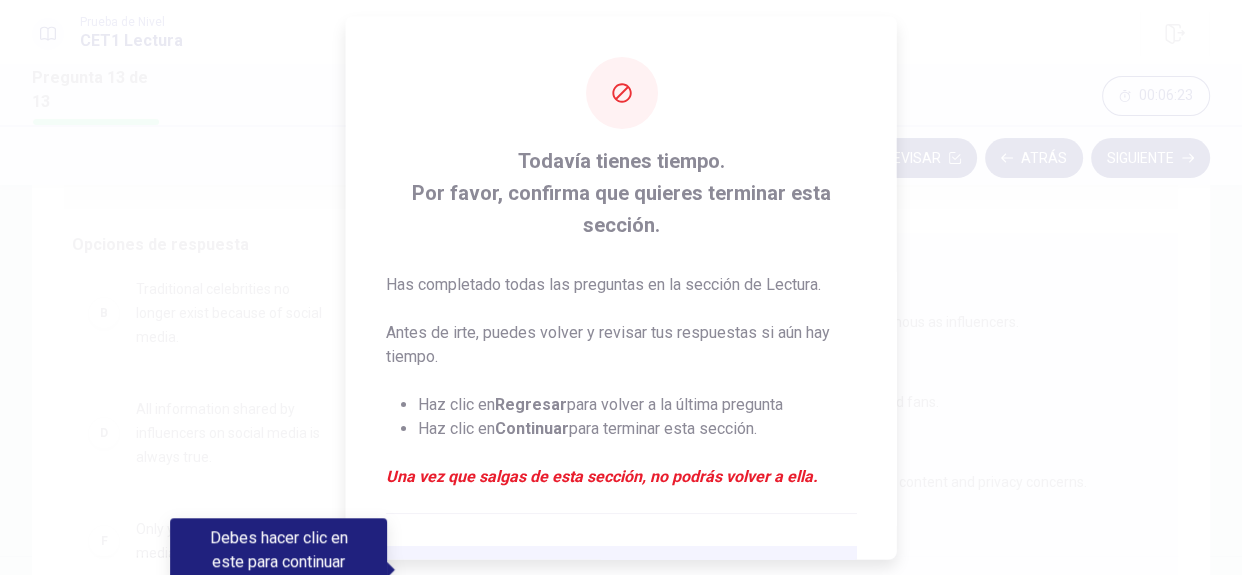 drag, startPoint x: 898, startPoint y: 329, endPoint x: 861, endPoint y: 464, distance: 139.97858 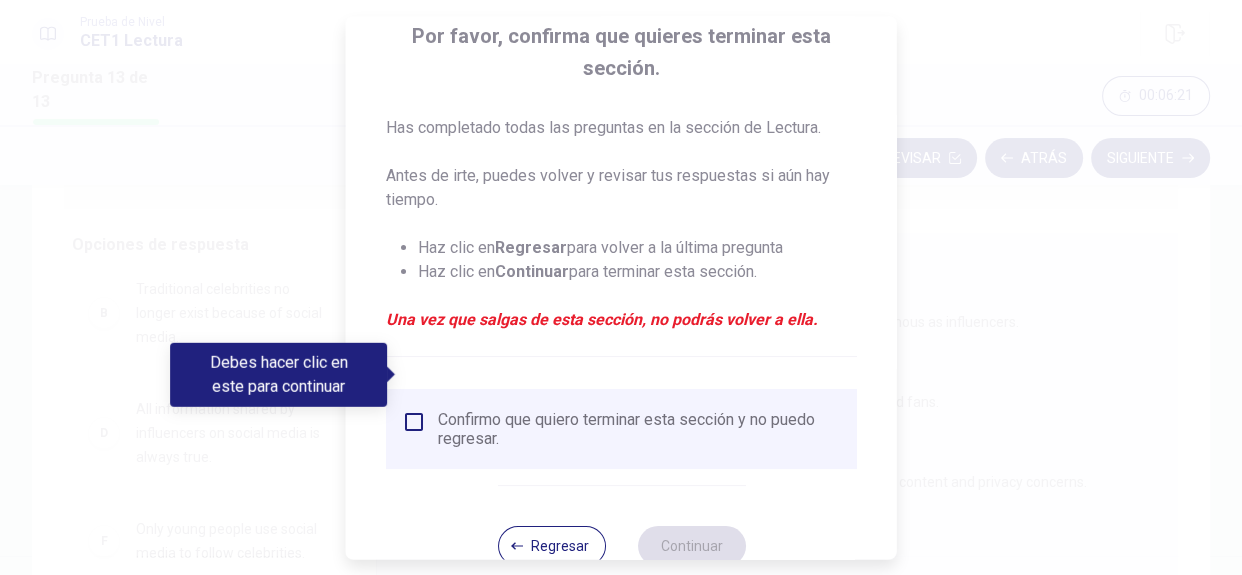 scroll, scrollTop: 202, scrollLeft: 0, axis: vertical 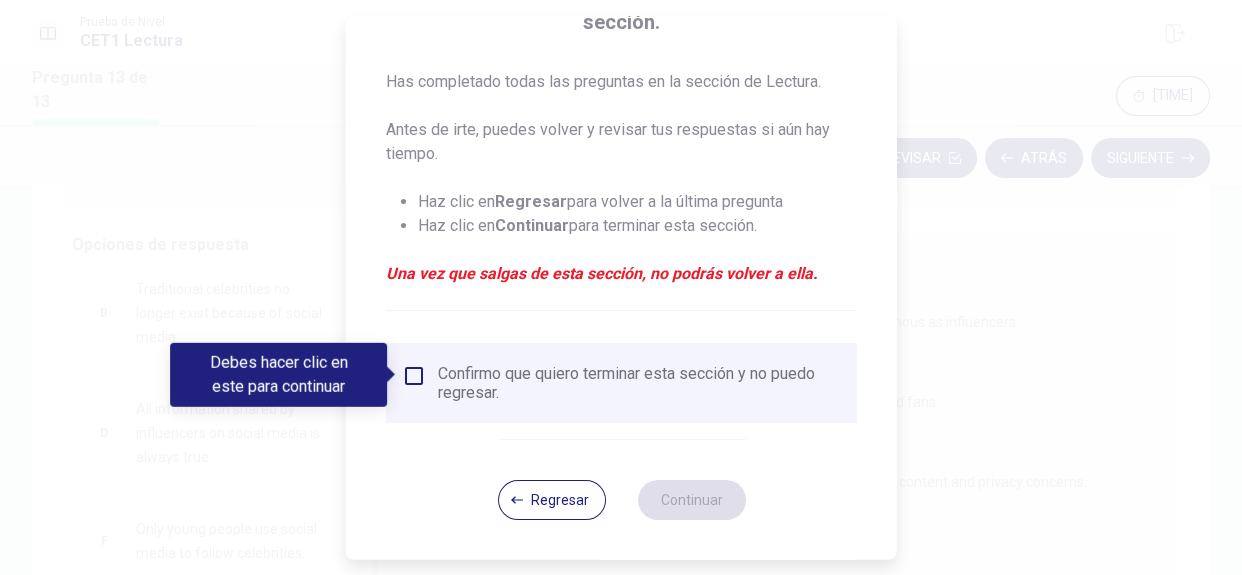 click on "Regresar" at bounding box center (551, 500) 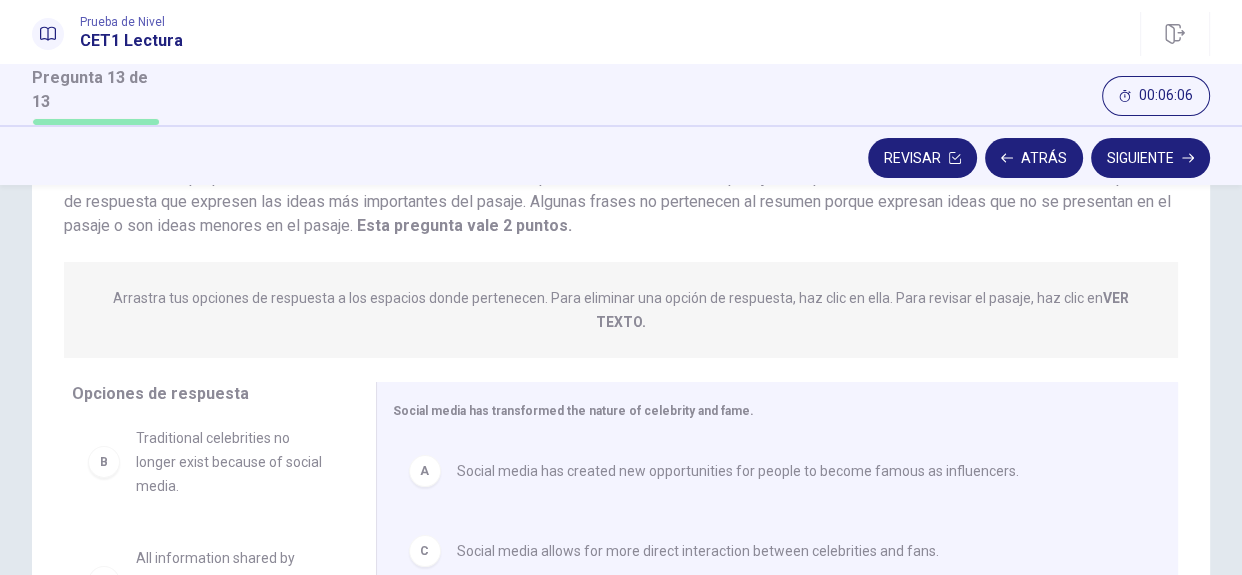 scroll, scrollTop: 159, scrollLeft: 0, axis: vertical 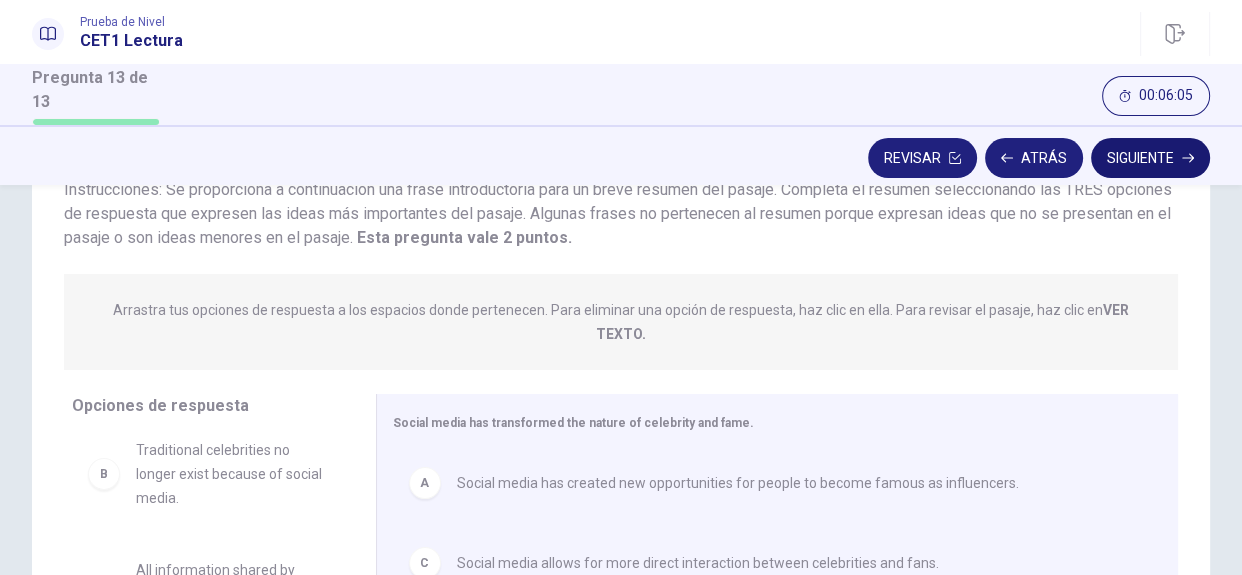 click on "Siguiente" at bounding box center [1150, 158] 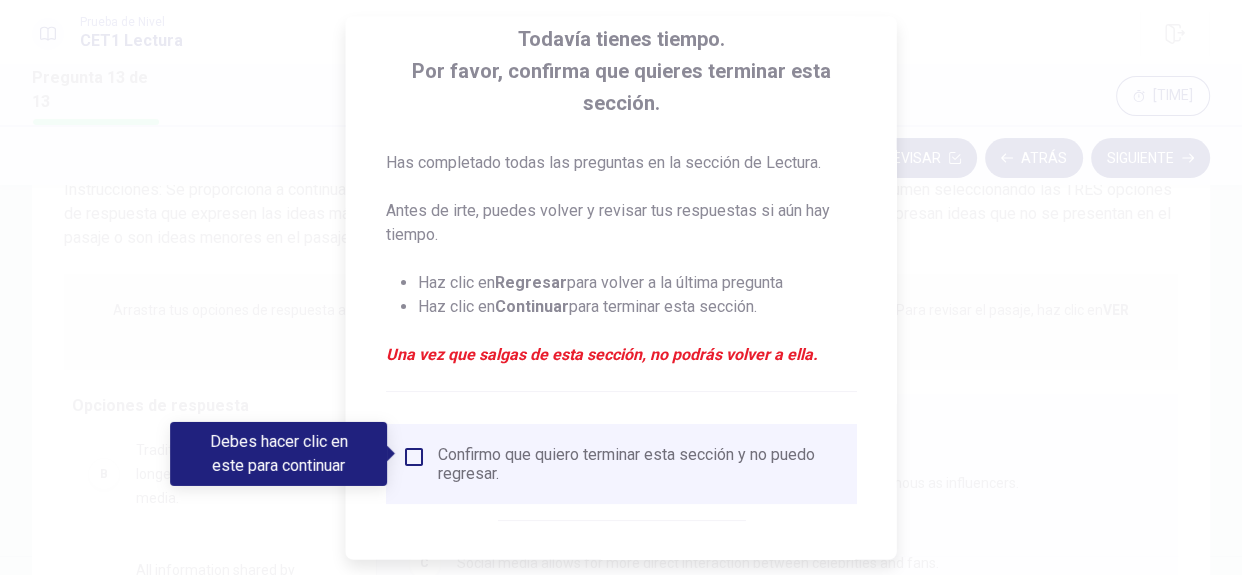 scroll, scrollTop: 123, scrollLeft: 0, axis: vertical 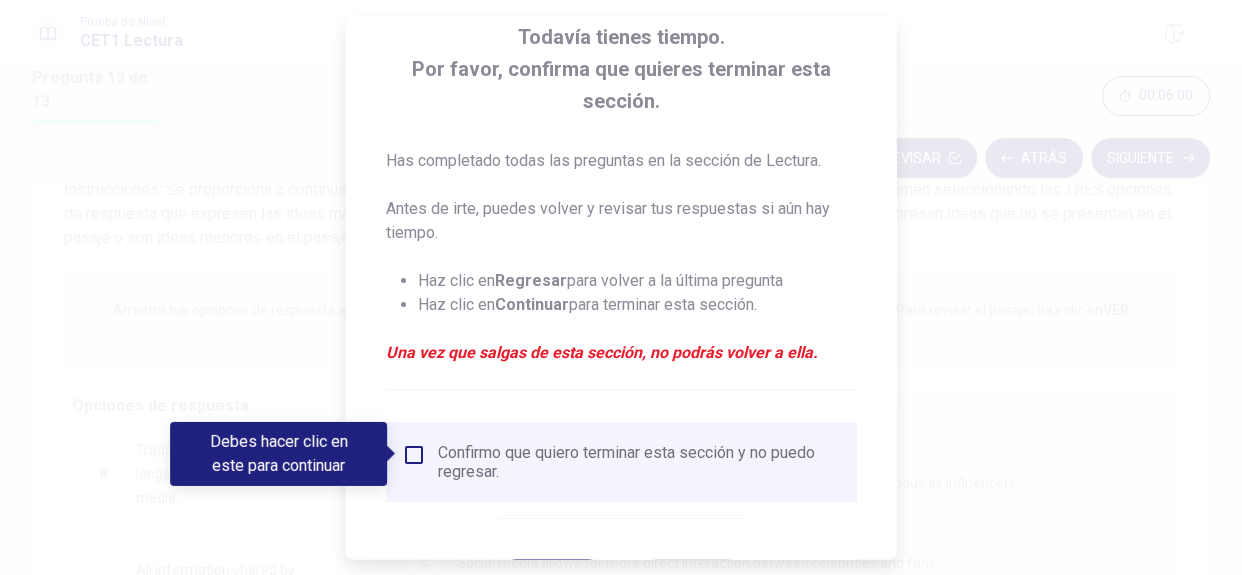 drag, startPoint x: 897, startPoint y: 340, endPoint x: 883, endPoint y: 400, distance: 61.611687 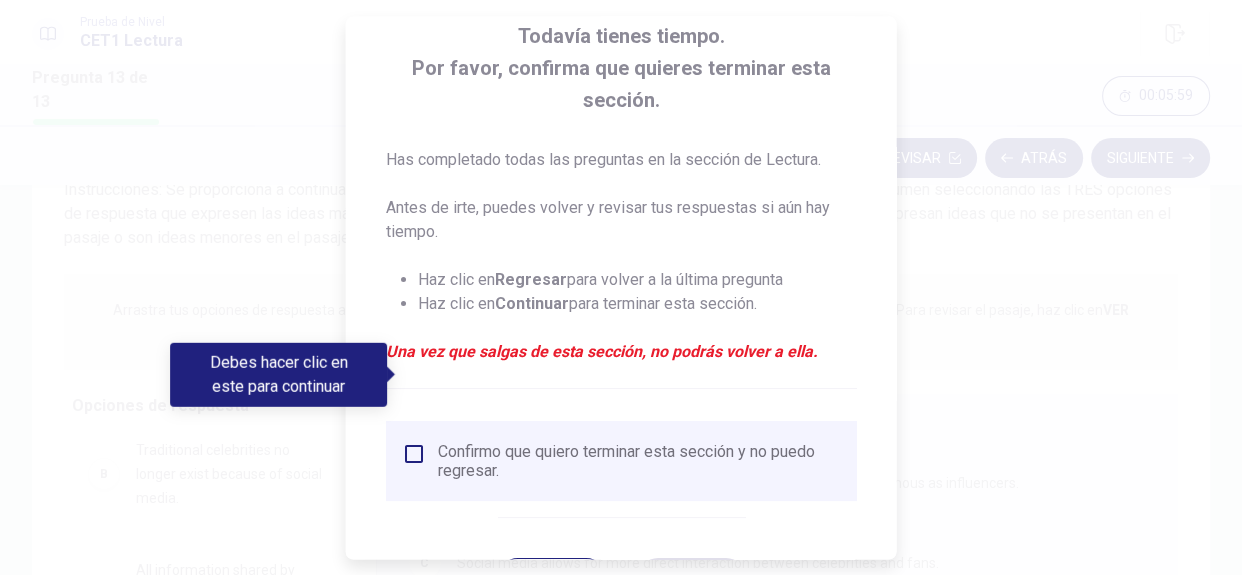 scroll, scrollTop: 202, scrollLeft: 0, axis: vertical 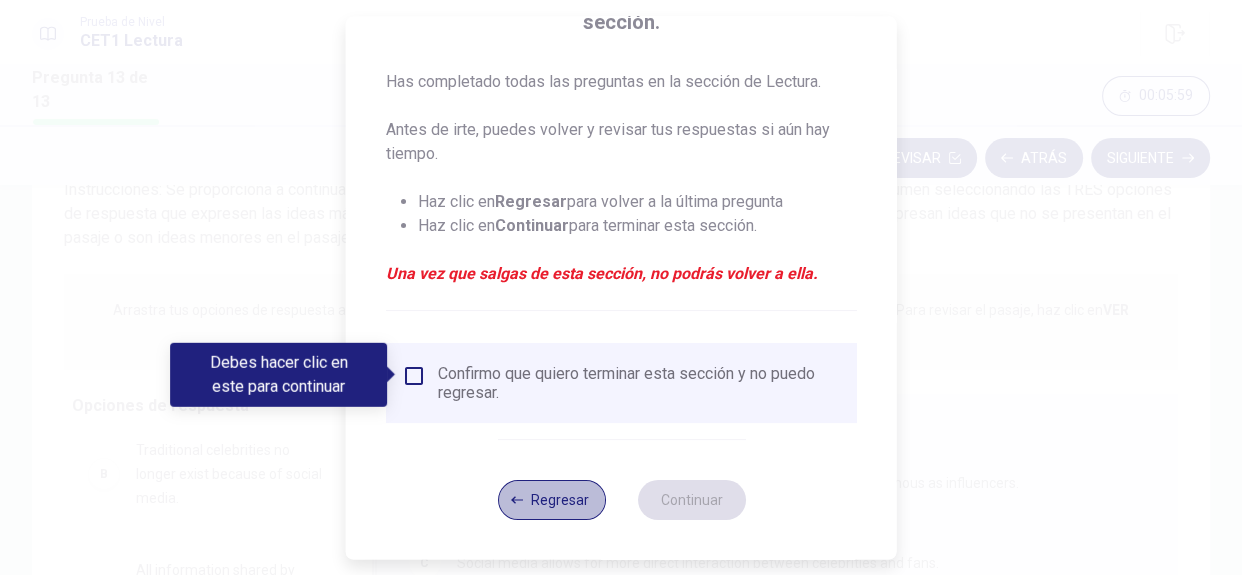 click on "Regresar" at bounding box center (551, 500) 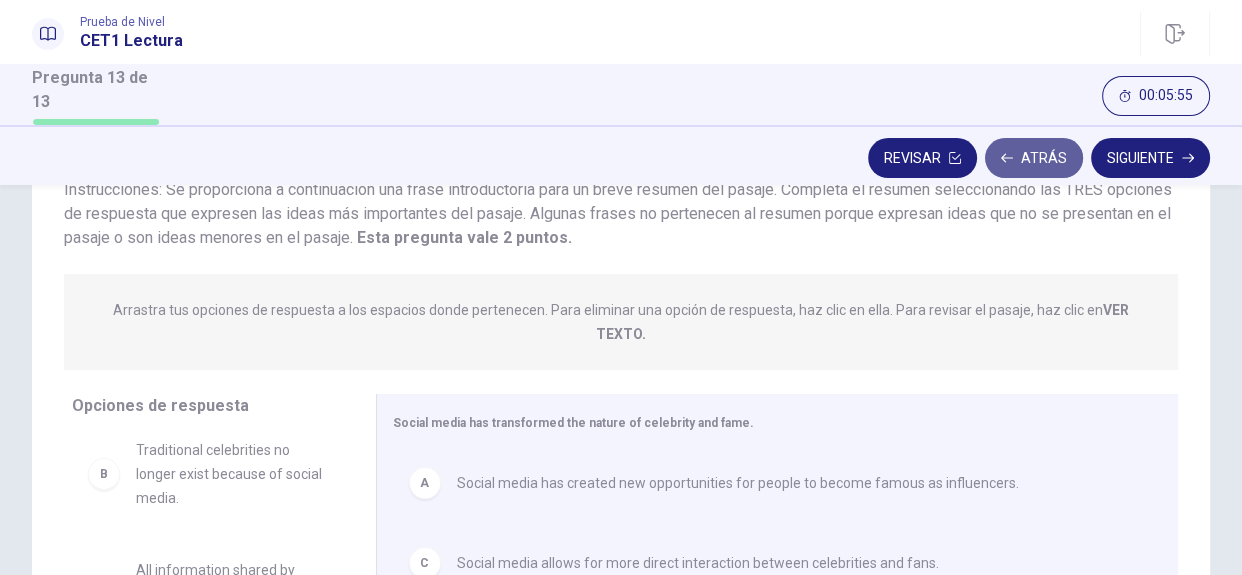 click on "Atrás" at bounding box center [1034, 158] 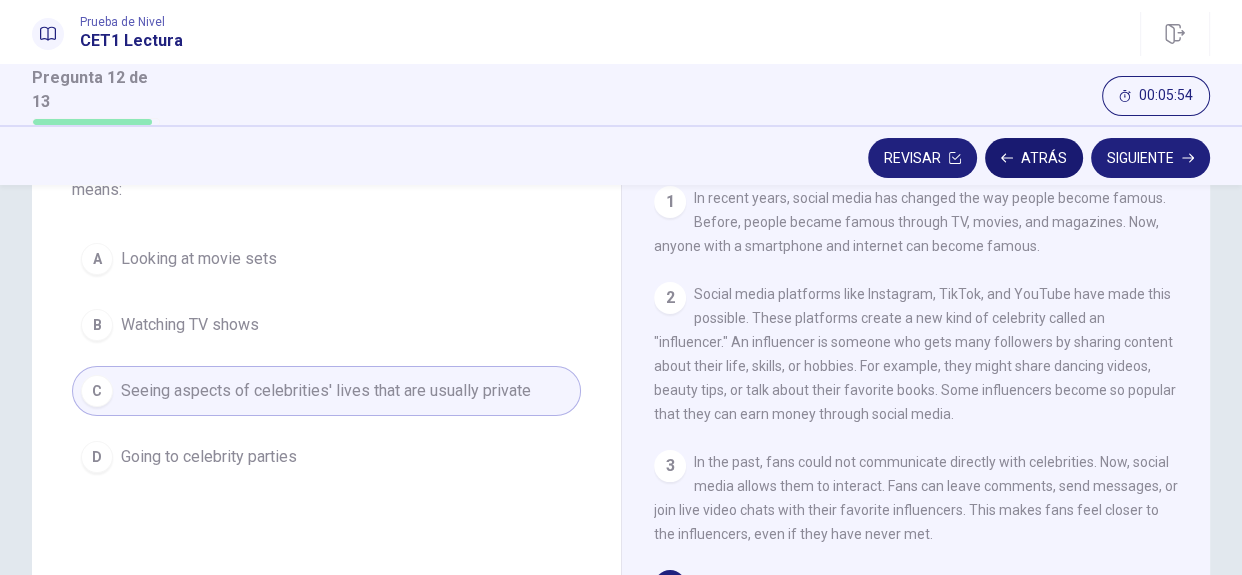 click on "Atrás" at bounding box center [1034, 158] 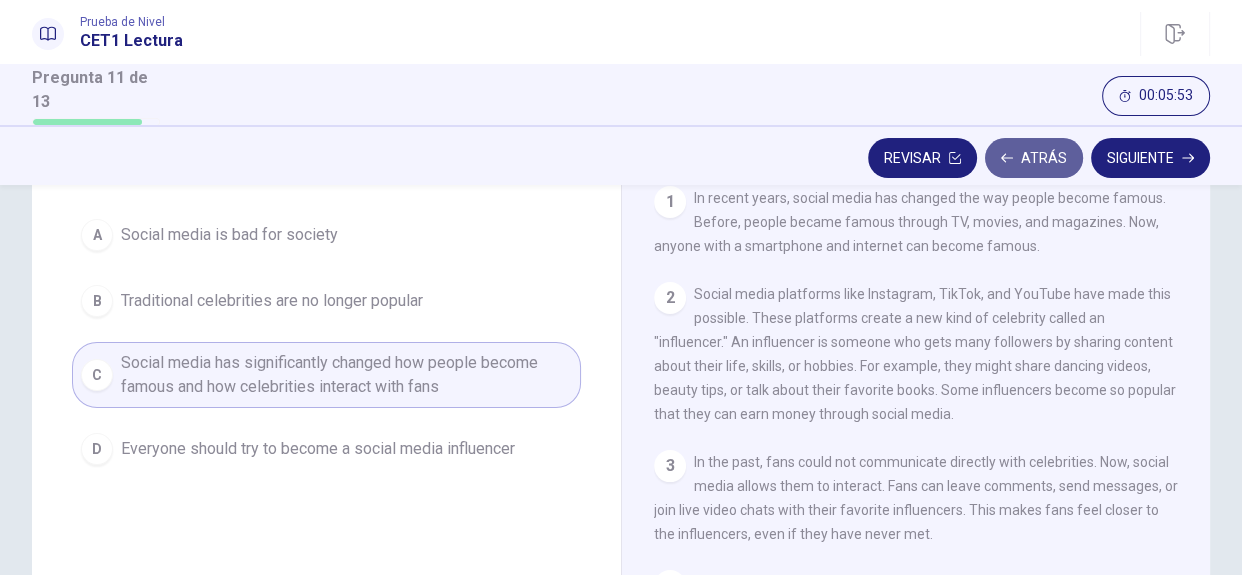 click on "Atrás" at bounding box center [1034, 158] 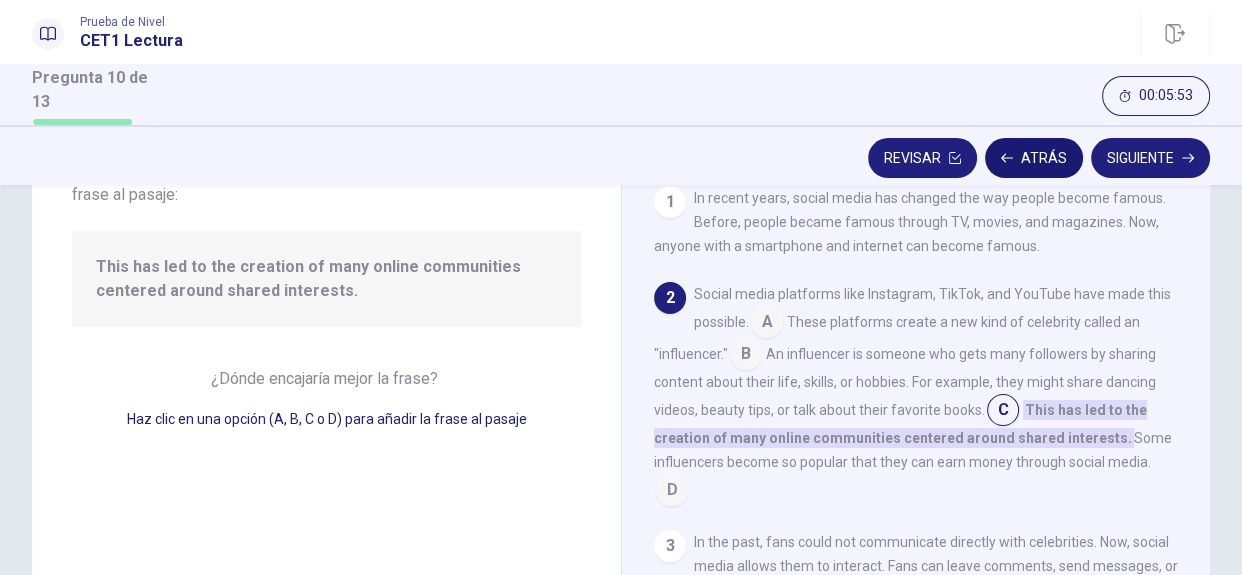 scroll, scrollTop: 99, scrollLeft: 0, axis: vertical 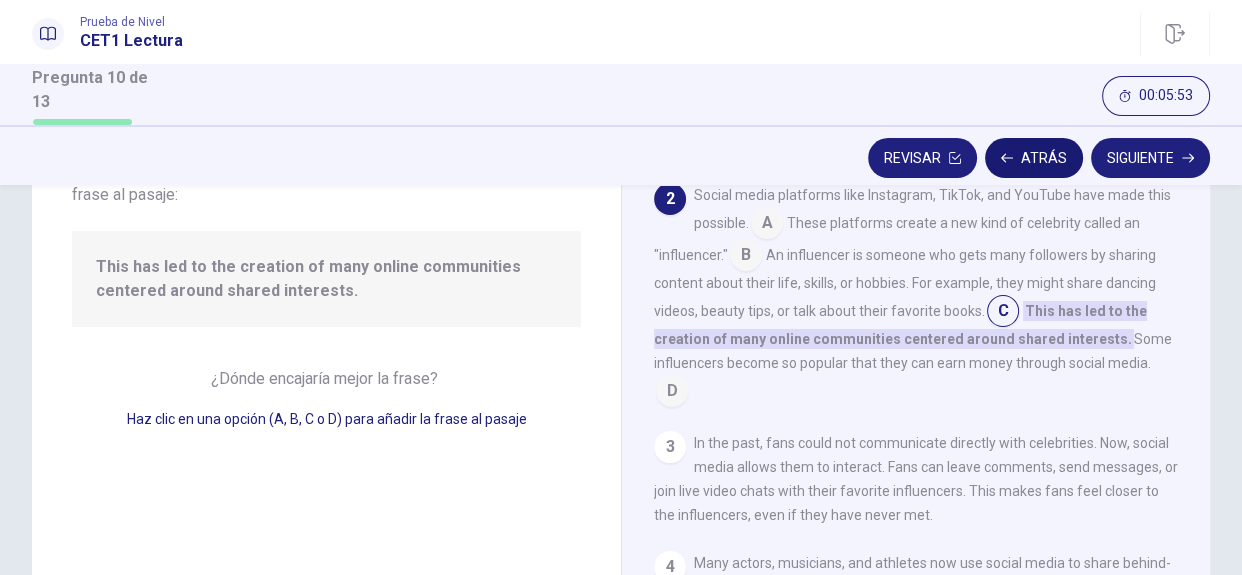click on "Atrás" at bounding box center (1034, 158) 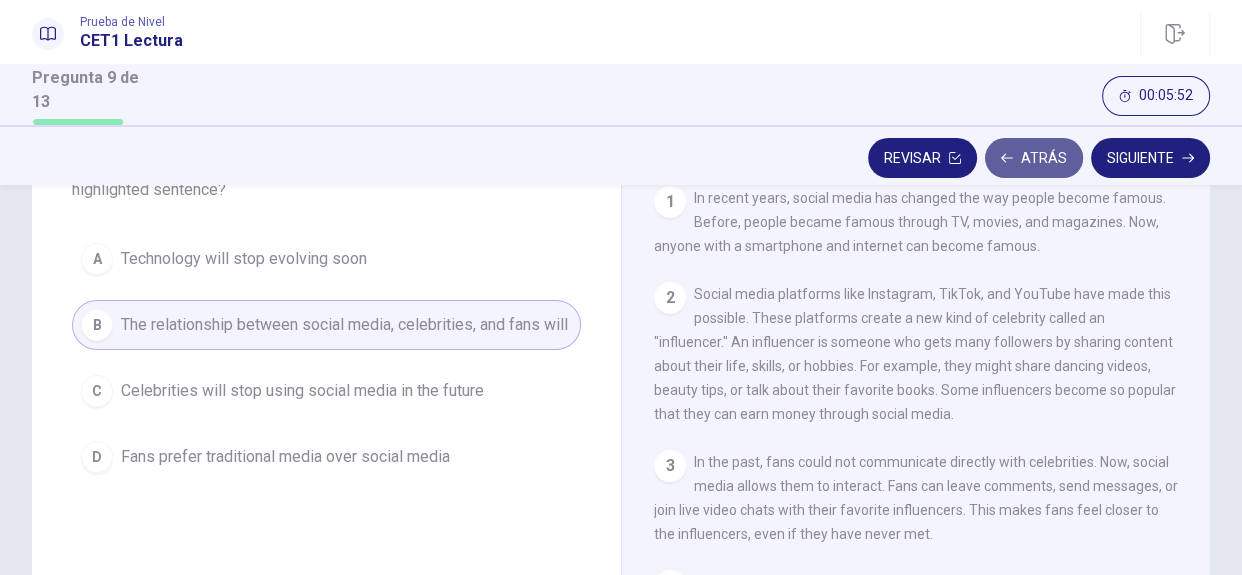 click on "Atrás" at bounding box center (1034, 158) 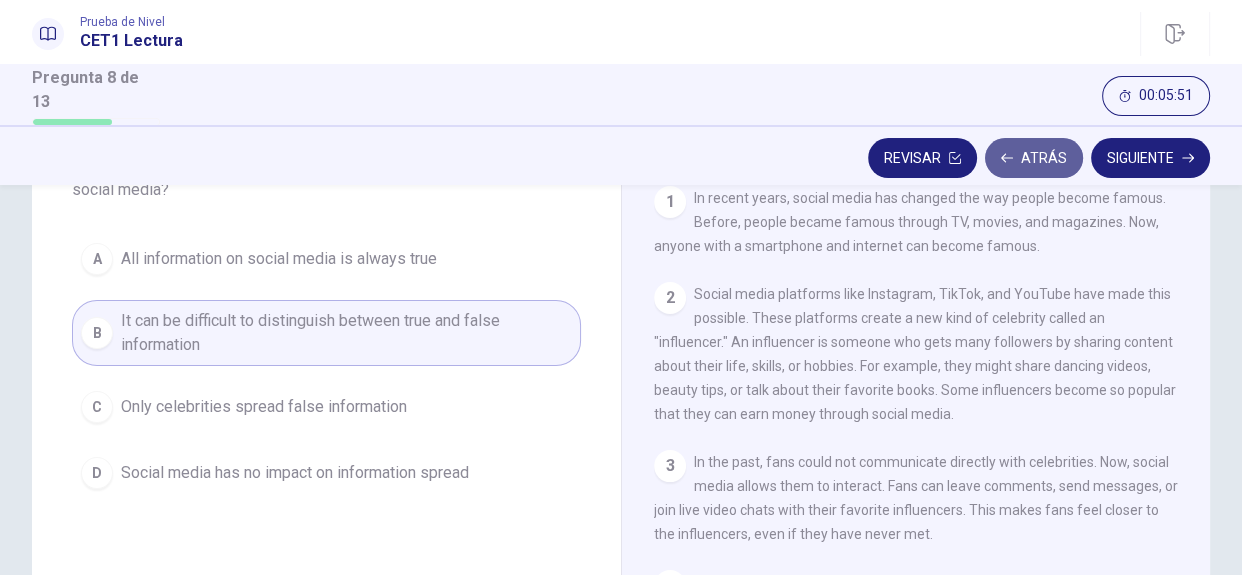 click on "Atrás" at bounding box center (1034, 158) 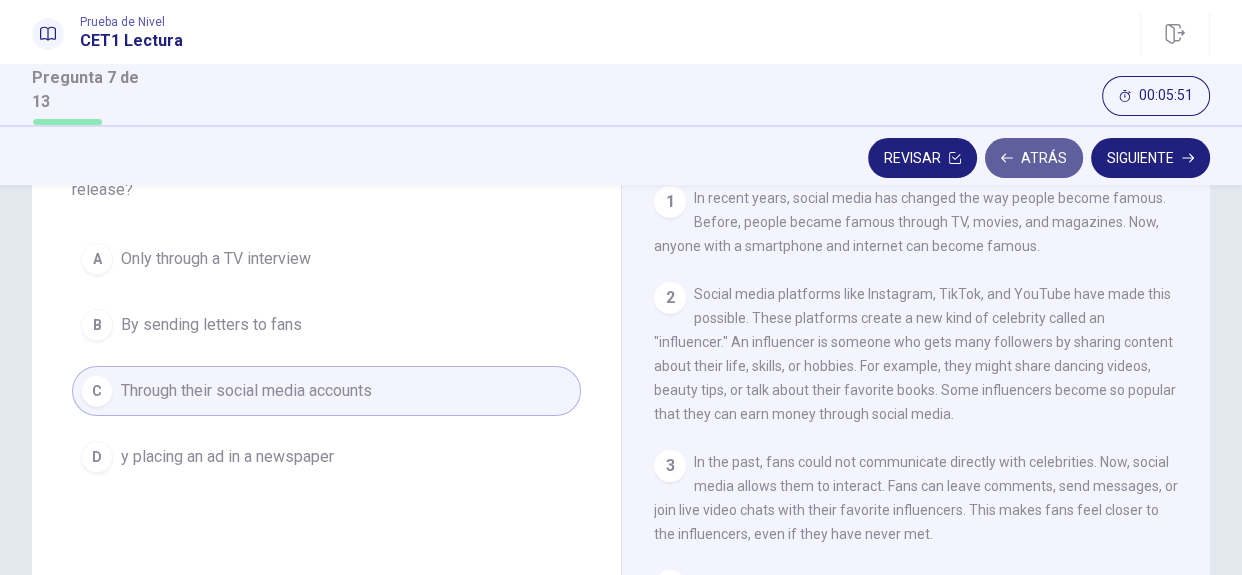 click on "Atrás" at bounding box center (1034, 158) 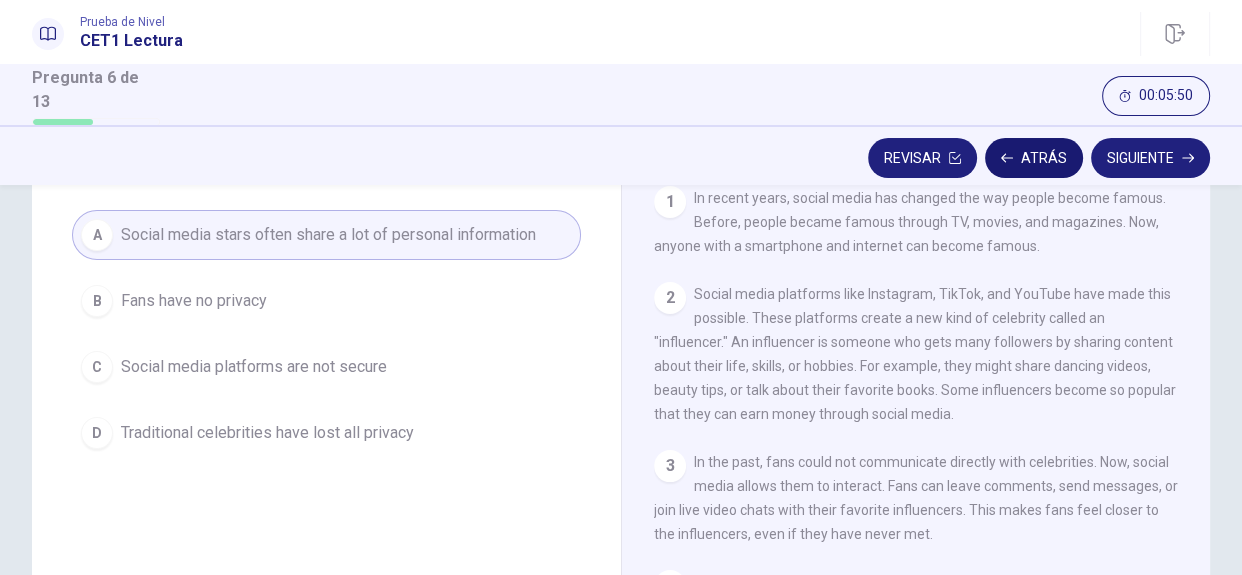click on "Atrás" at bounding box center (1034, 158) 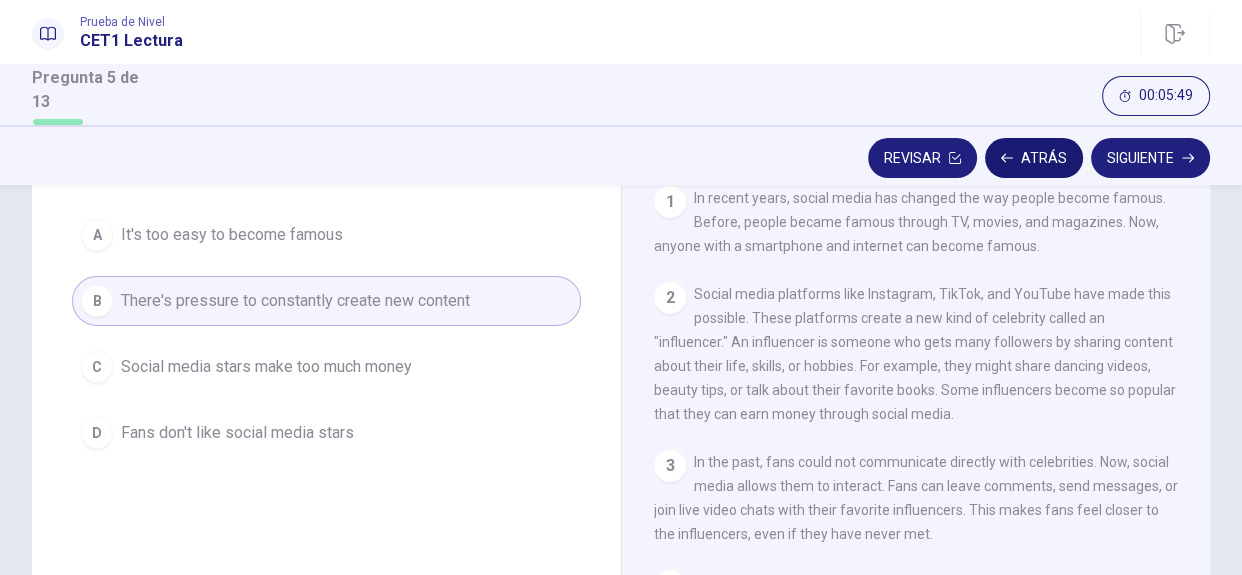 click on "Atrás" at bounding box center (1034, 158) 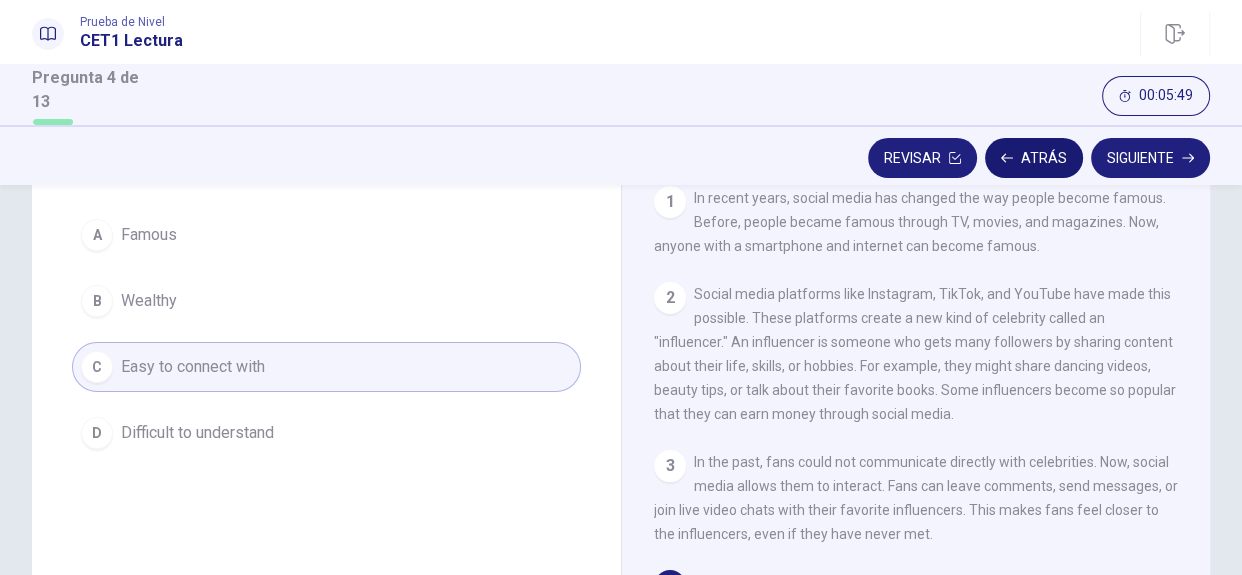 scroll, scrollTop: 145, scrollLeft: 0, axis: vertical 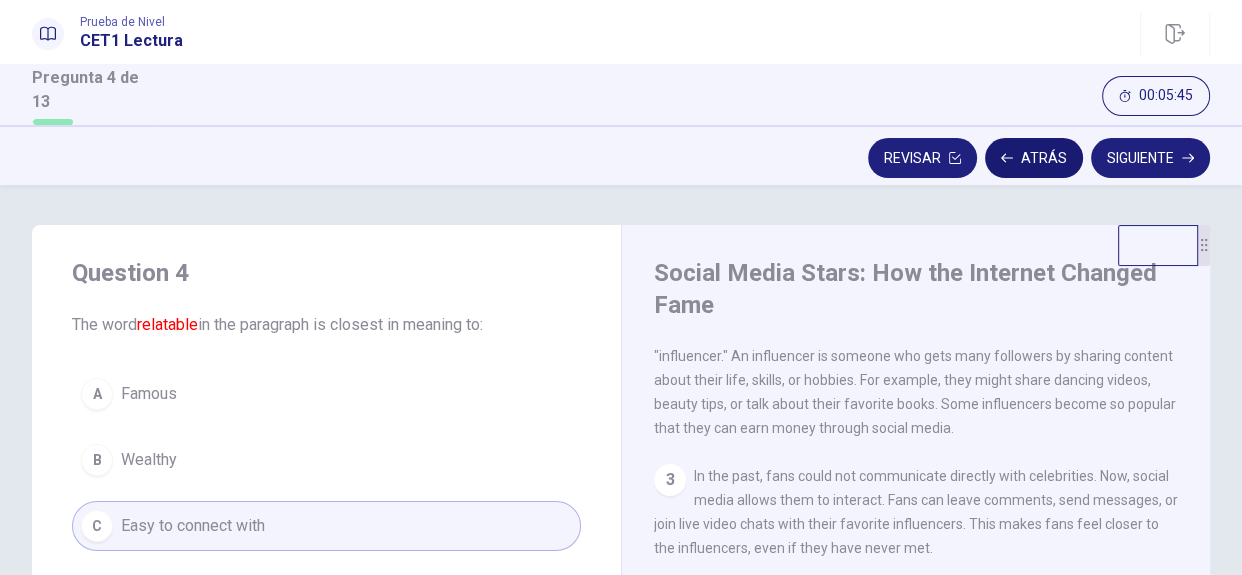 click on "Atrás" at bounding box center [1034, 158] 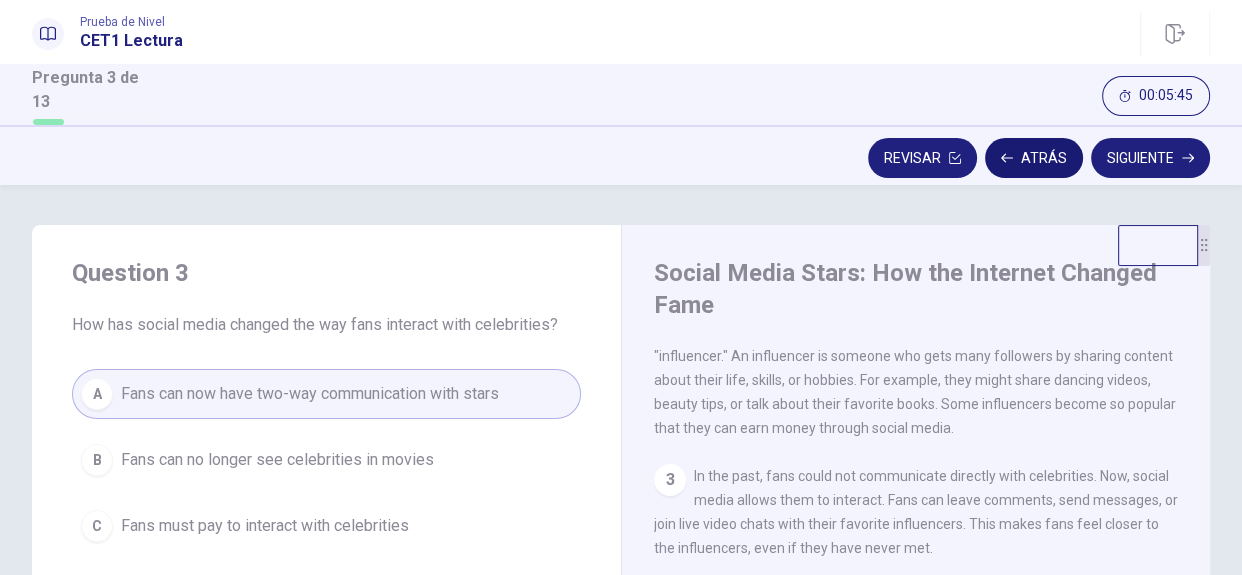 click on "Atrás" at bounding box center (1034, 158) 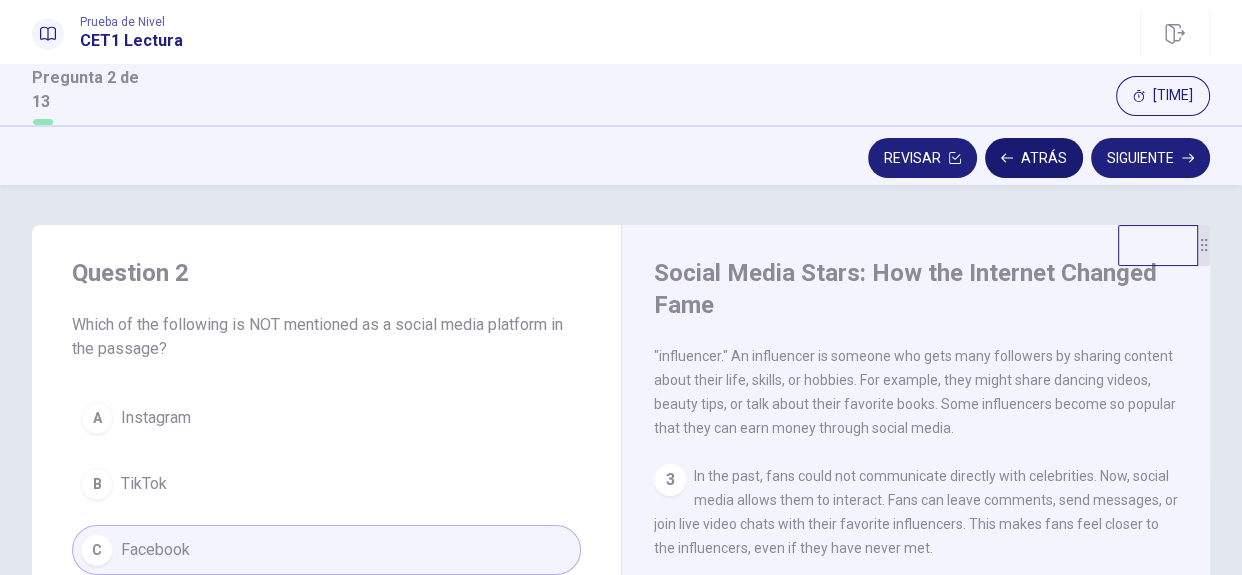 click on "Atrás" at bounding box center (1034, 158) 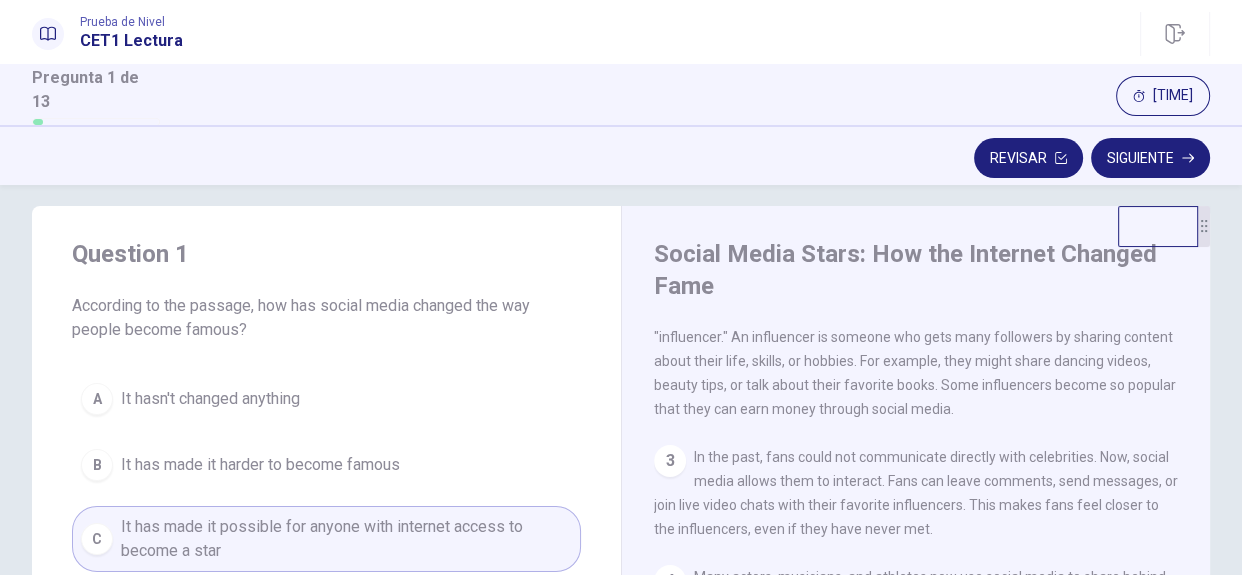 scroll, scrollTop: 17, scrollLeft: 0, axis: vertical 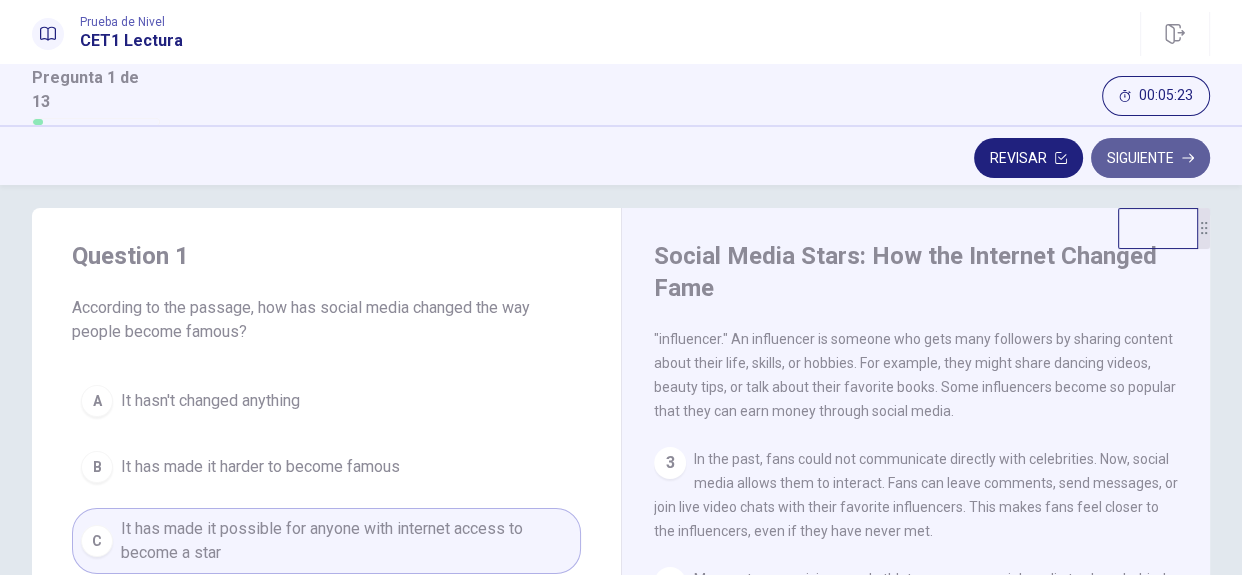 click on "Siguiente" at bounding box center [1150, 158] 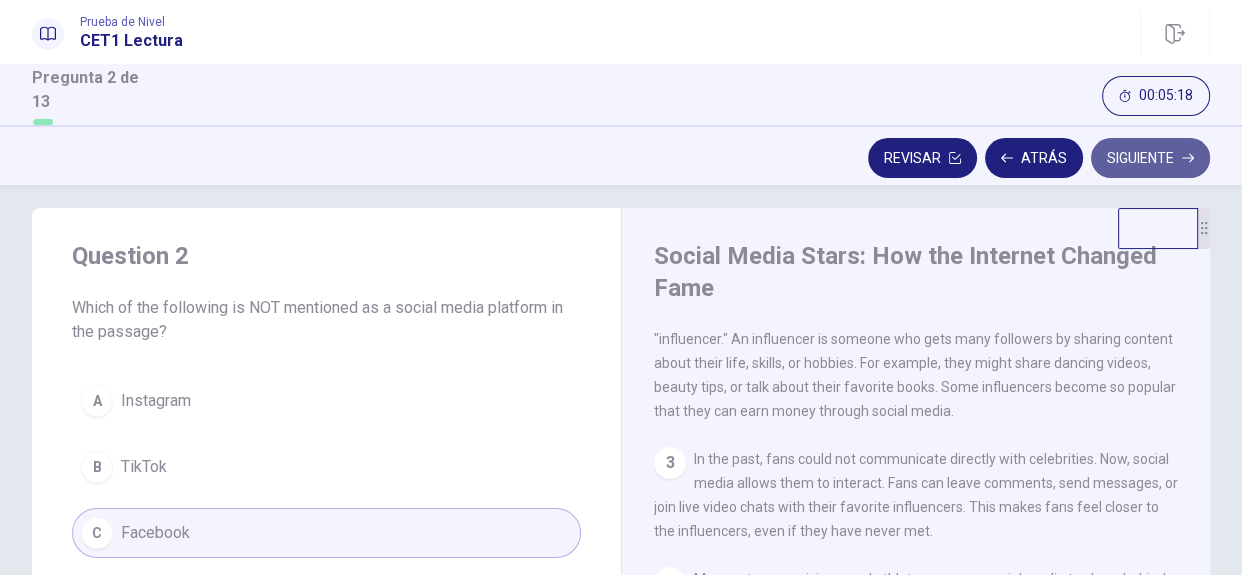 click on "Siguiente" at bounding box center [1150, 158] 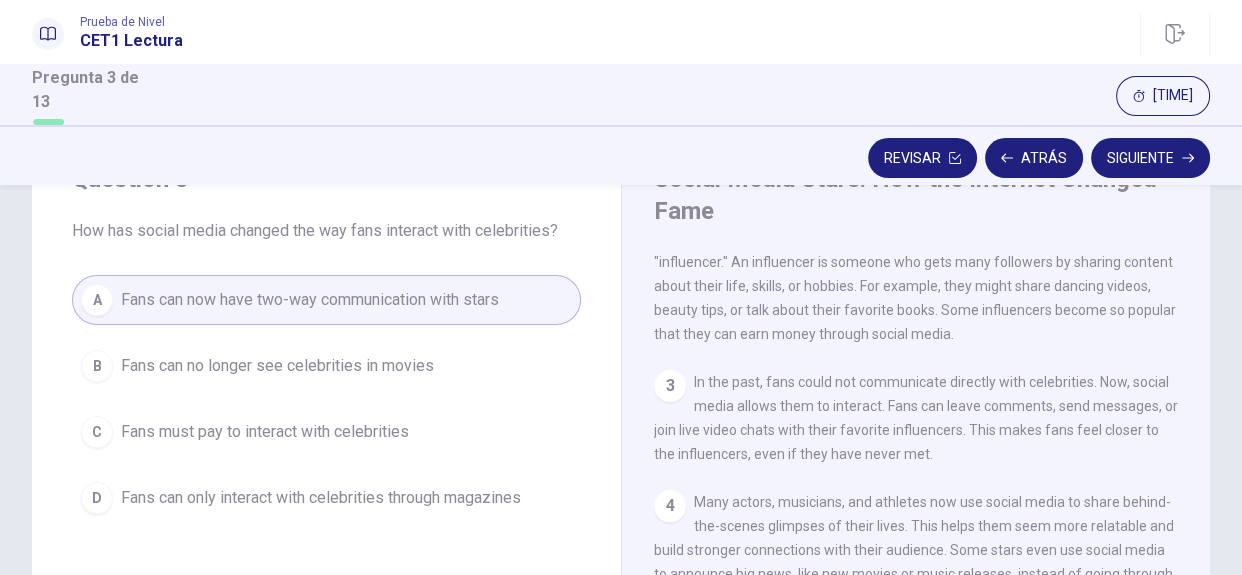 scroll, scrollTop: 98, scrollLeft: 0, axis: vertical 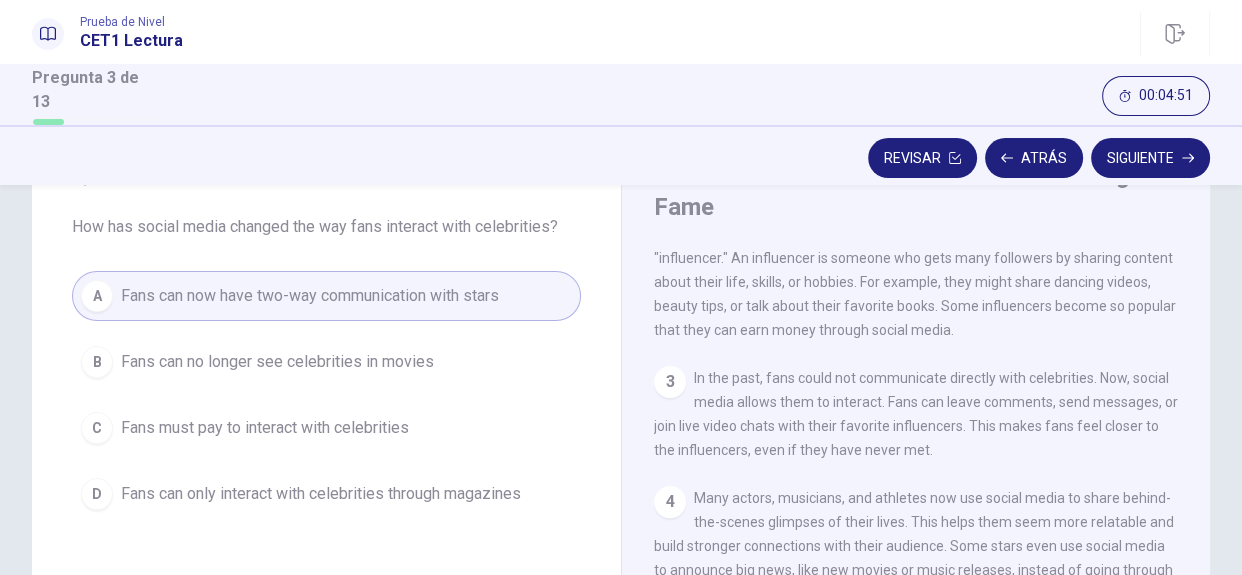 drag, startPoint x: 1230, startPoint y: 364, endPoint x: 1240, endPoint y: 318, distance: 47.07441 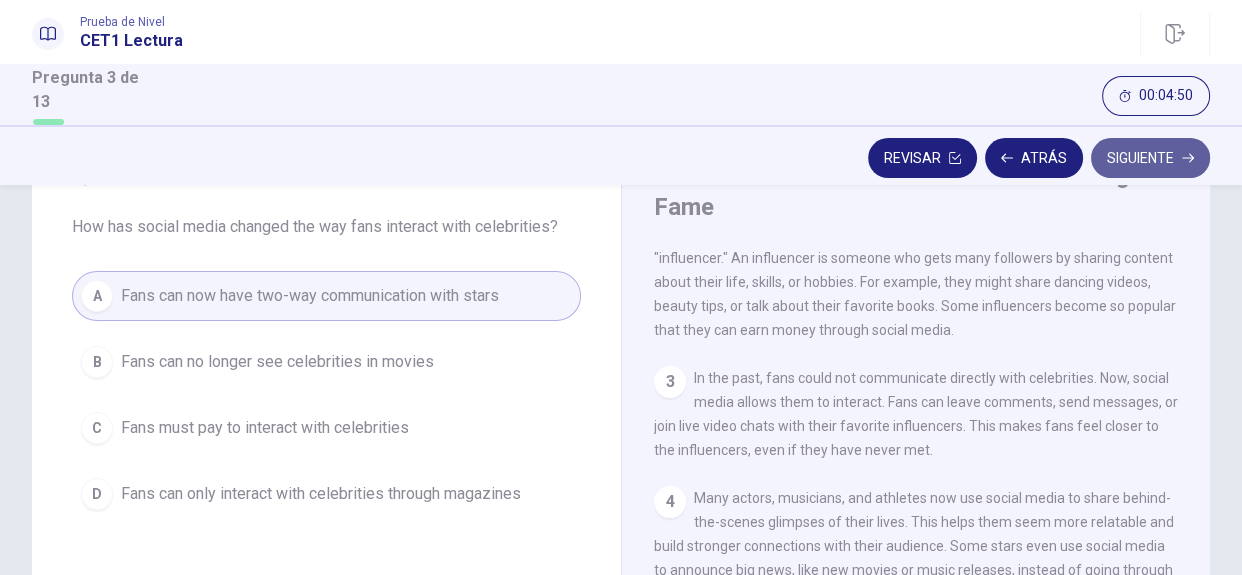 click on "Siguiente" at bounding box center [1150, 158] 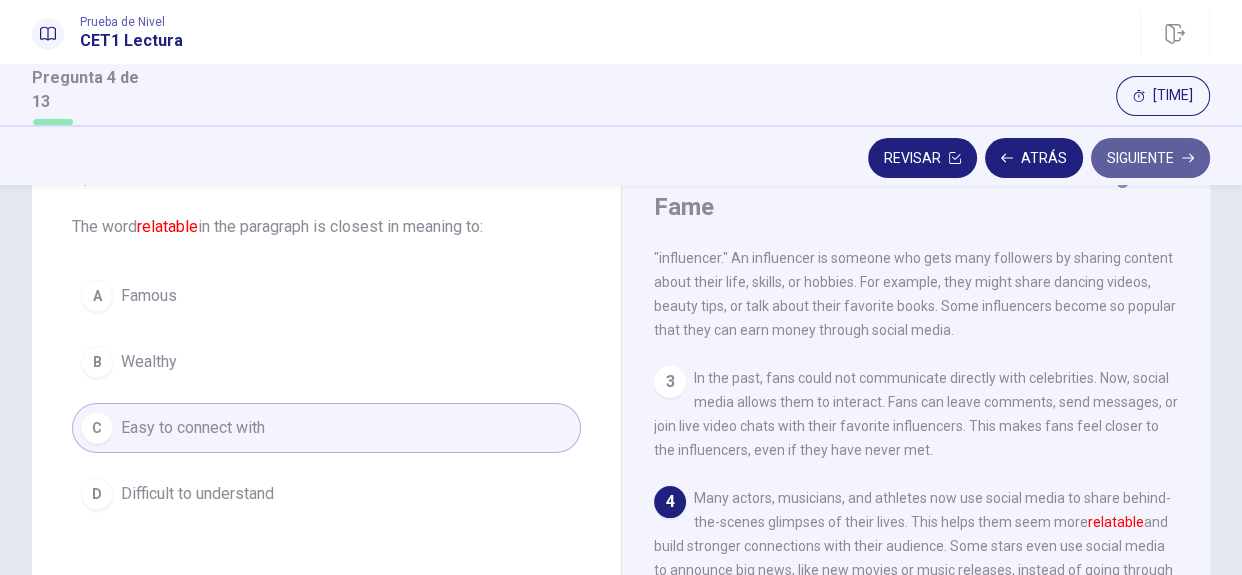 click on "Siguiente" at bounding box center (1150, 158) 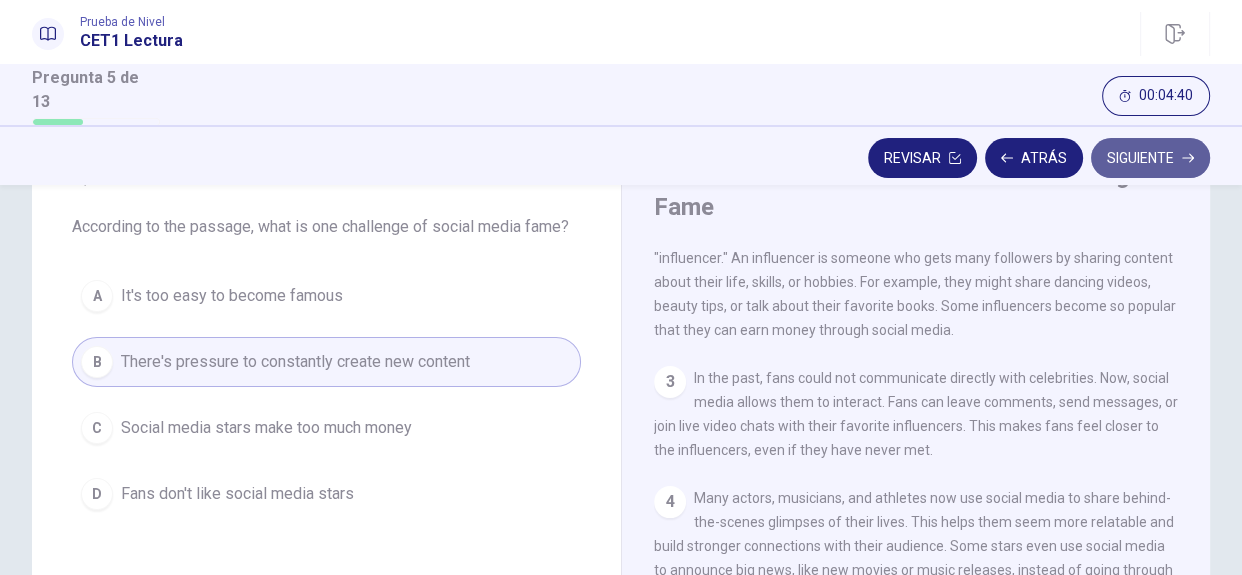 click on "Siguiente" at bounding box center (1150, 158) 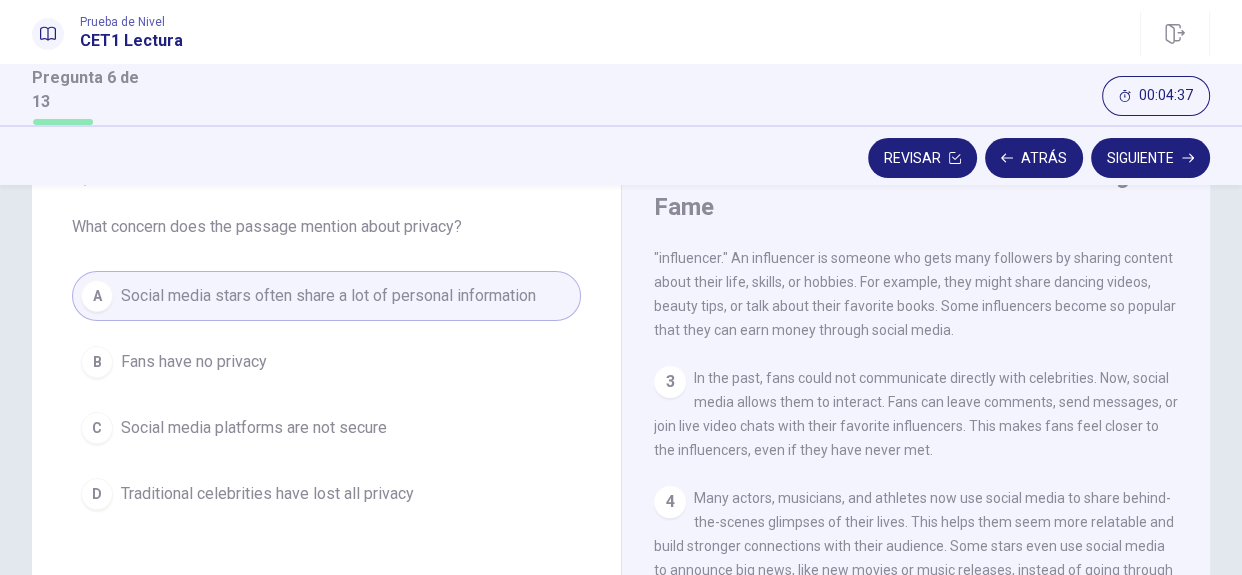 scroll, scrollTop: 43, scrollLeft: 0, axis: vertical 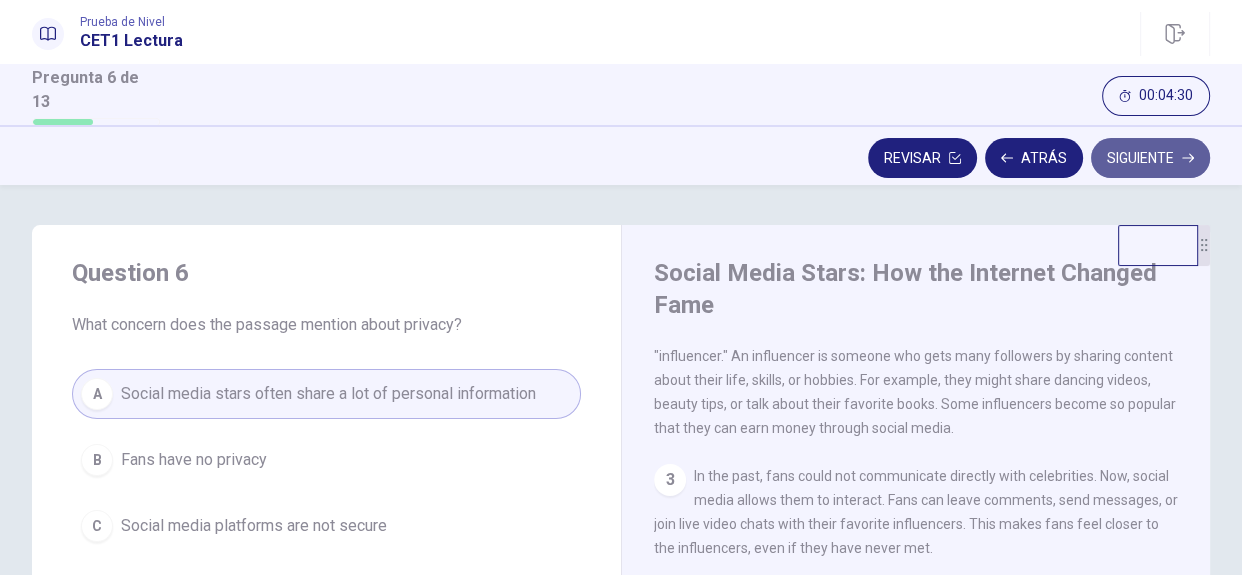 click on "Siguiente" at bounding box center (1150, 158) 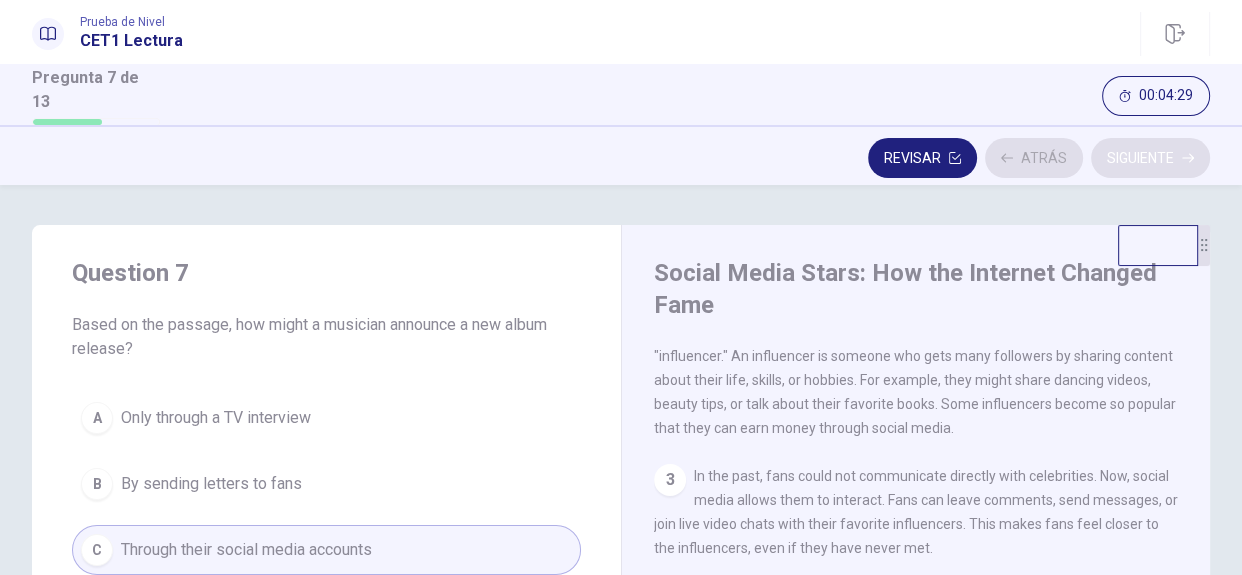 click on "Revisar Atrás Siguiente" at bounding box center [621, 158] 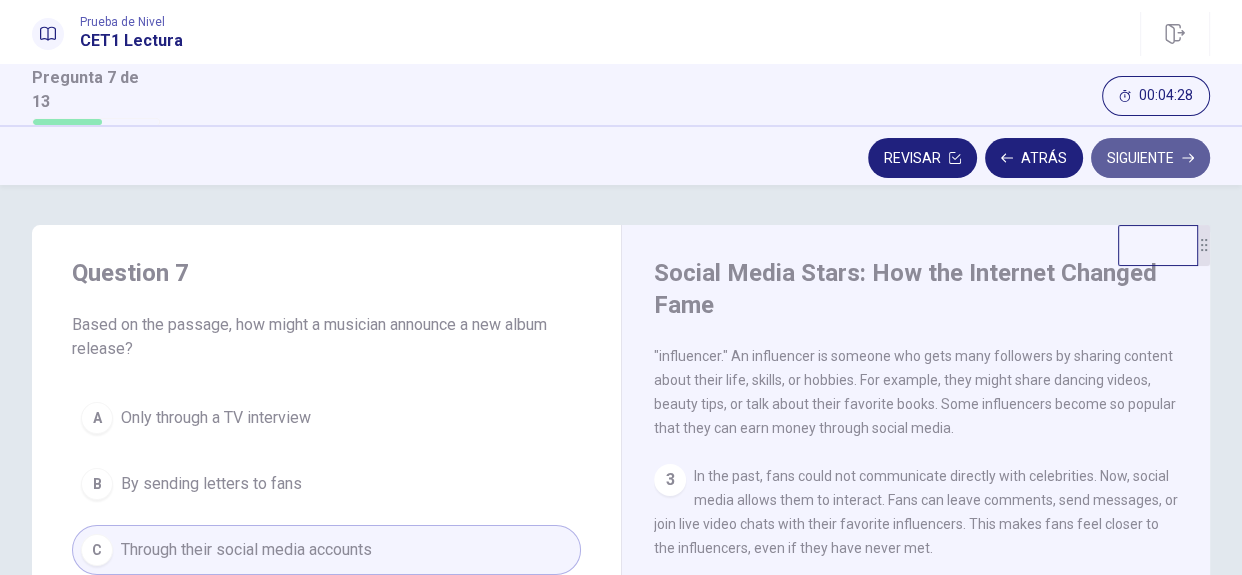 click on "Siguiente" at bounding box center [1150, 158] 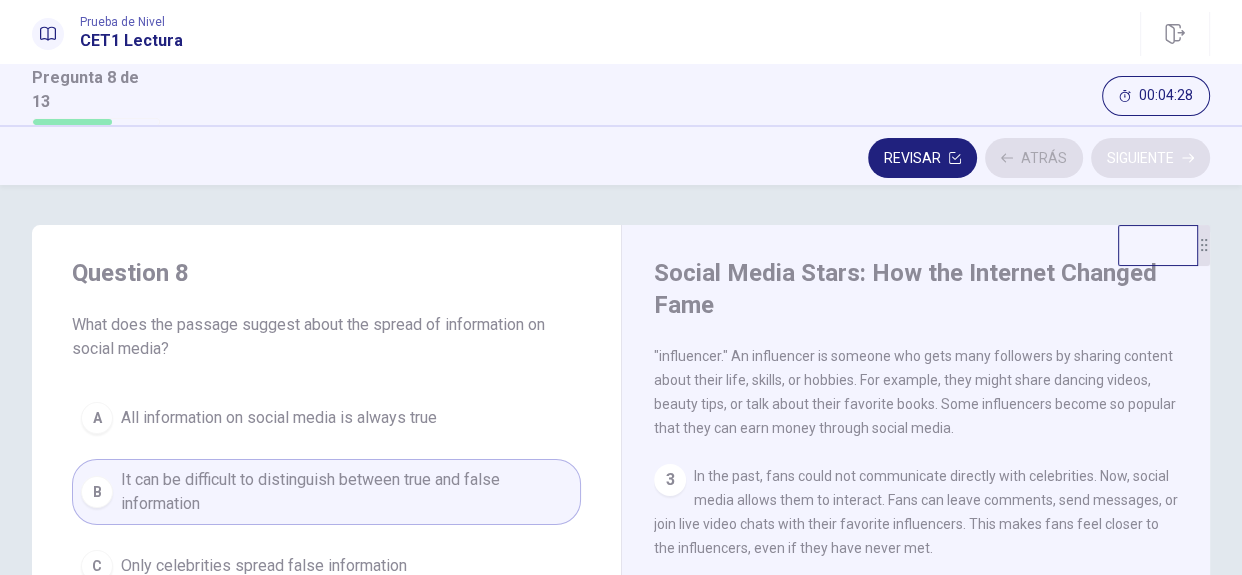 click on "Revisar Atrás Siguiente" at bounding box center [621, 158] 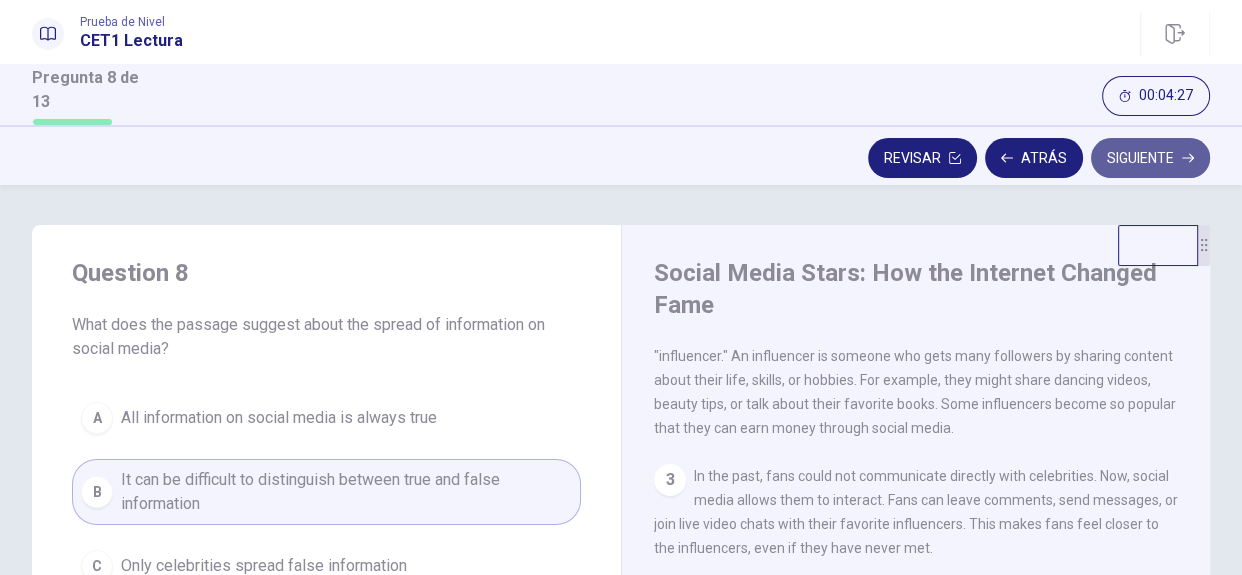 click on "Siguiente" at bounding box center (1150, 158) 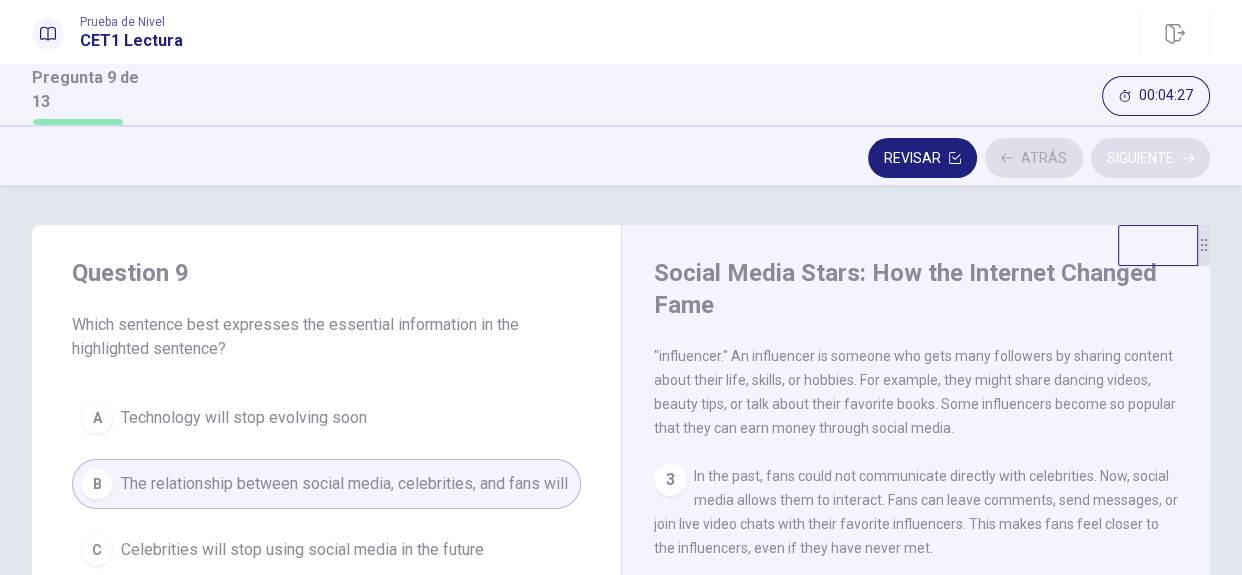 scroll, scrollTop: 290, scrollLeft: 0, axis: vertical 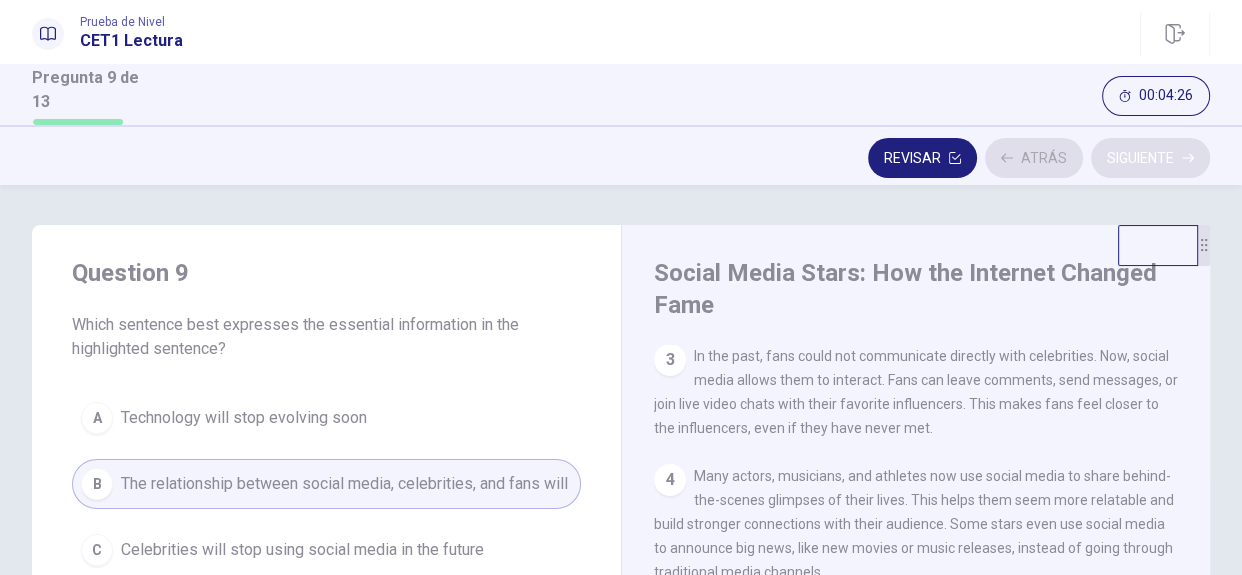 click on "Revisar Atrás Siguiente" at bounding box center (621, 158) 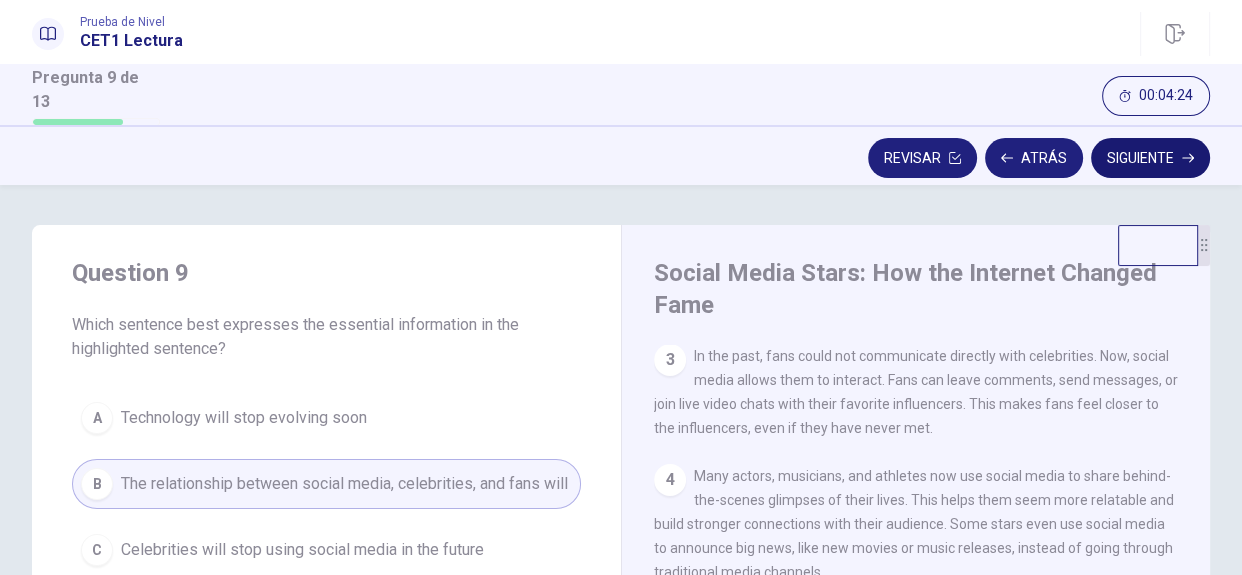 click on "Siguiente" at bounding box center [1150, 158] 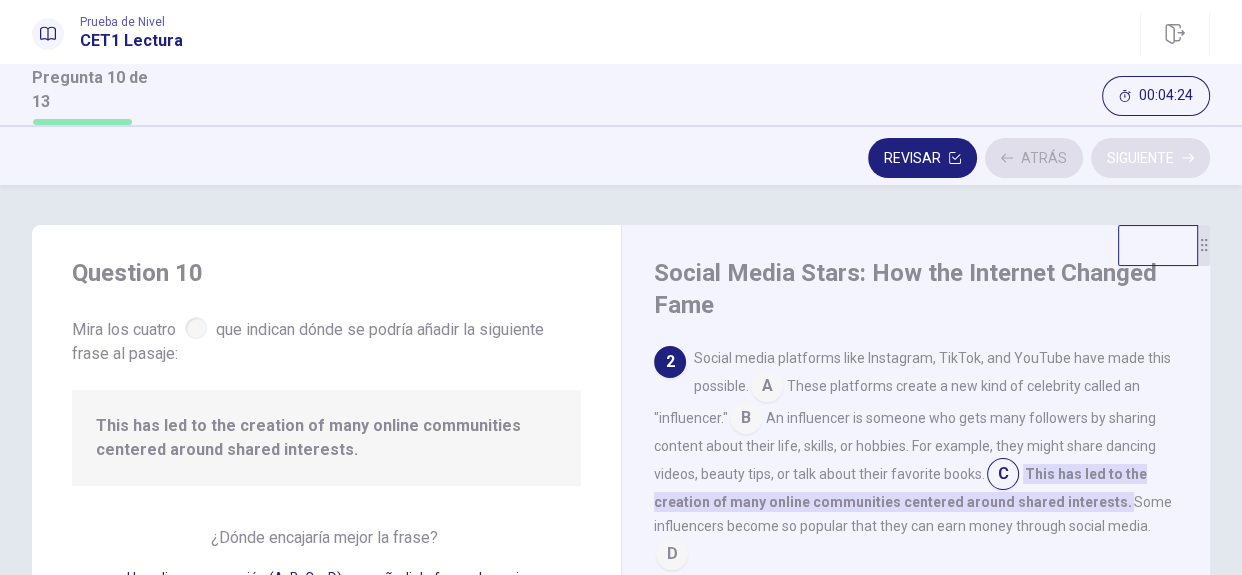 scroll, scrollTop: 99, scrollLeft: 0, axis: vertical 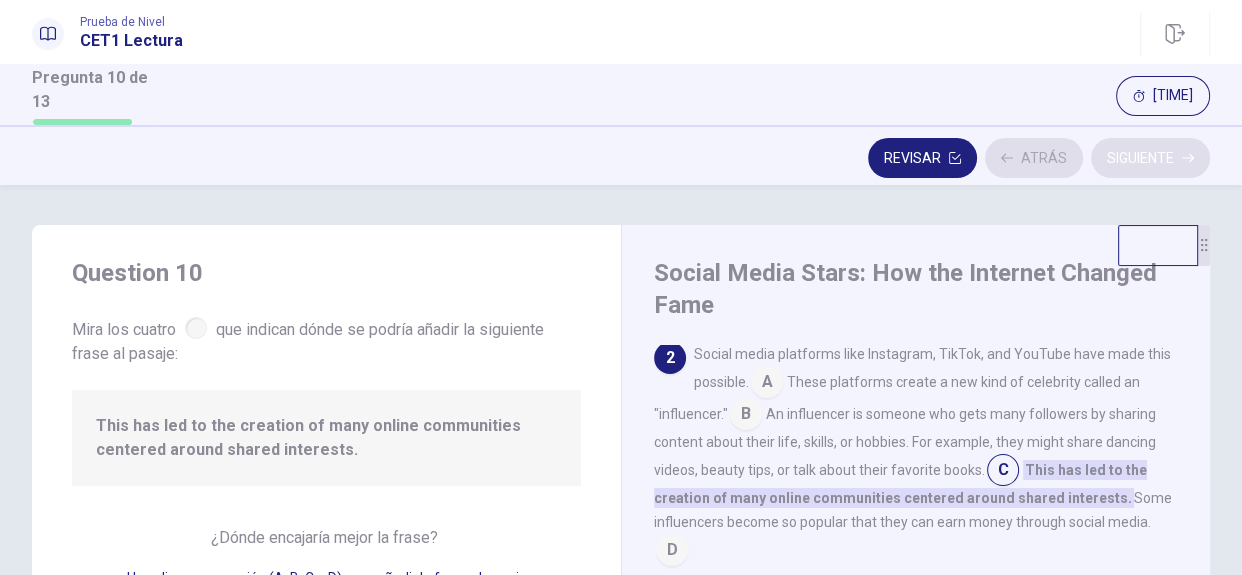 click on "Revisar Atrás Siguiente" at bounding box center (621, 158) 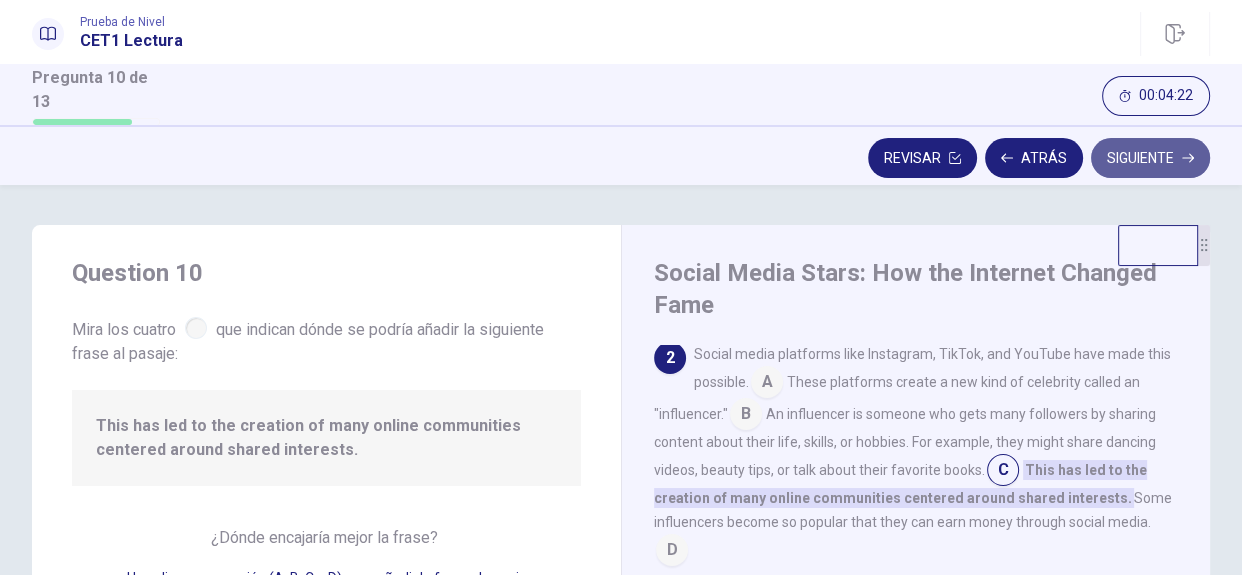 click on "Siguiente" at bounding box center (1150, 158) 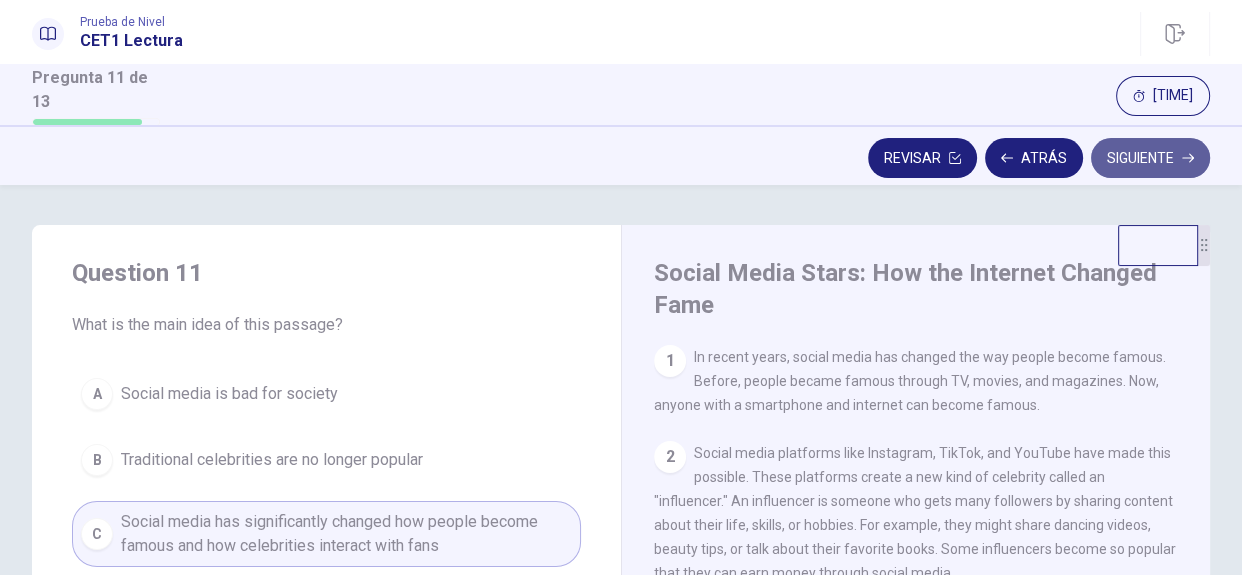 click on "Siguiente" at bounding box center [1150, 158] 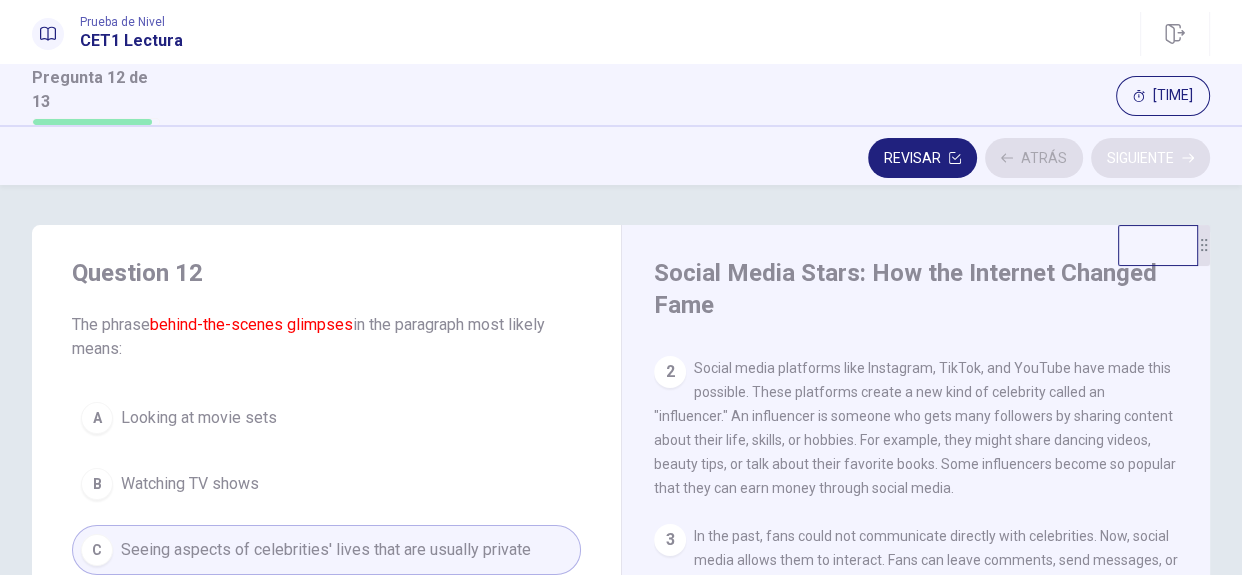 scroll, scrollTop: 145, scrollLeft: 0, axis: vertical 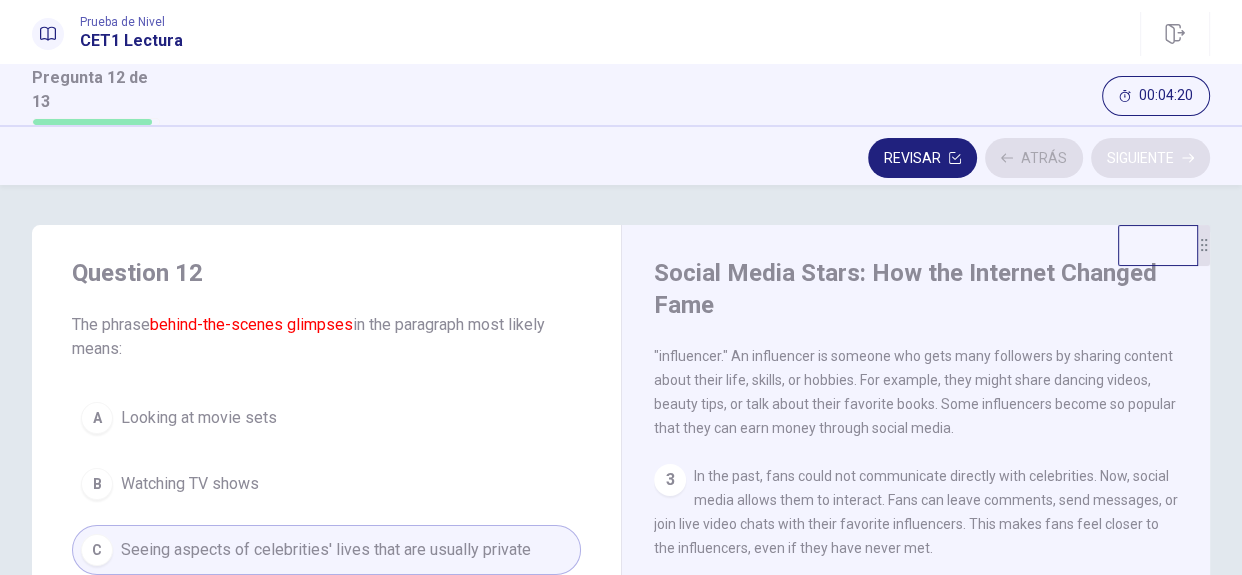 click on "Revisar Atrás Siguiente" at bounding box center [621, 158] 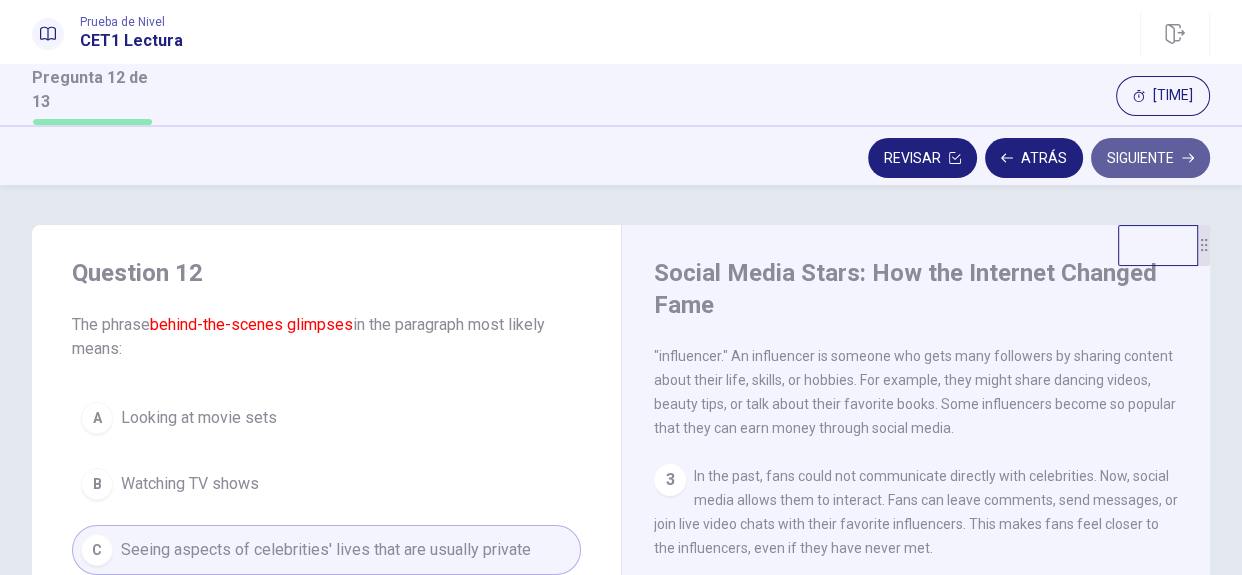 click on "Siguiente" at bounding box center (1150, 158) 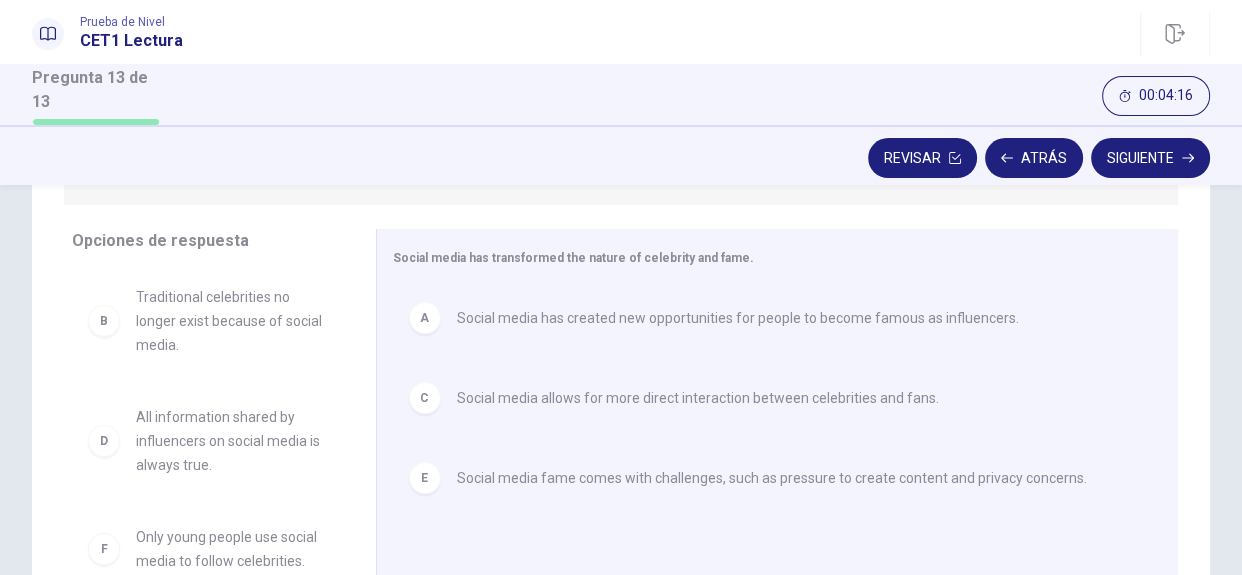 scroll, scrollTop: 448, scrollLeft: 0, axis: vertical 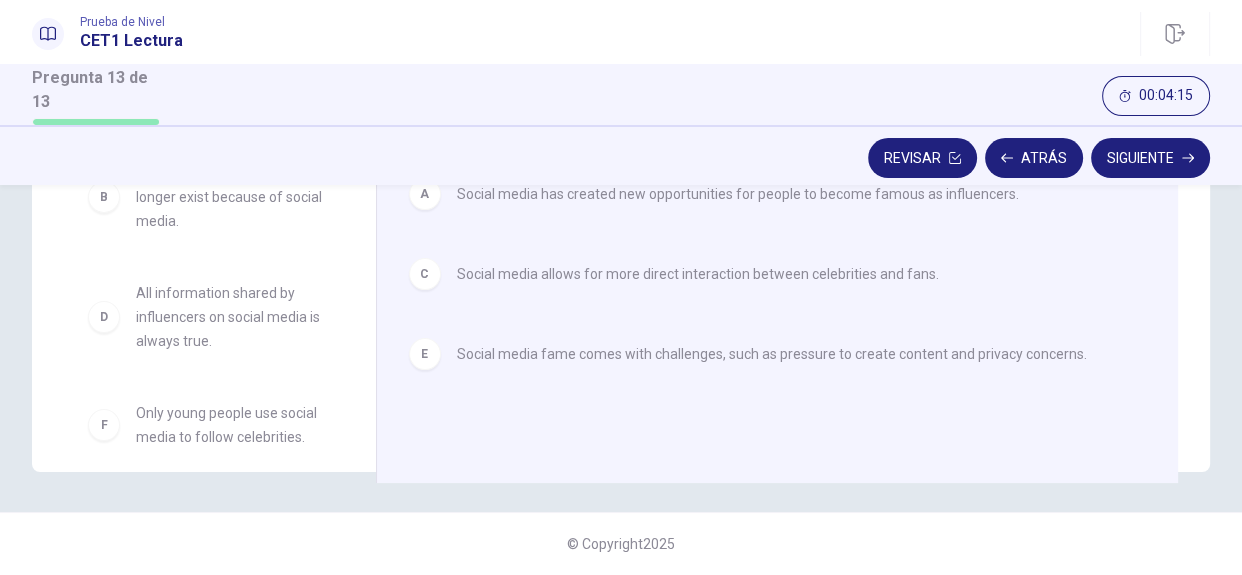 click on "© Copyright  2025" at bounding box center (621, 544) 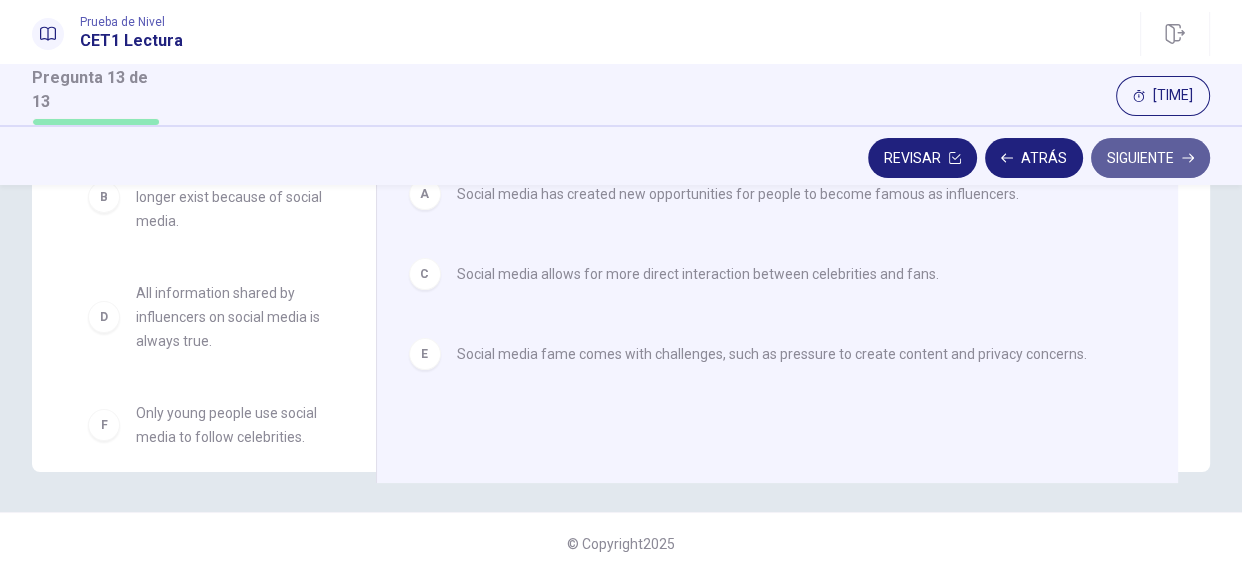 click at bounding box center (955, 158) 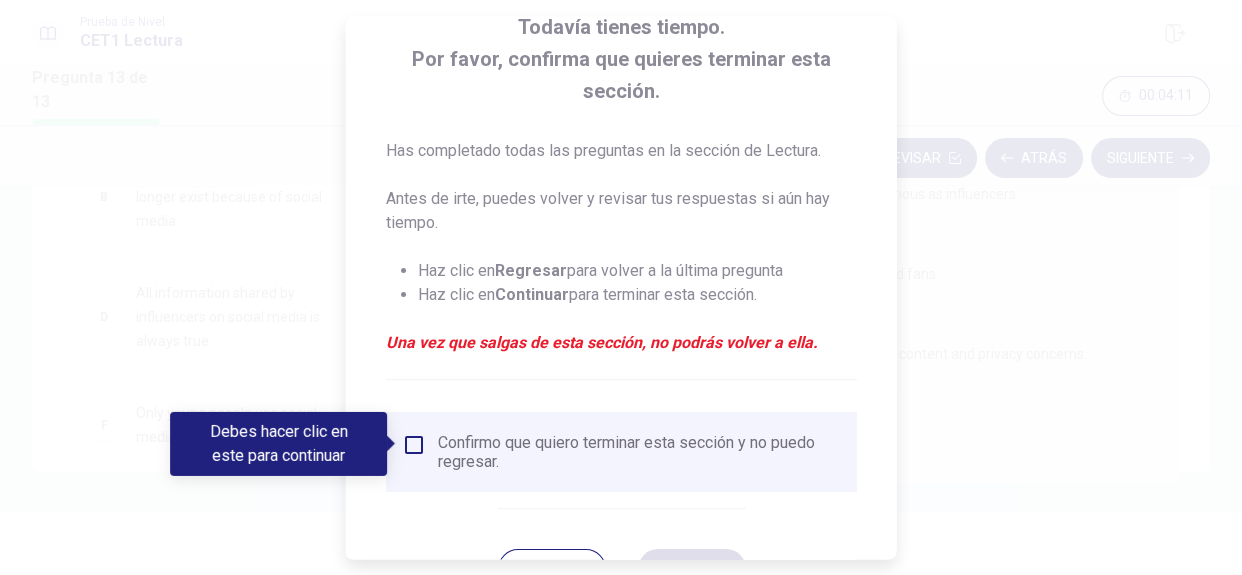 scroll, scrollTop: 141, scrollLeft: 0, axis: vertical 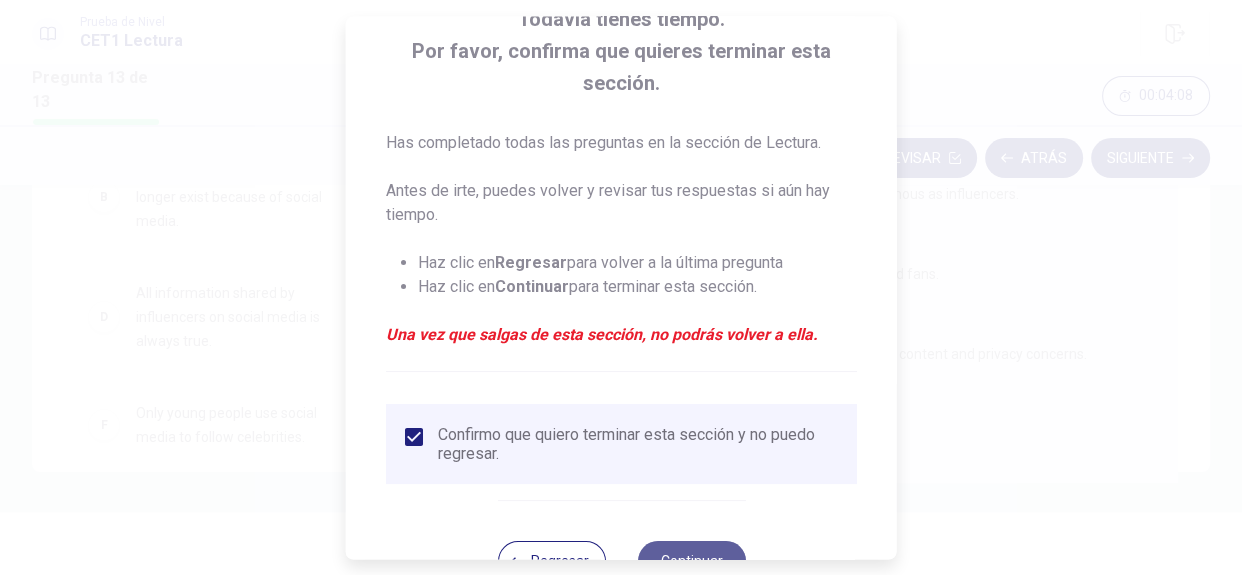 click on "Continuar" at bounding box center [691, 561] 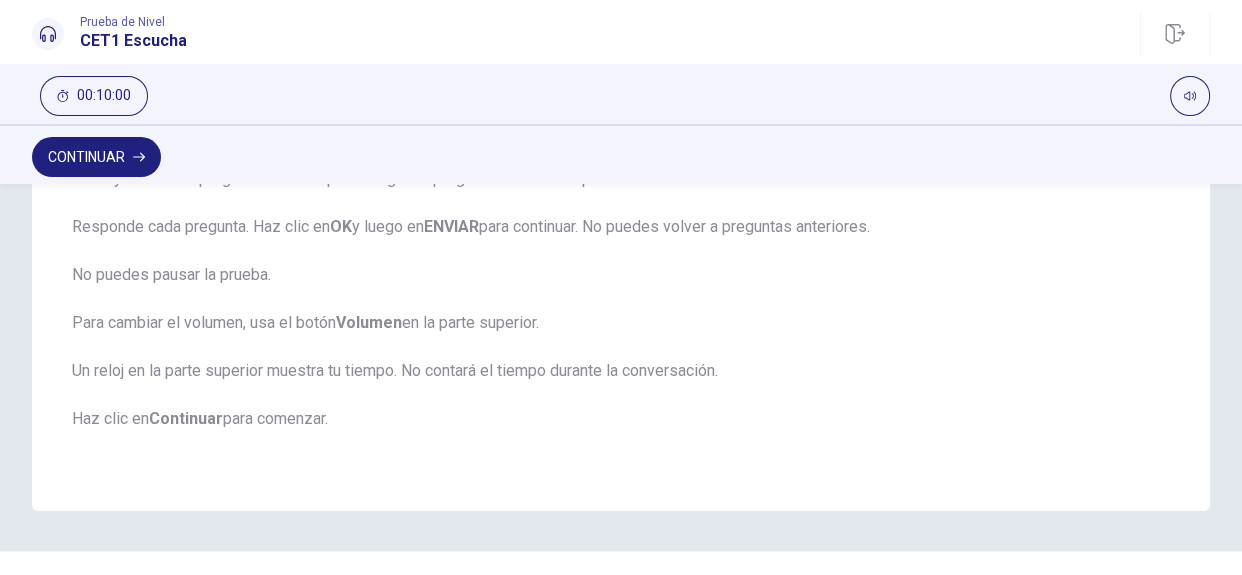 scroll, scrollTop: 473, scrollLeft: 0, axis: vertical 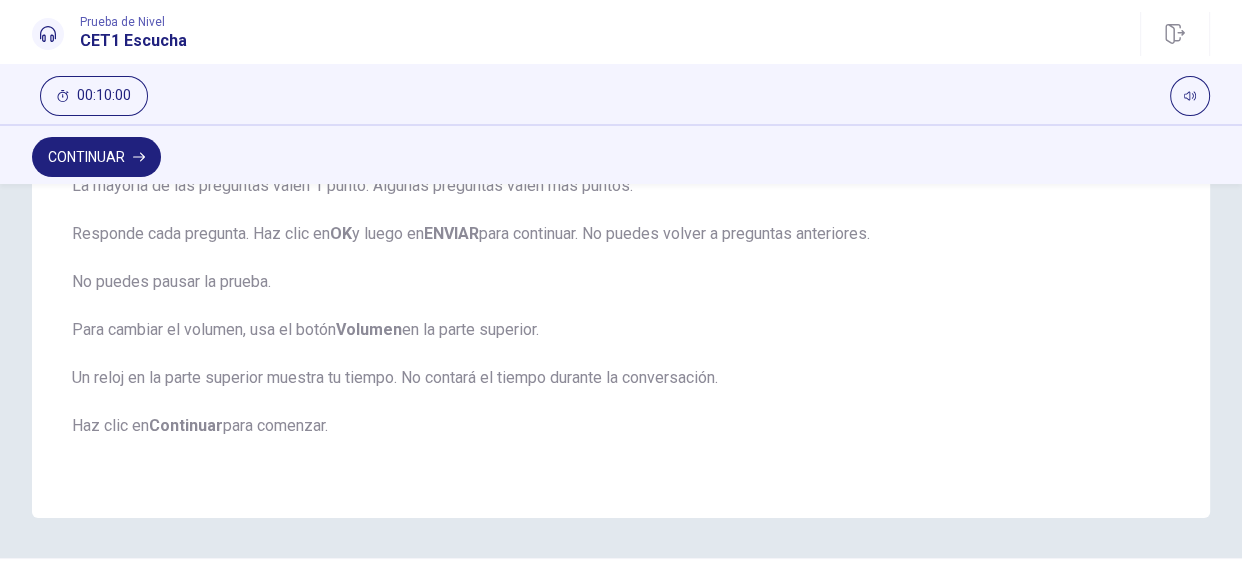 drag, startPoint x: 1231, startPoint y: 399, endPoint x: 1230, endPoint y: 415, distance: 16.03122 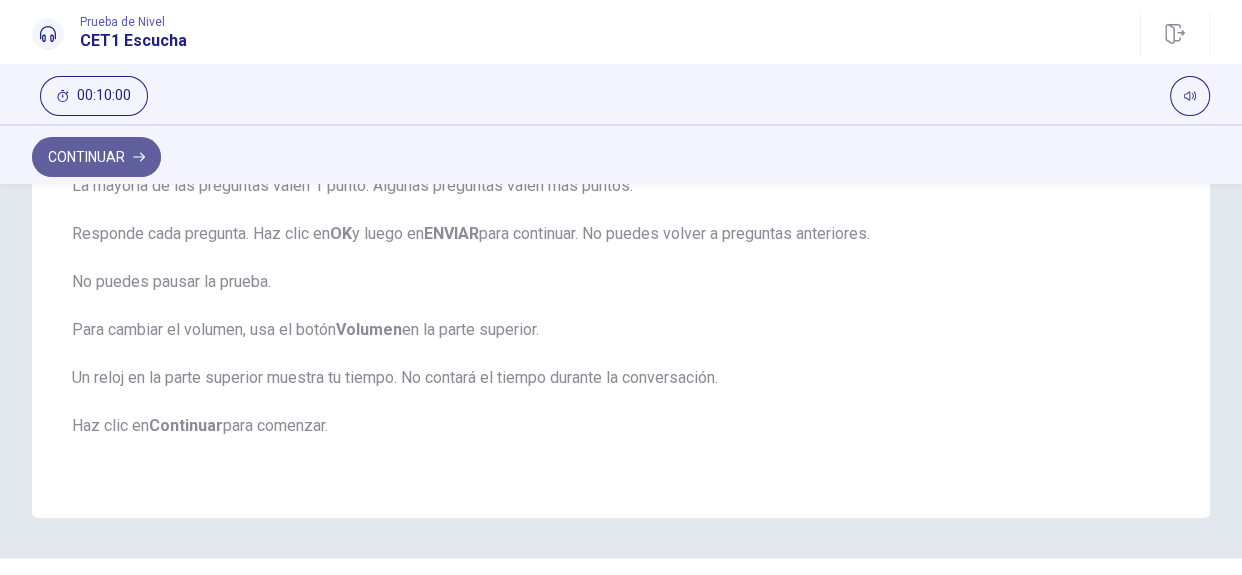 click on "Continuar" at bounding box center (96, 157) 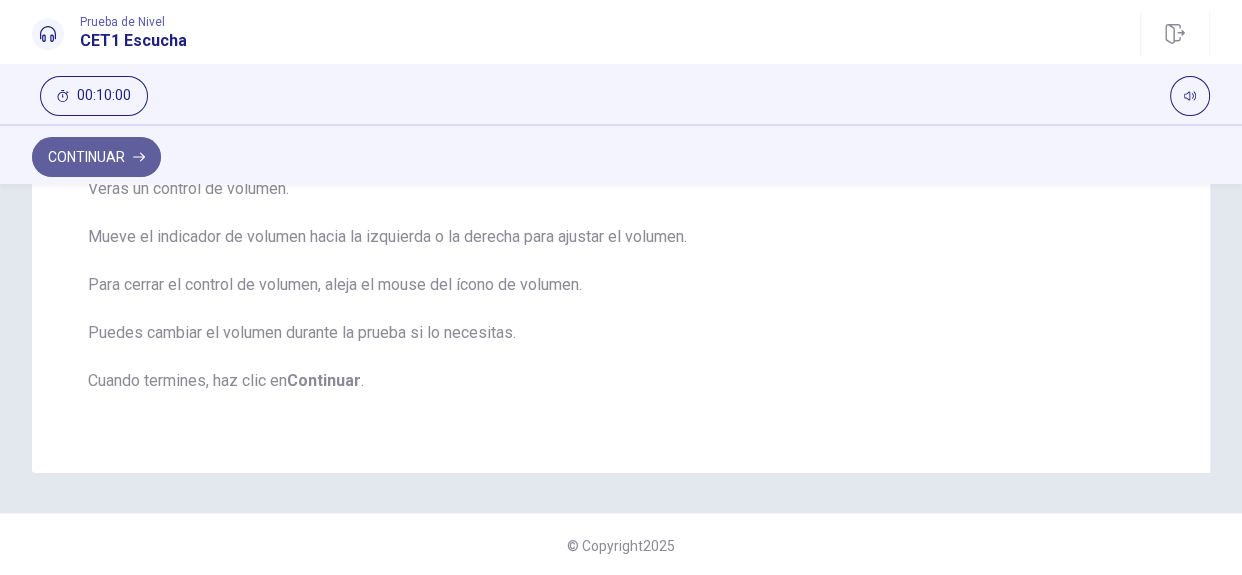 click on "Continuar" at bounding box center (96, 157) 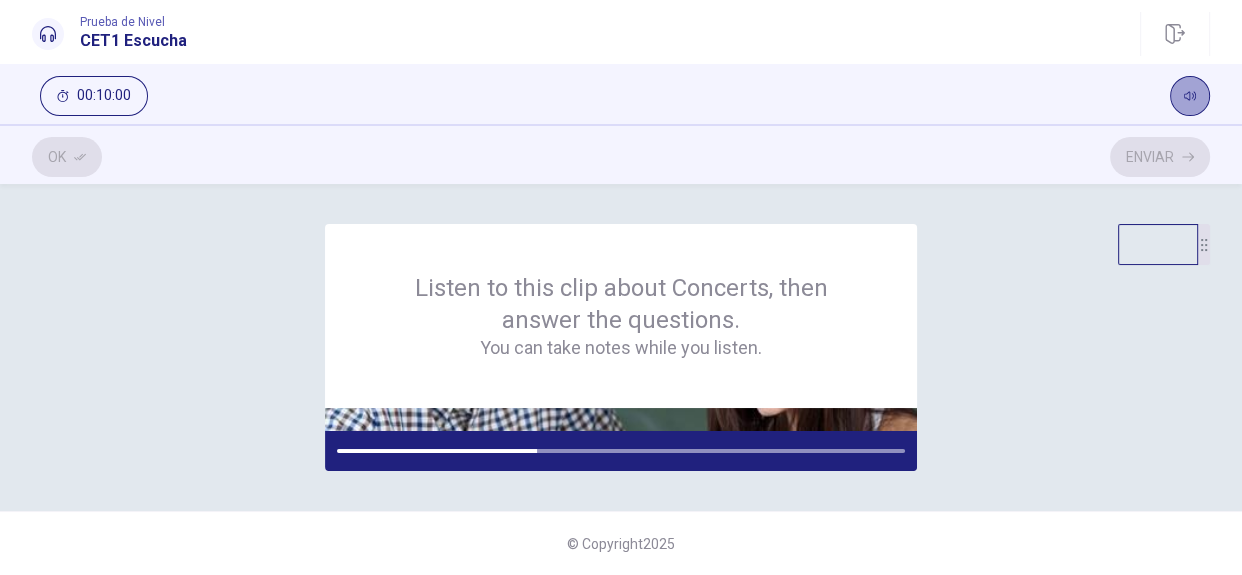 click at bounding box center (1190, 96) 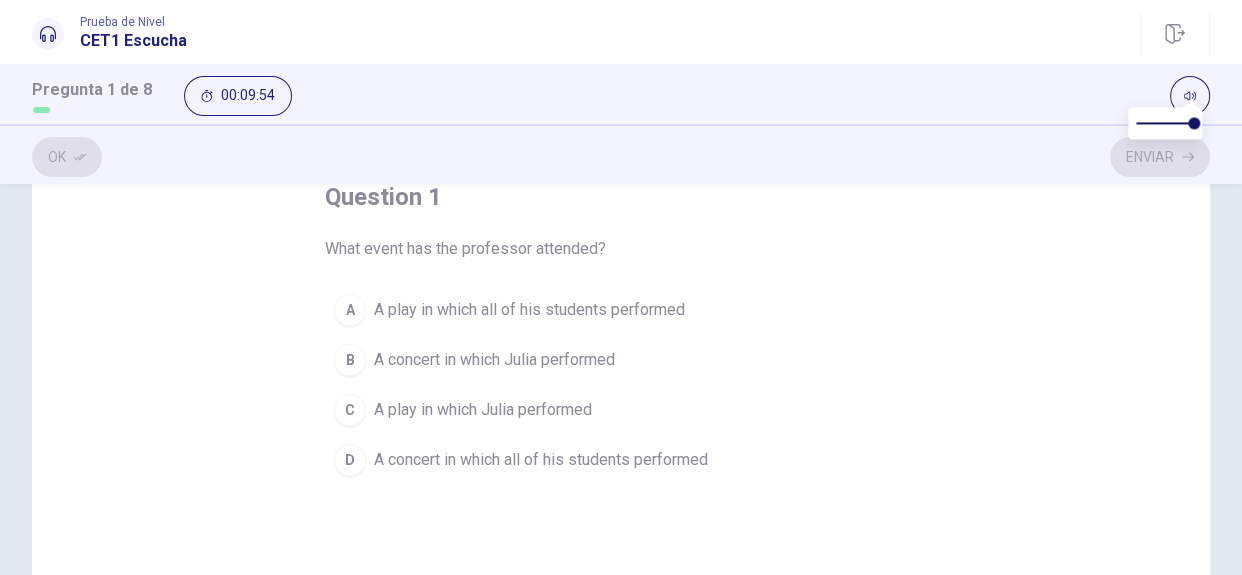 scroll, scrollTop: 128, scrollLeft: 0, axis: vertical 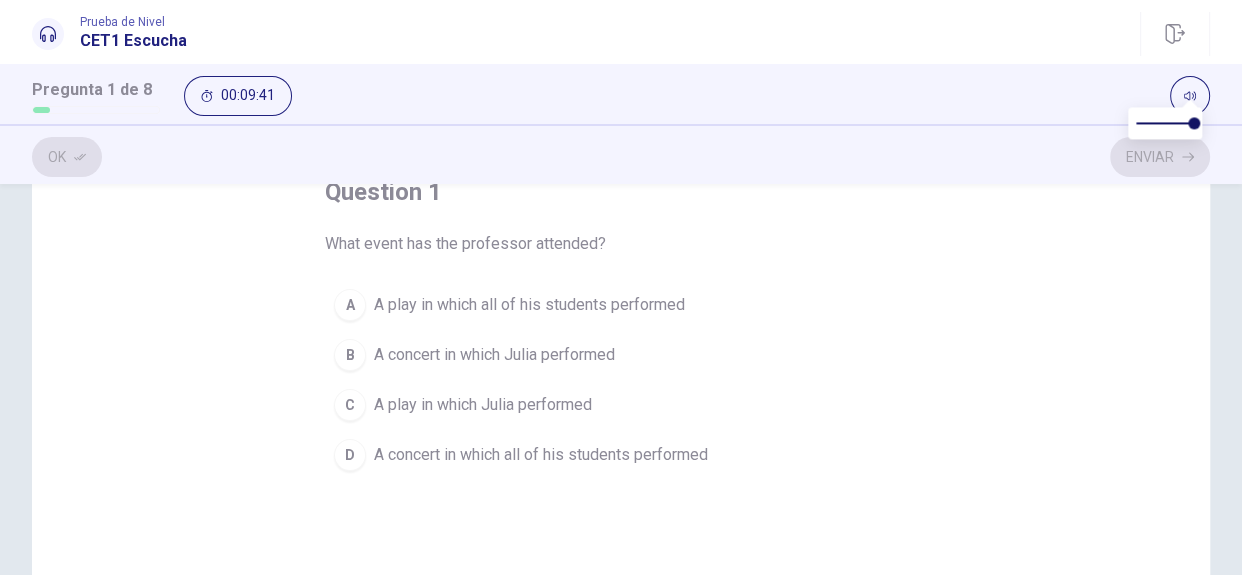 click on "Ok Enviar" at bounding box center (621, 154) 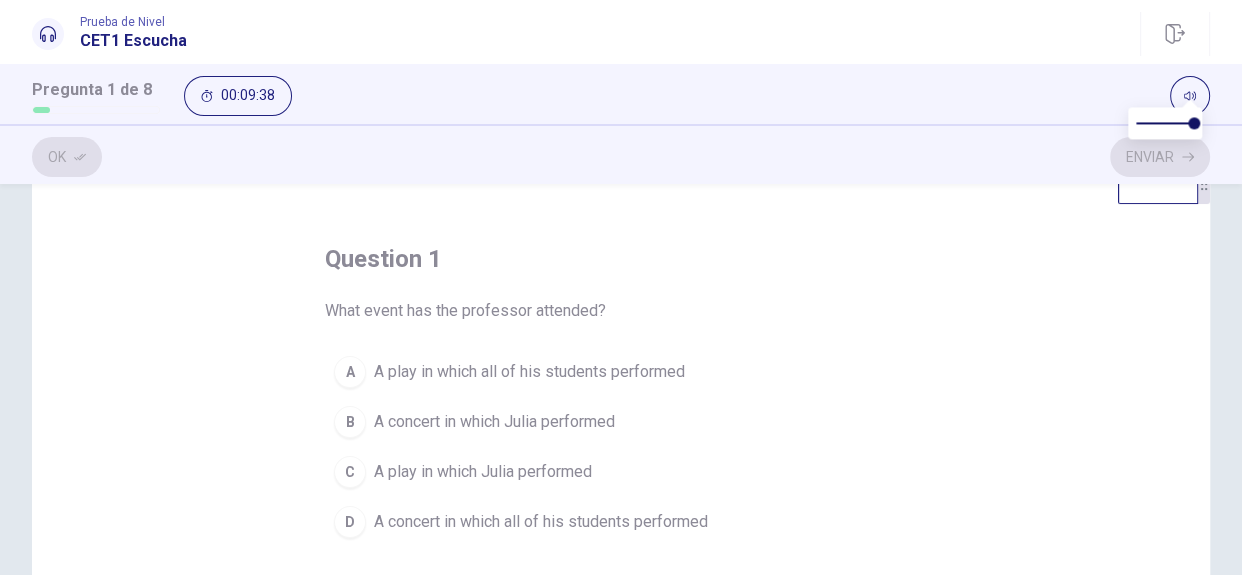 scroll, scrollTop: 105, scrollLeft: 0, axis: vertical 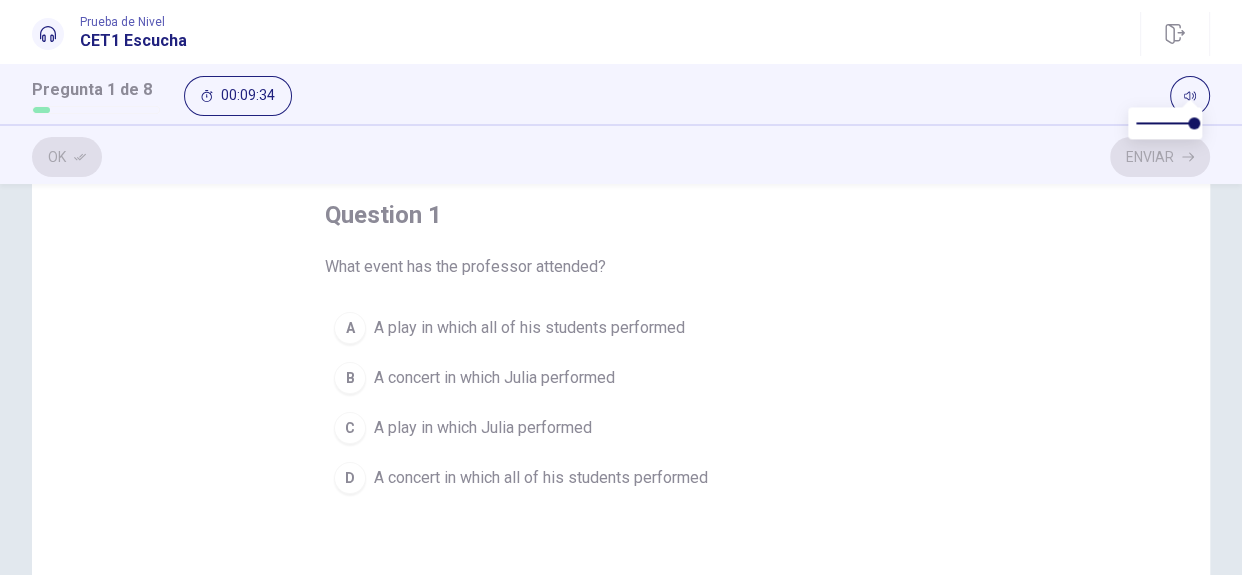 click on "A concert in which Julia performed" at bounding box center [529, 328] 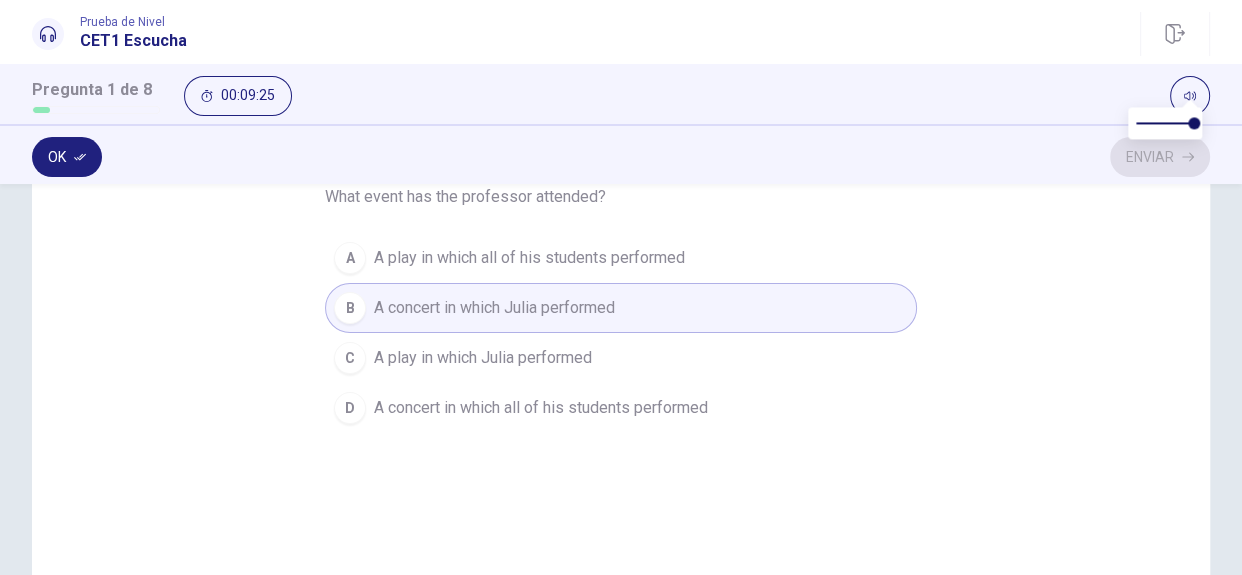 scroll, scrollTop: 181, scrollLeft: 0, axis: vertical 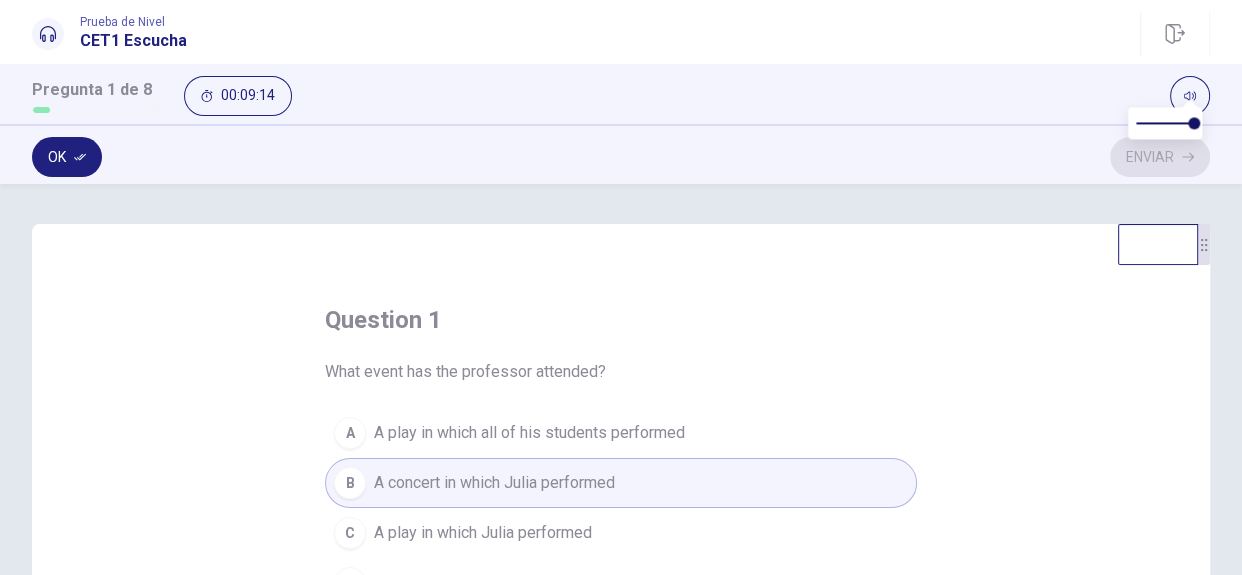 click on "Ok" at bounding box center (67, 157) 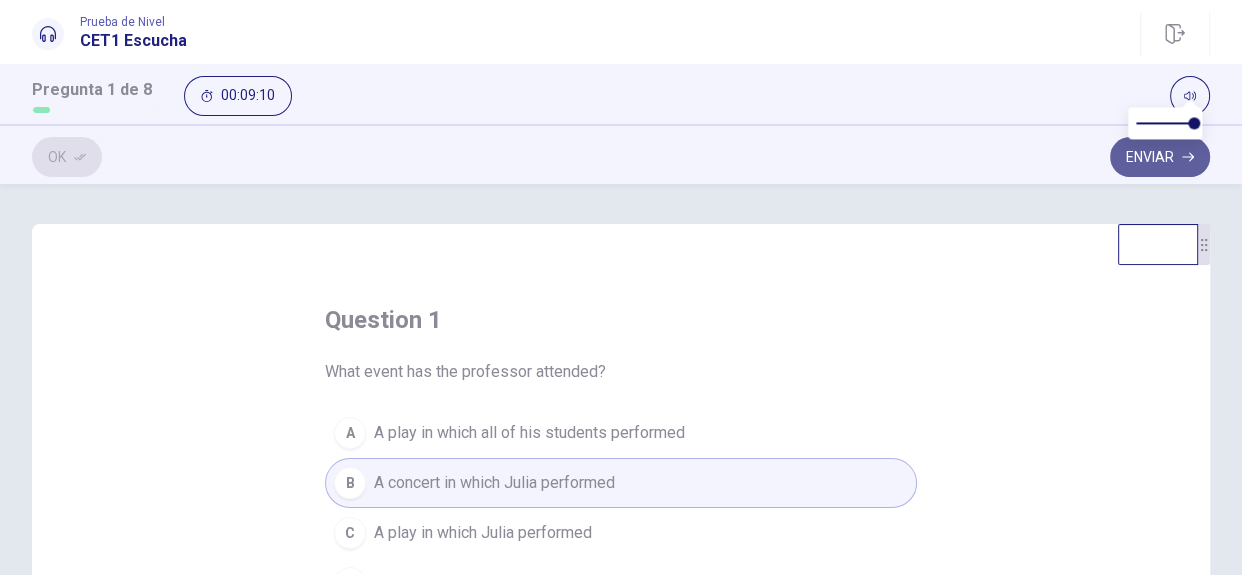 click on "Enviar" at bounding box center [1160, 157] 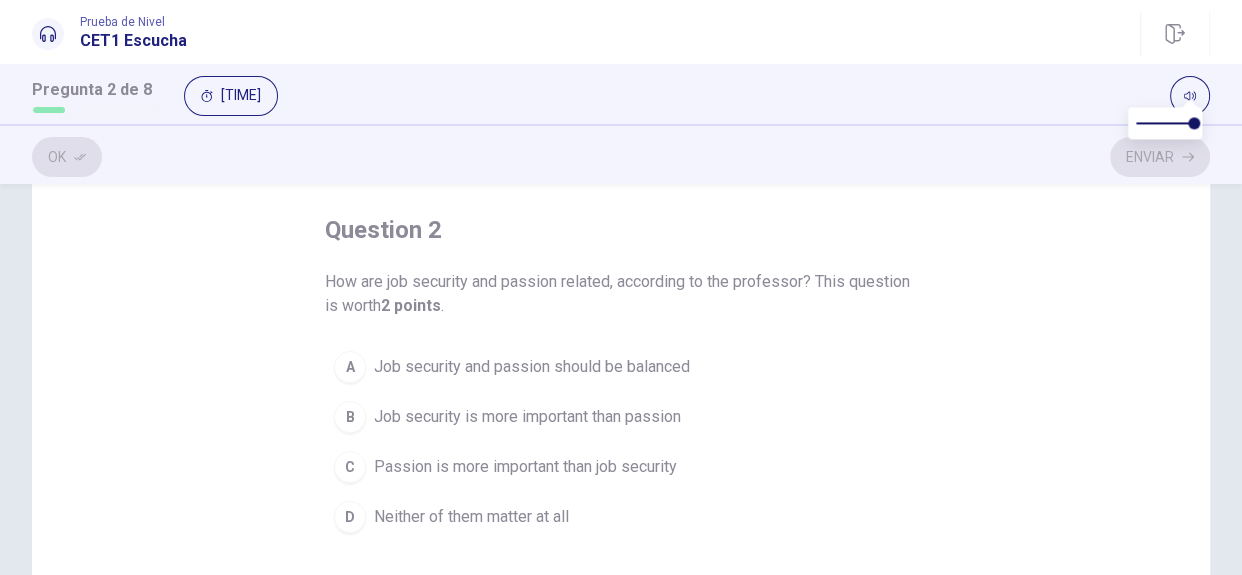 scroll, scrollTop: 88, scrollLeft: 0, axis: vertical 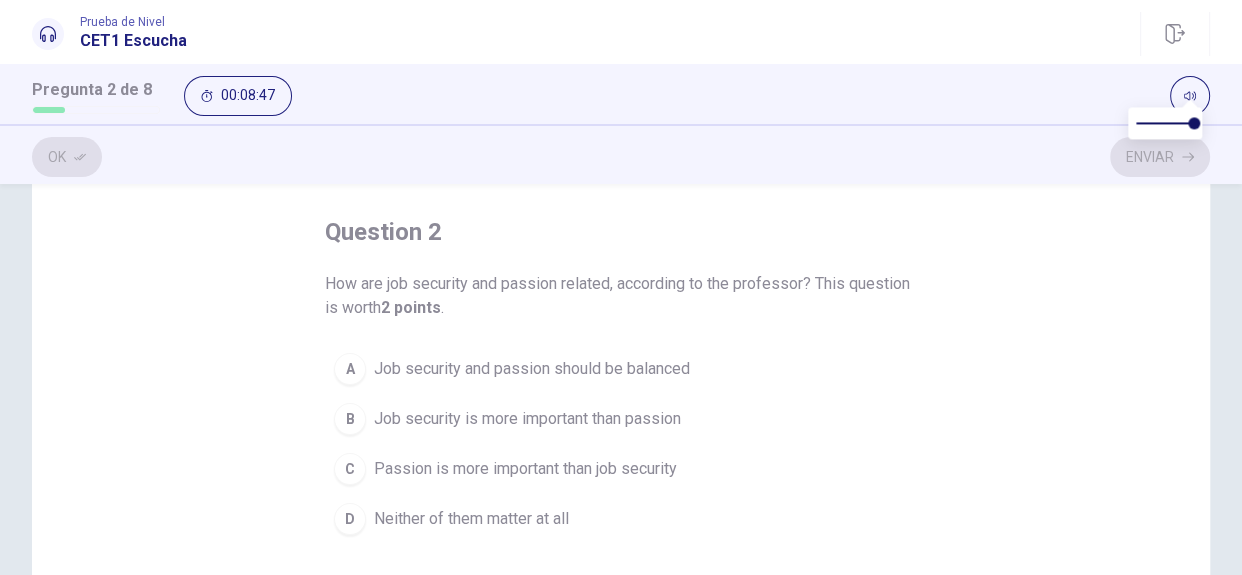 click on "Passion is more important than job security" at bounding box center (532, 369) 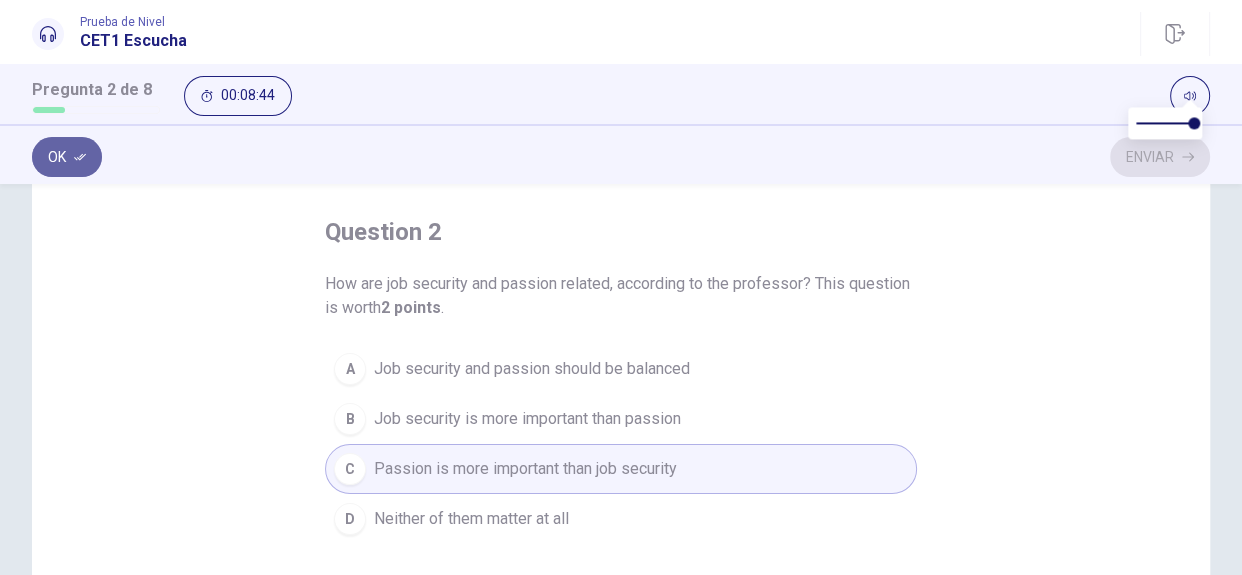 click on "Ok" at bounding box center [67, 157] 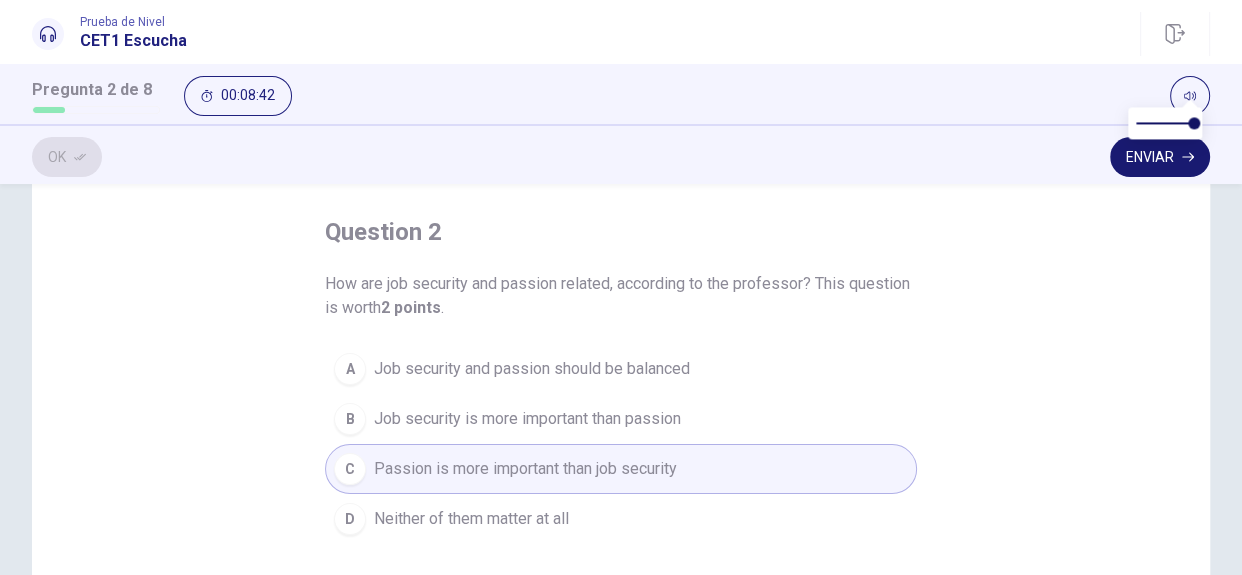 click on "Enviar" at bounding box center (1160, 157) 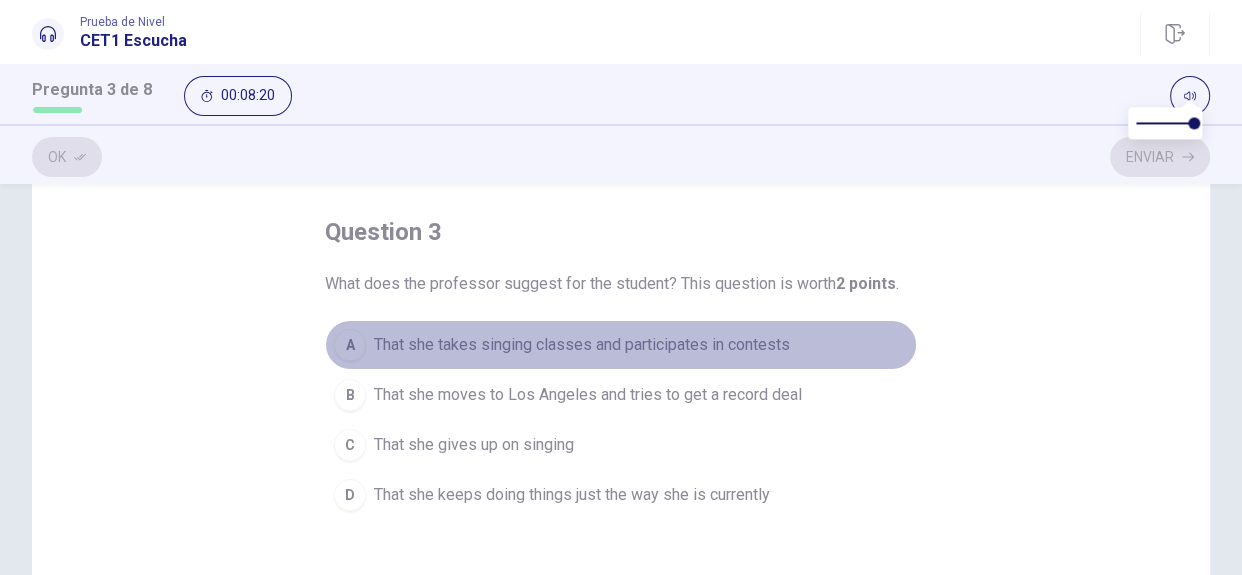 click on "That she takes singing classes and participates in contests" at bounding box center [582, 345] 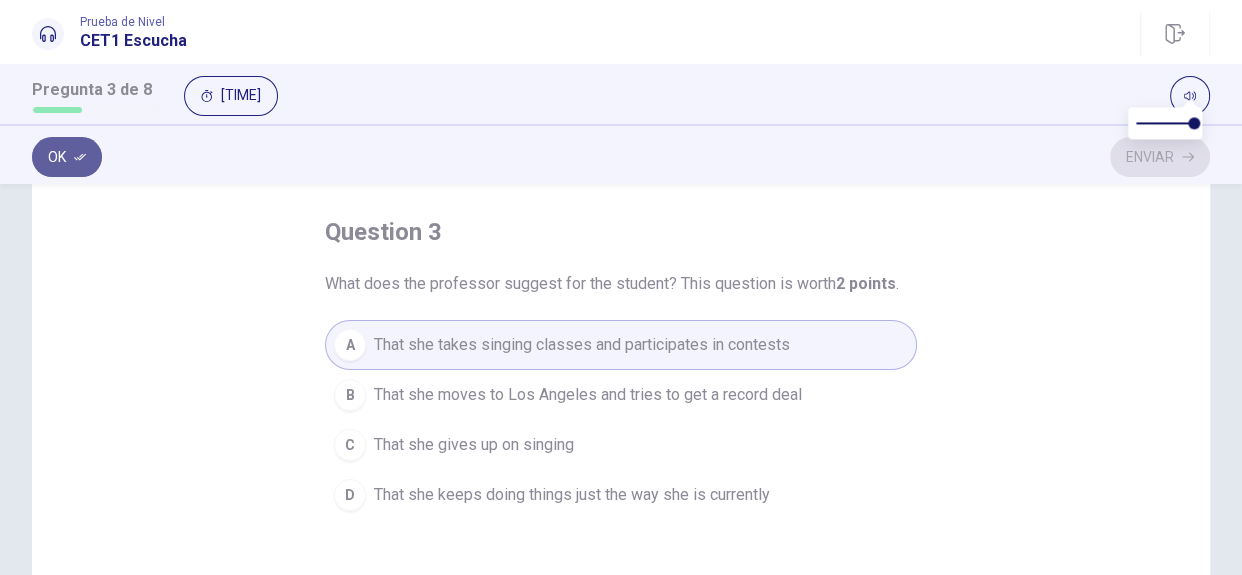 click on "Ok" at bounding box center (67, 157) 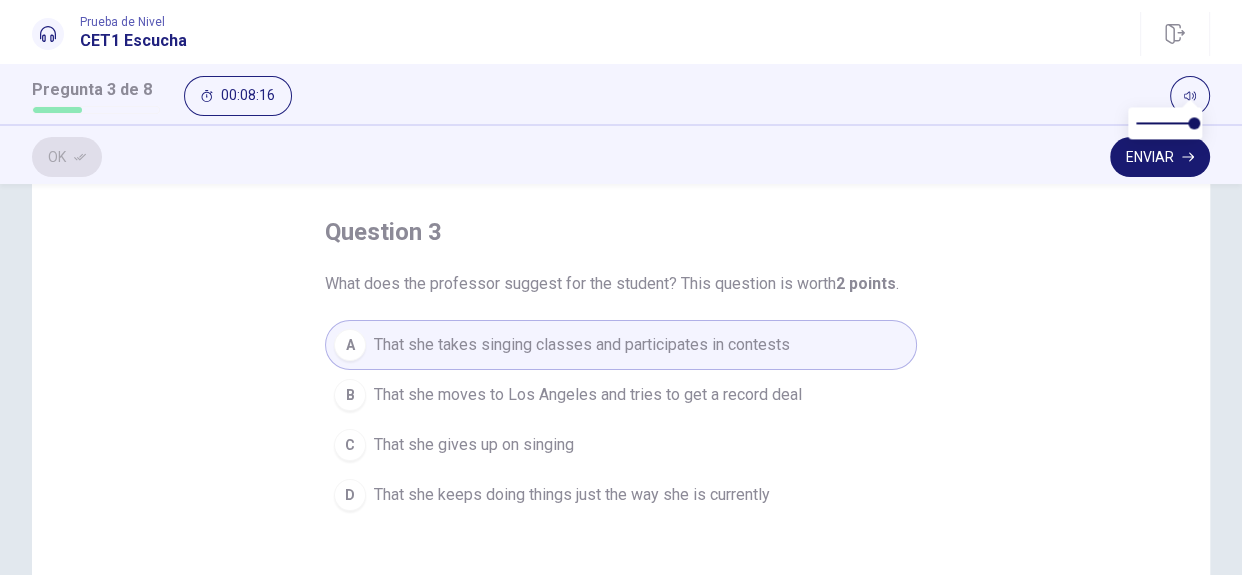 click on "Enviar" at bounding box center [1160, 157] 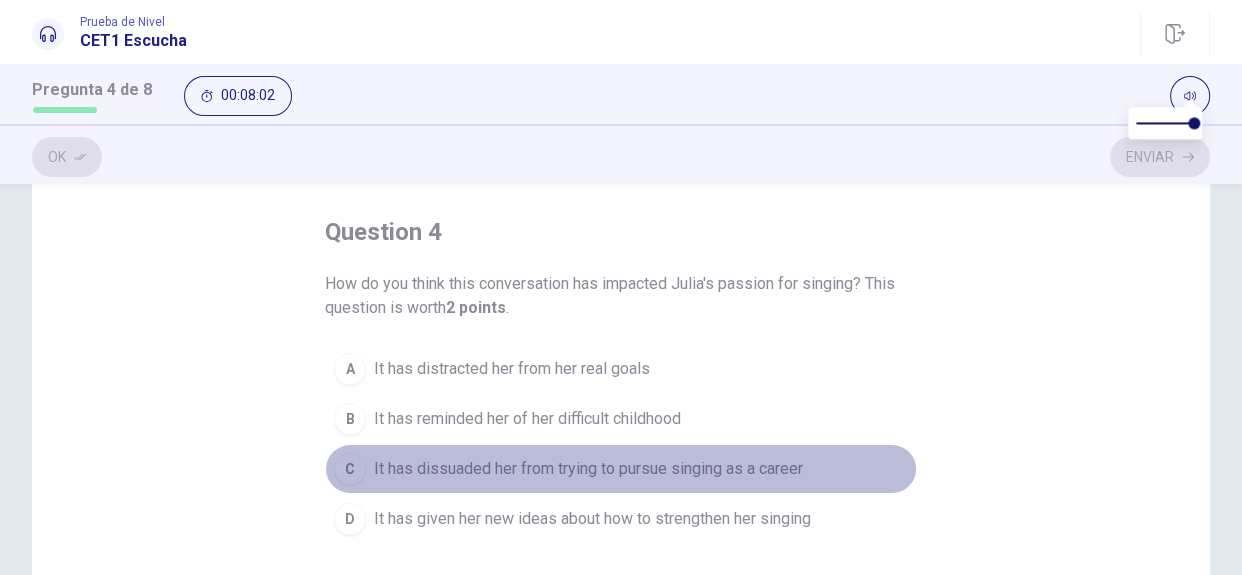click on "It has dissuaded her from trying to pursue singing as a career" at bounding box center [512, 369] 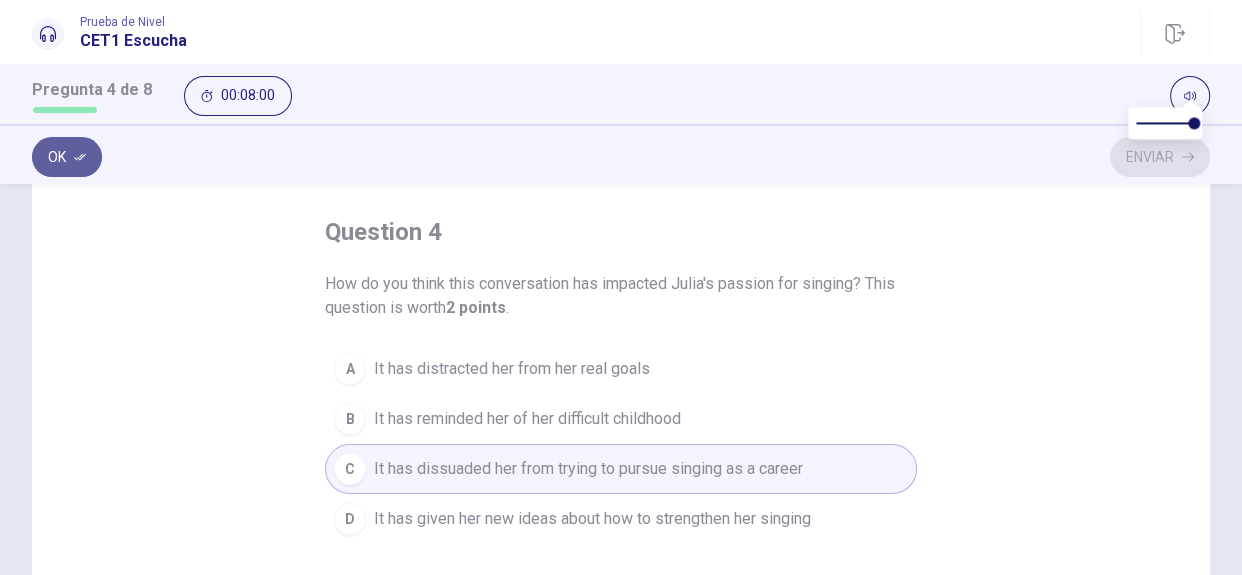 click on "Ok" at bounding box center (67, 157) 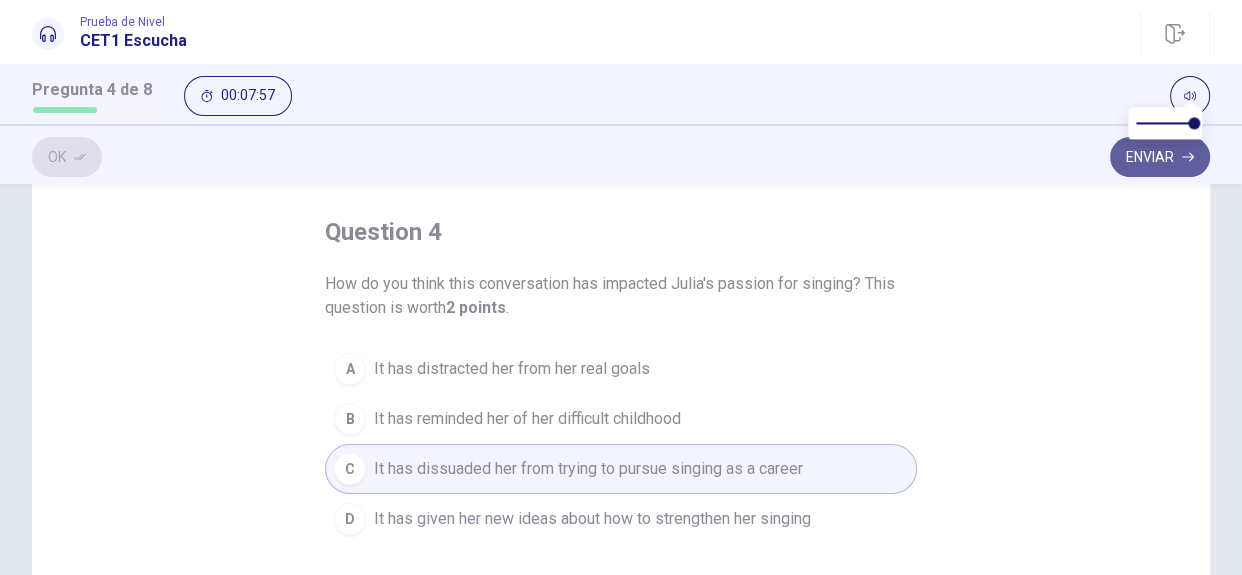 click on "Enviar" at bounding box center [1160, 157] 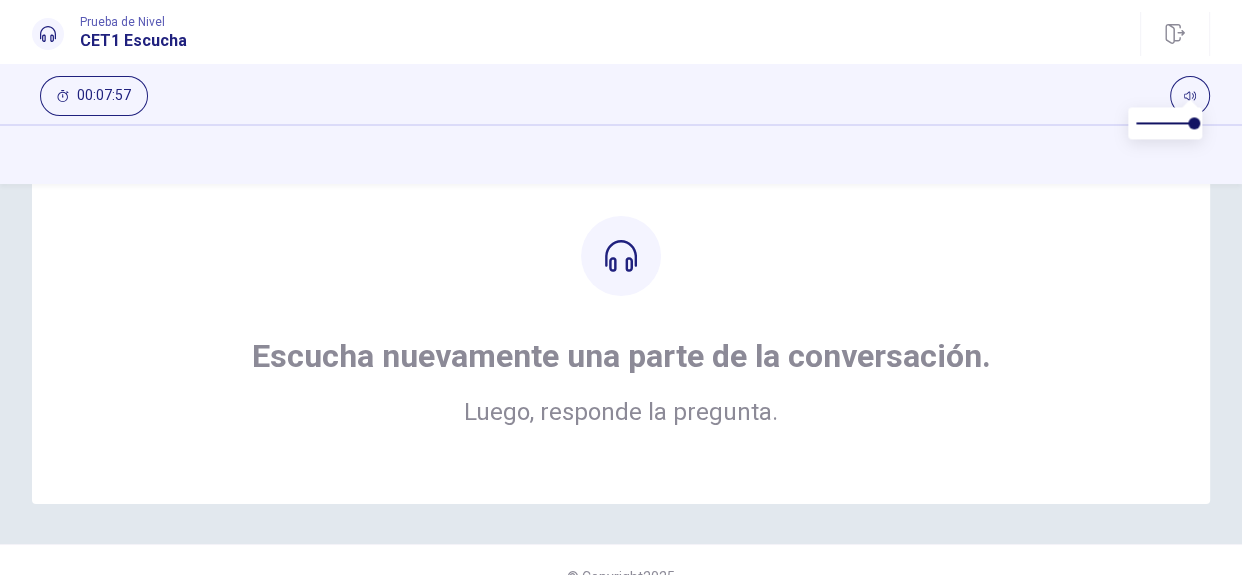 scroll, scrollTop: 0, scrollLeft: 0, axis: both 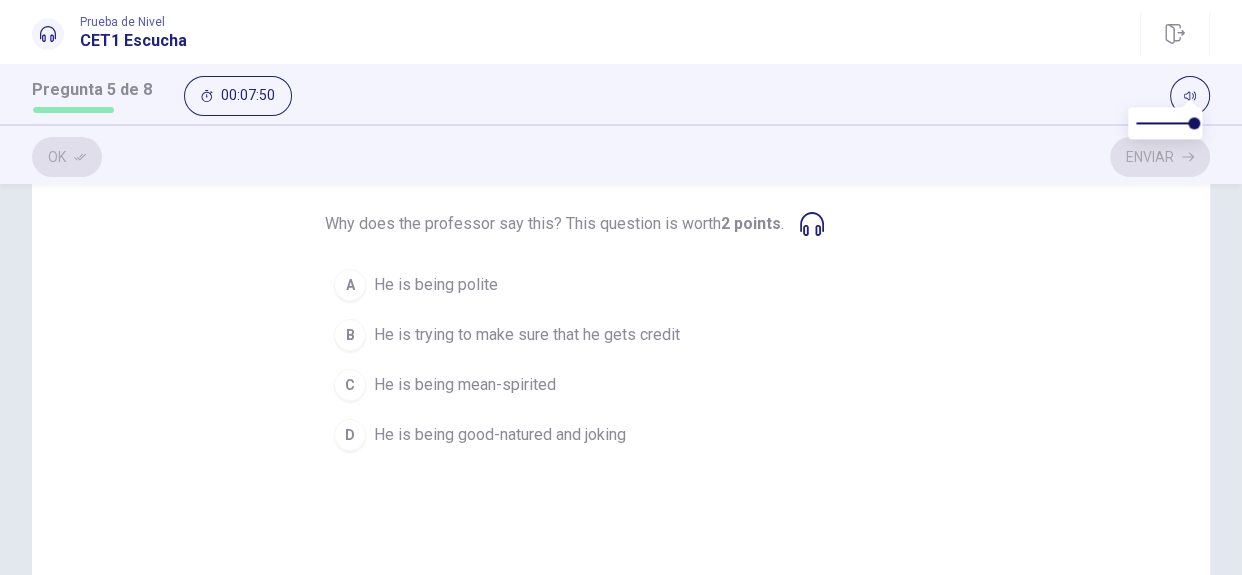 click on "He is being good-natured and joking" at bounding box center (436, 285) 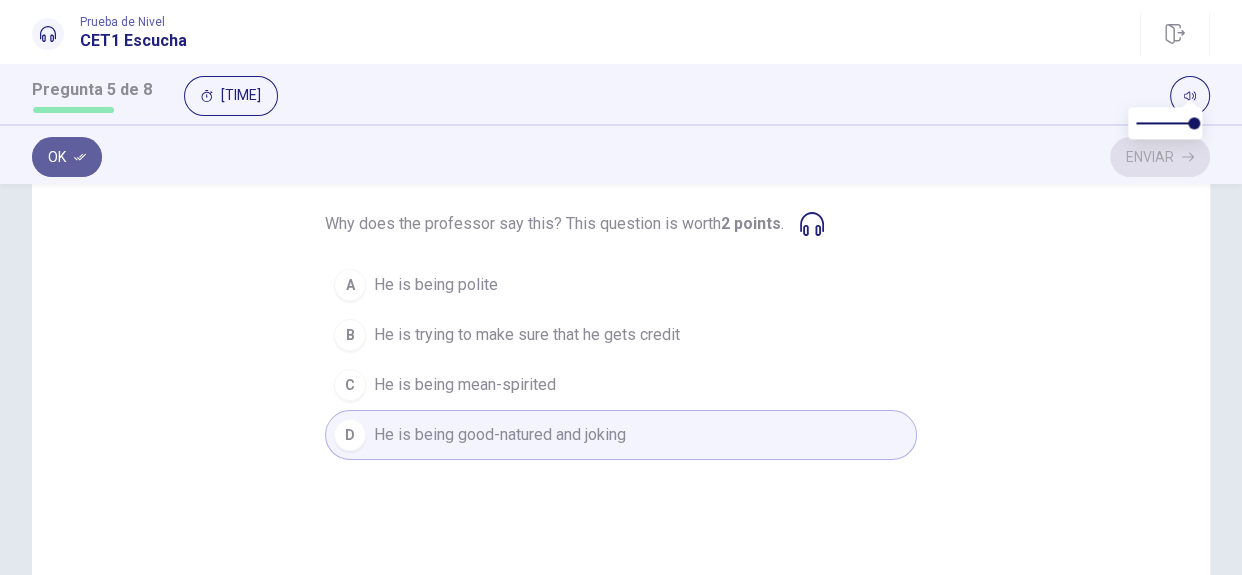 click on "Ok" at bounding box center (67, 157) 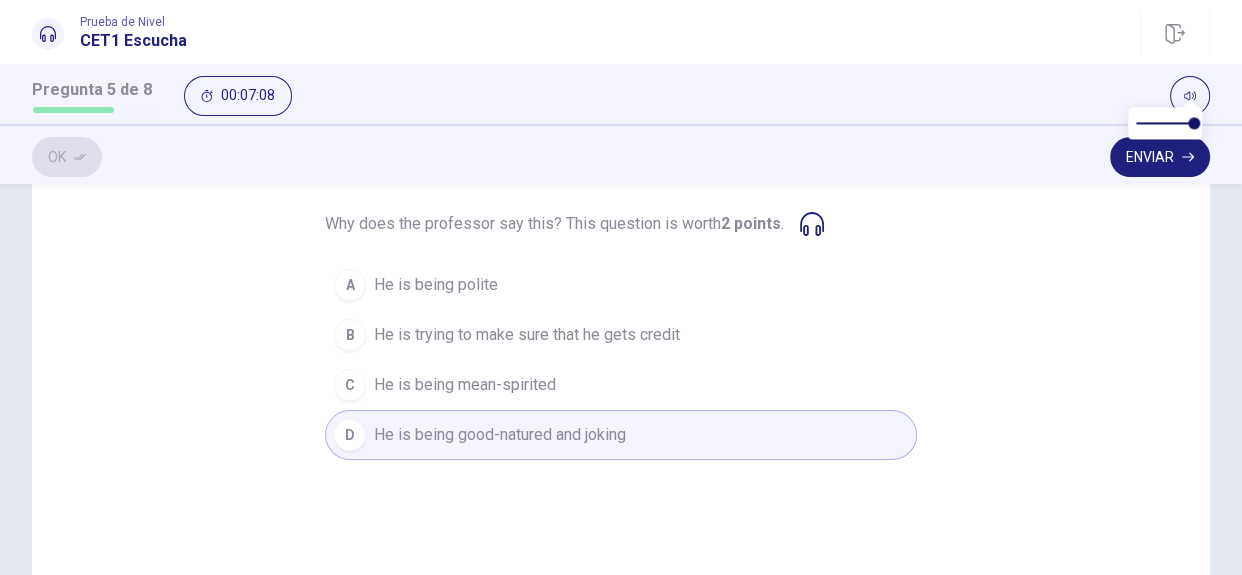 click at bounding box center (812, 224) 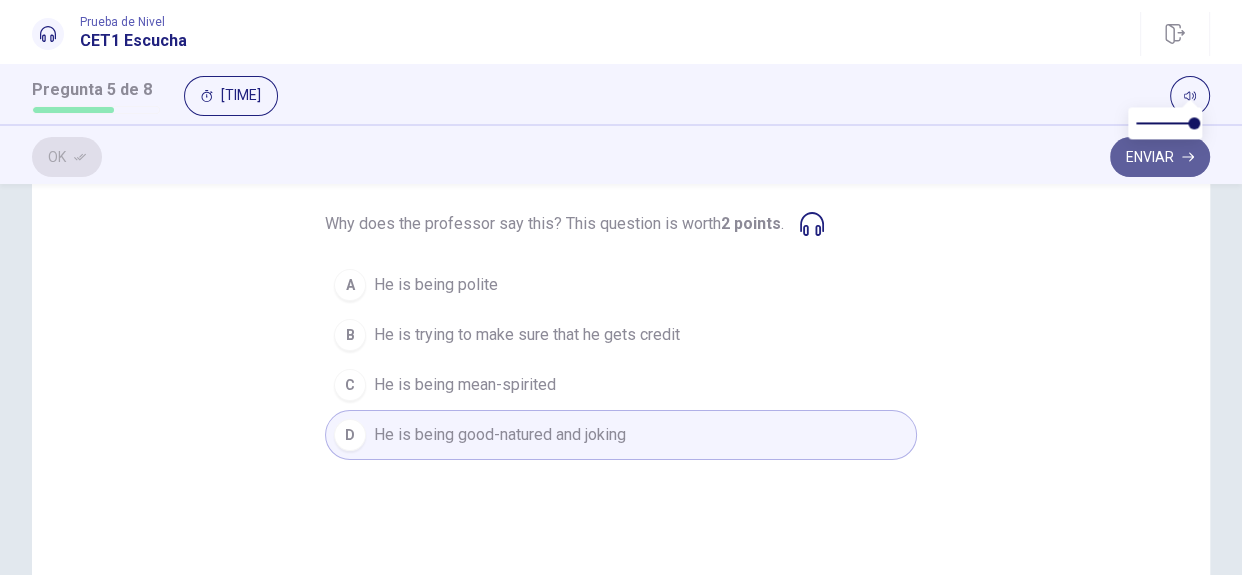 click on "Enviar" at bounding box center [1160, 157] 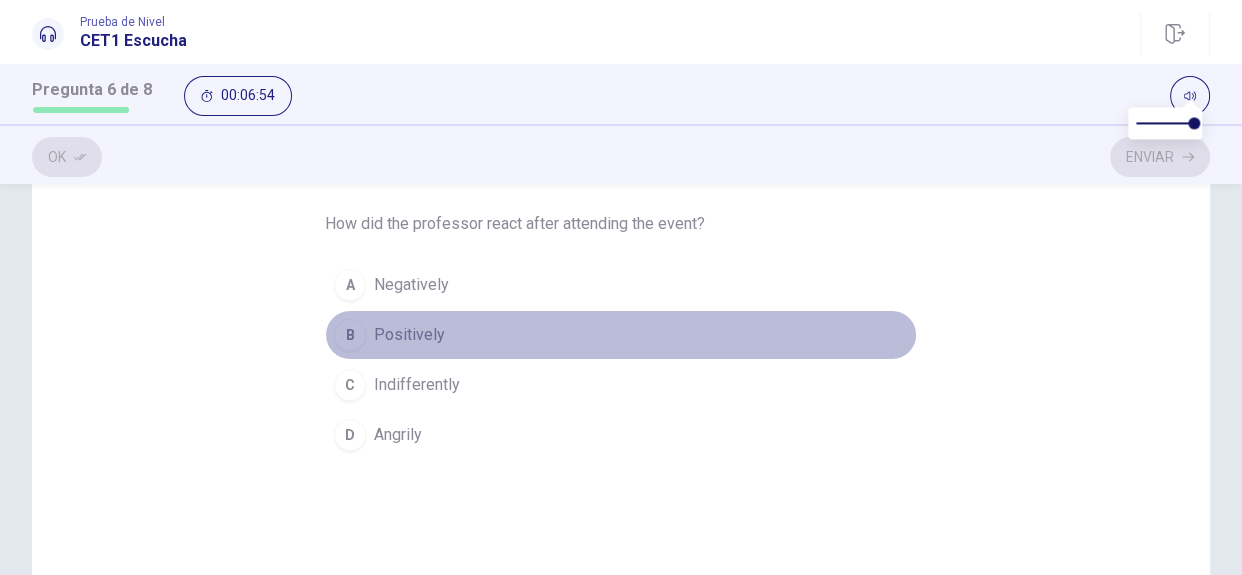 click on "Positively" at bounding box center (411, 285) 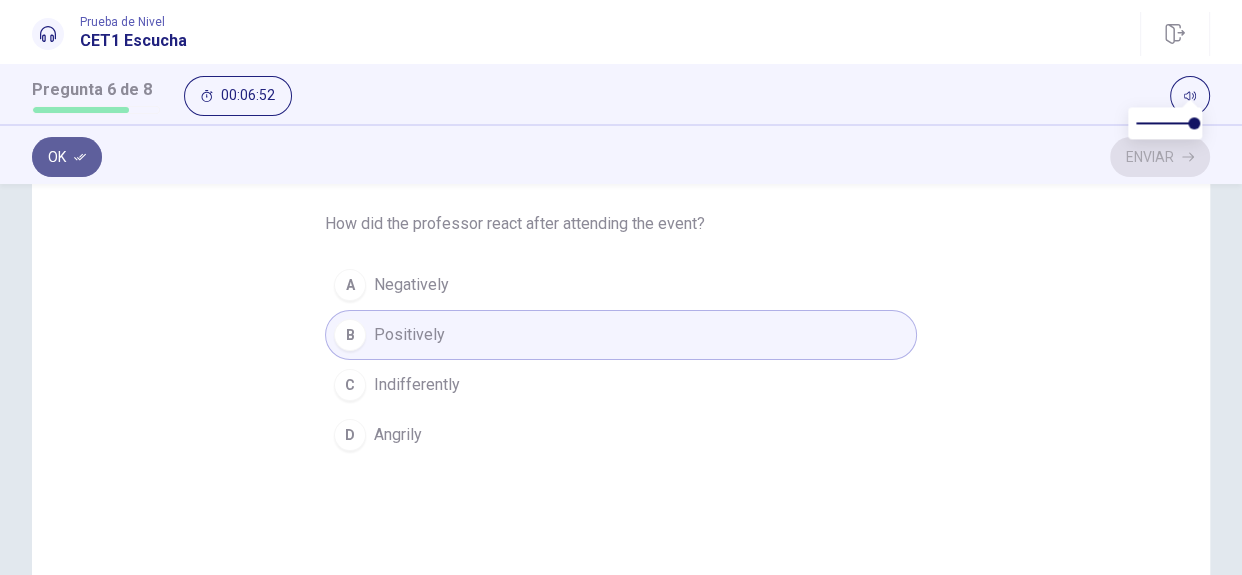 click on "Ok" at bounding box center (67, 157) 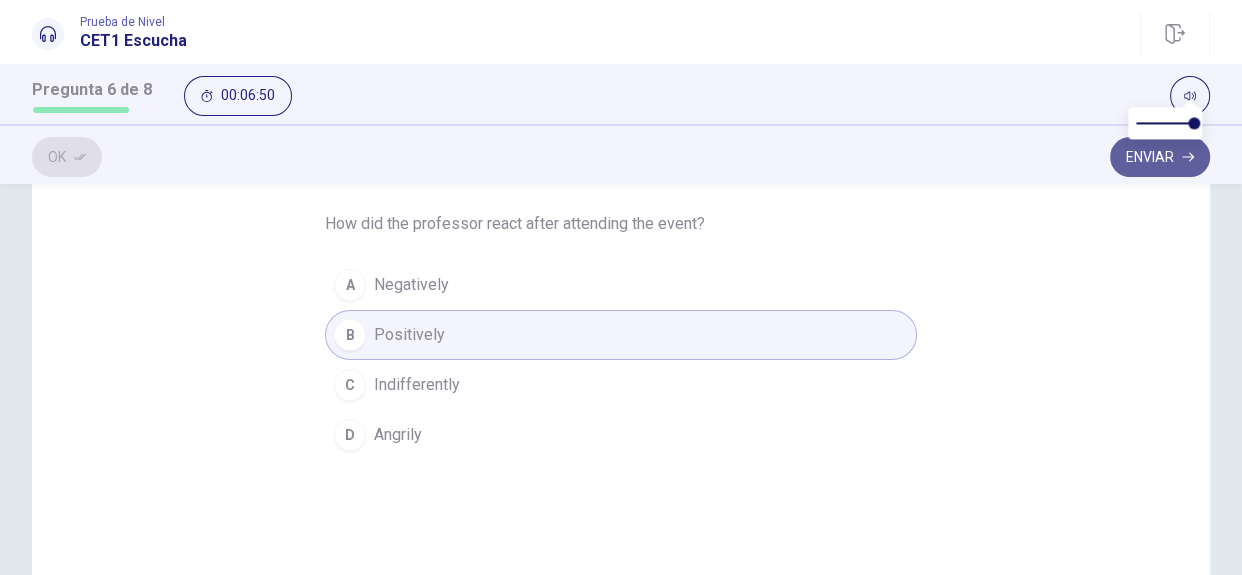 click on "Enviar" at bounding box center [1160, 157] 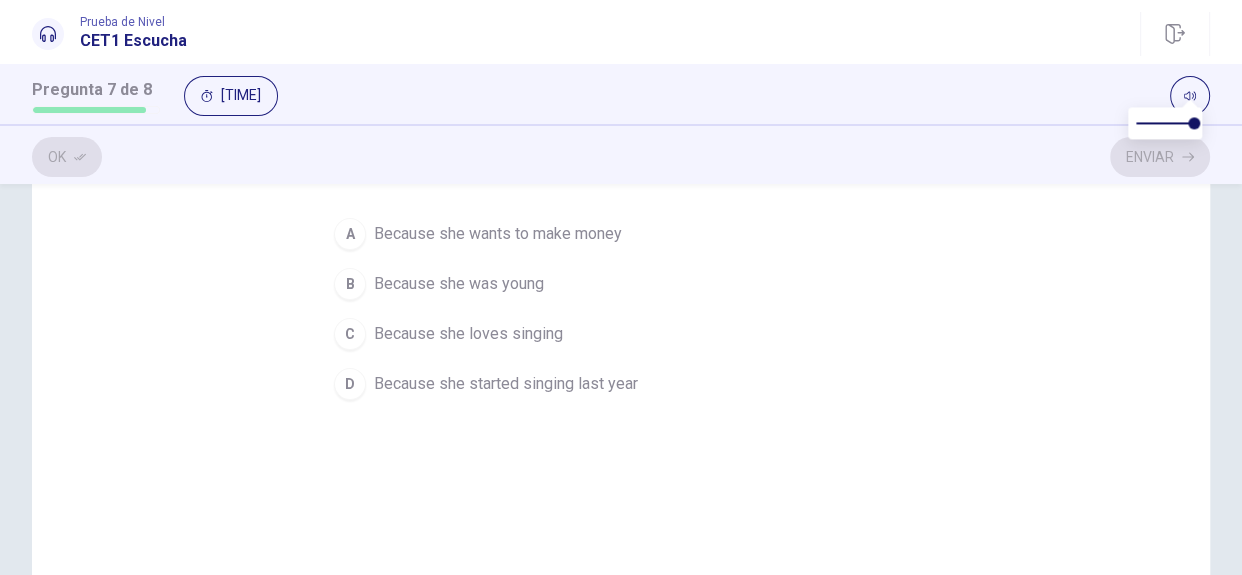 scroll, scrollTop: 200, scrollLeft: 0, axis: vertical 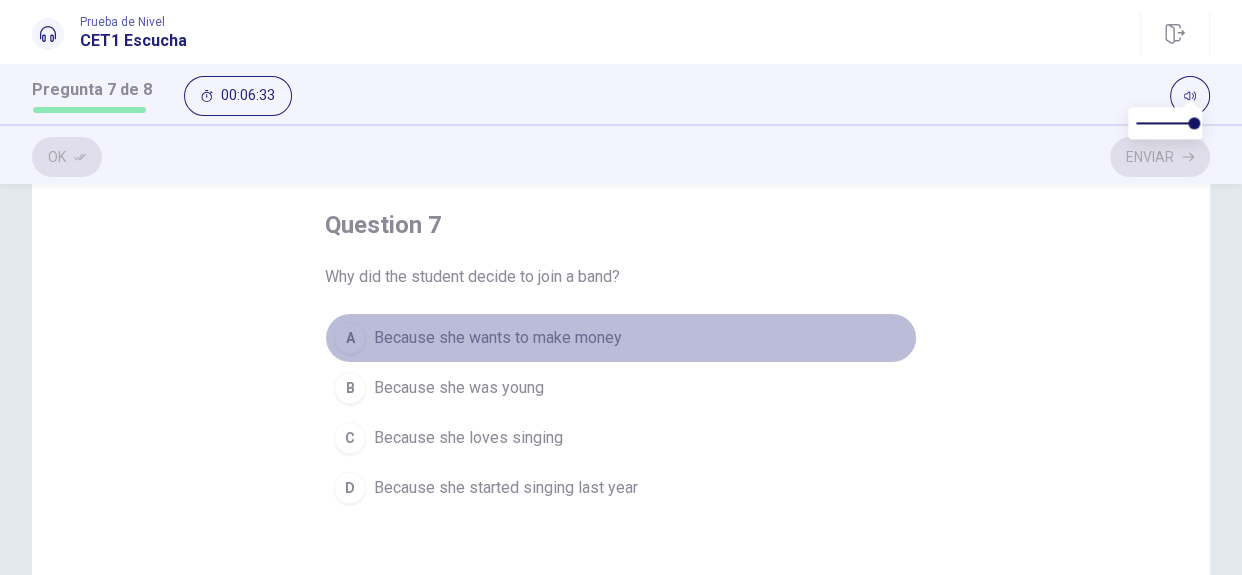 click on "Because she wants to make money" at bounding box center [498, 338] 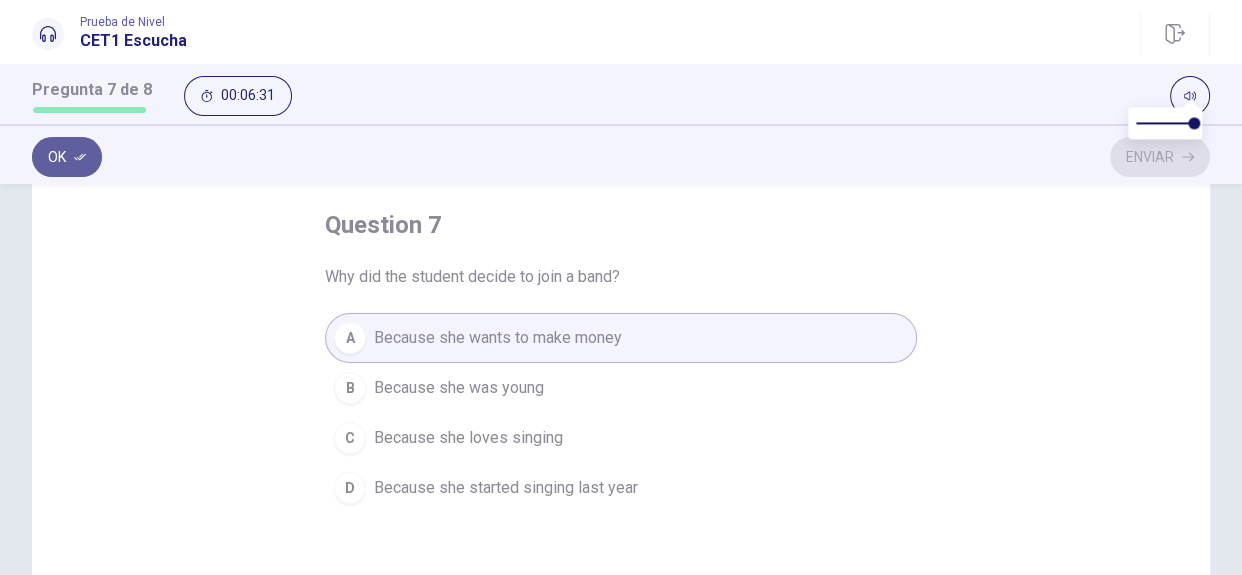 click on "Ok" at bounding box center [67, 157] 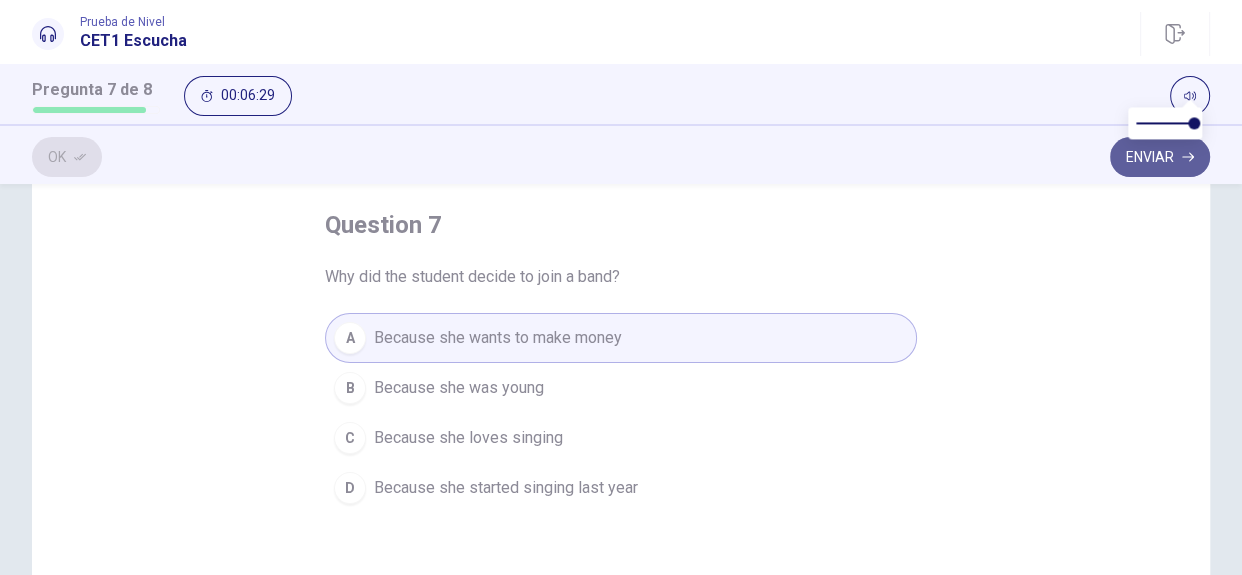 click on "Enviar" at bounding box center (1160, 157) 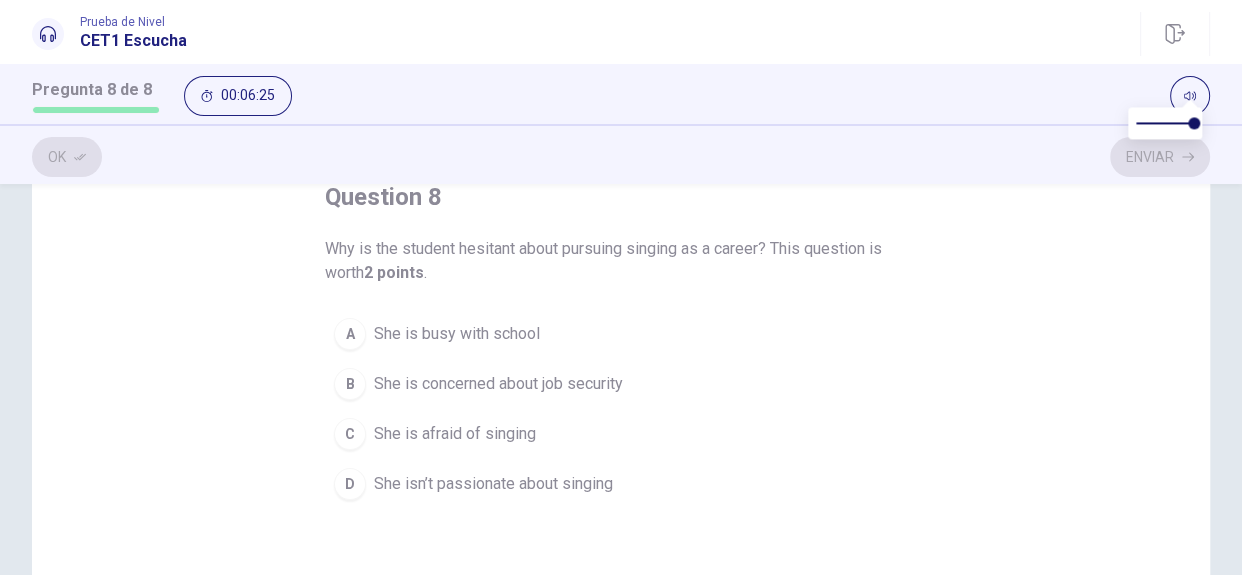 scroll, scrollTop: 121, scrollLeft: 0, axis: vertical 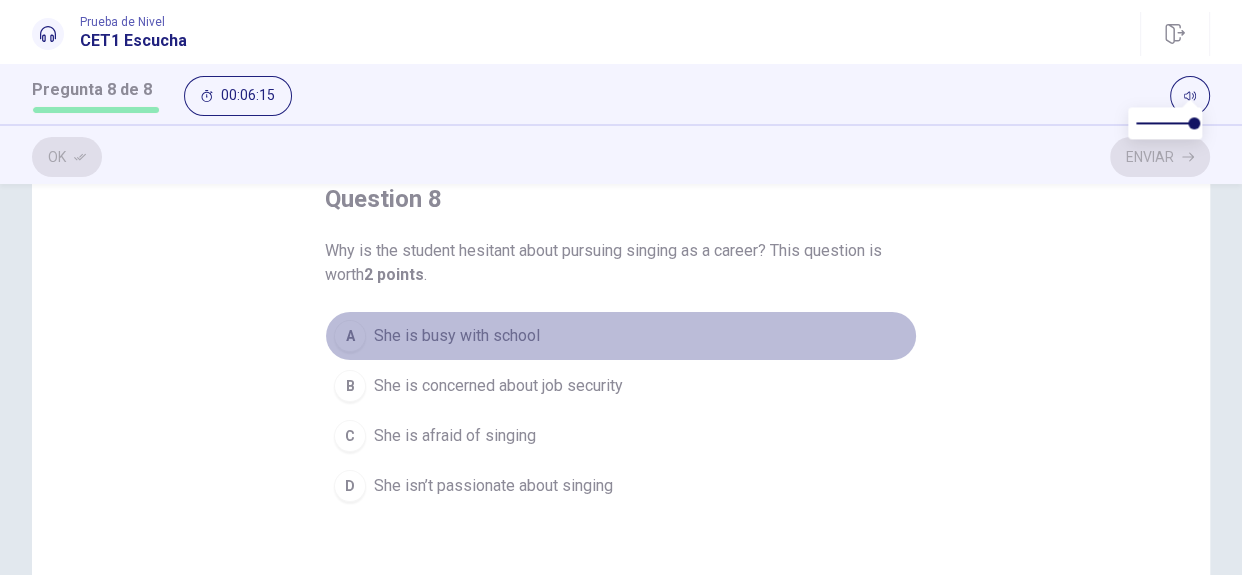 click on "She is busy with school" at bounding box center (457, 336) 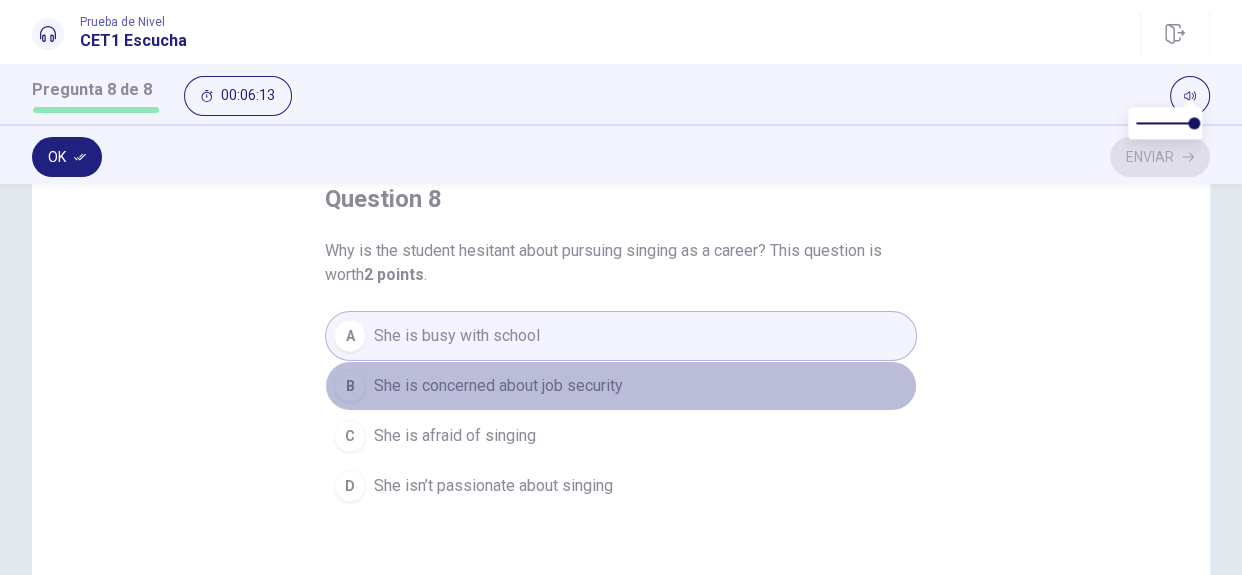 click on "B She is concerned about job security" at bounding box center (621, 386) 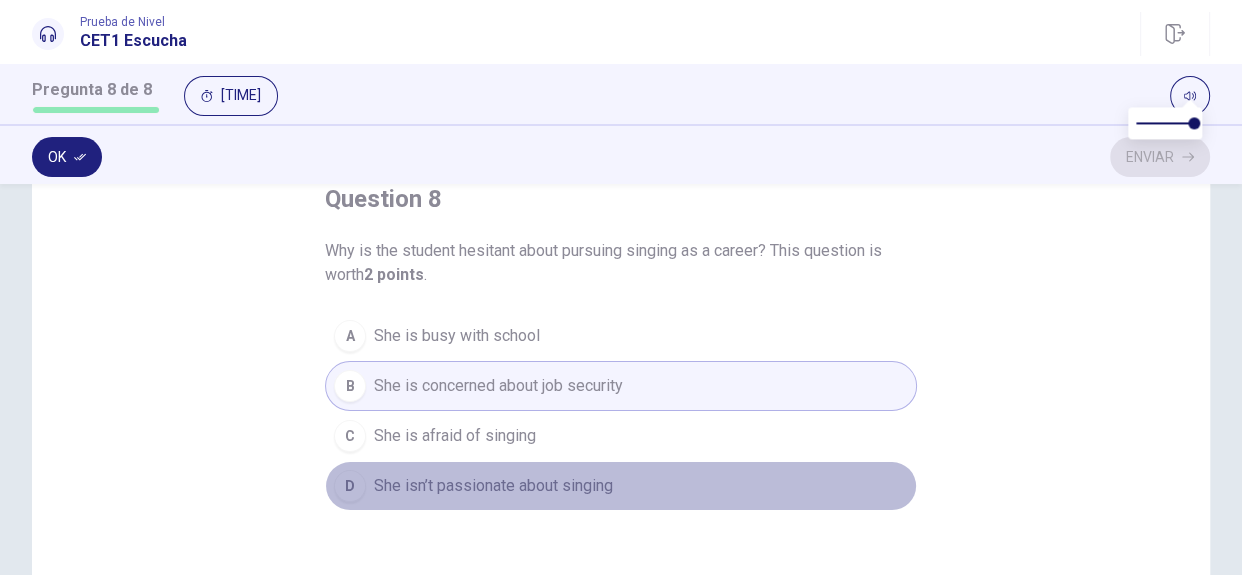 click on "She isn’t passionate about singing" at bounding box center [457, 336] 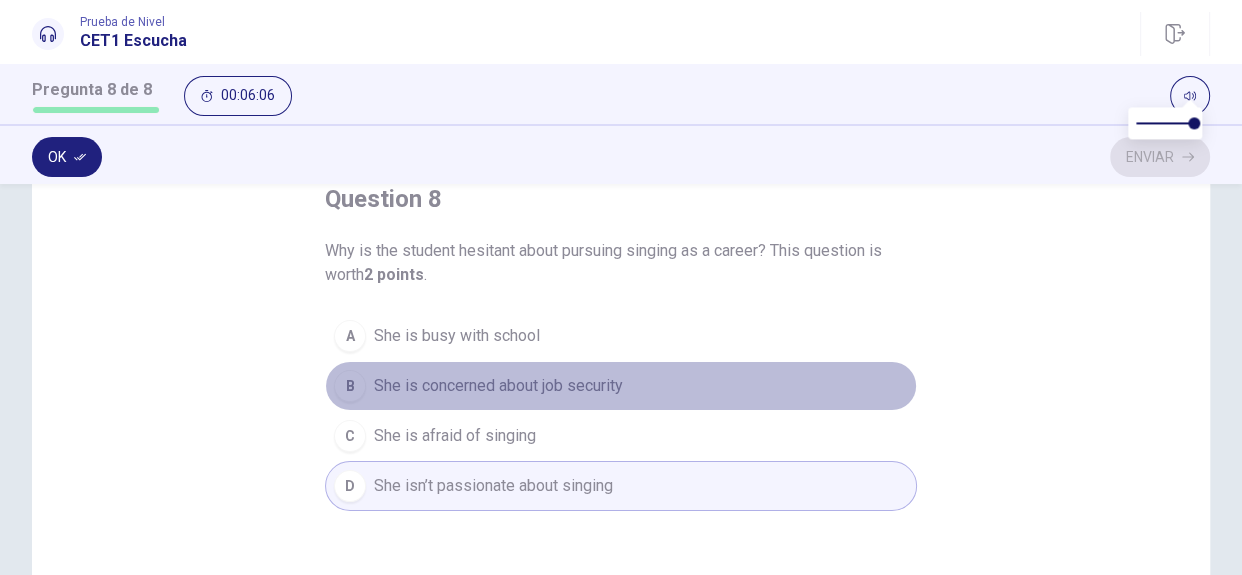 click on "She is concerned about job security" at bounding box center [457, 336] 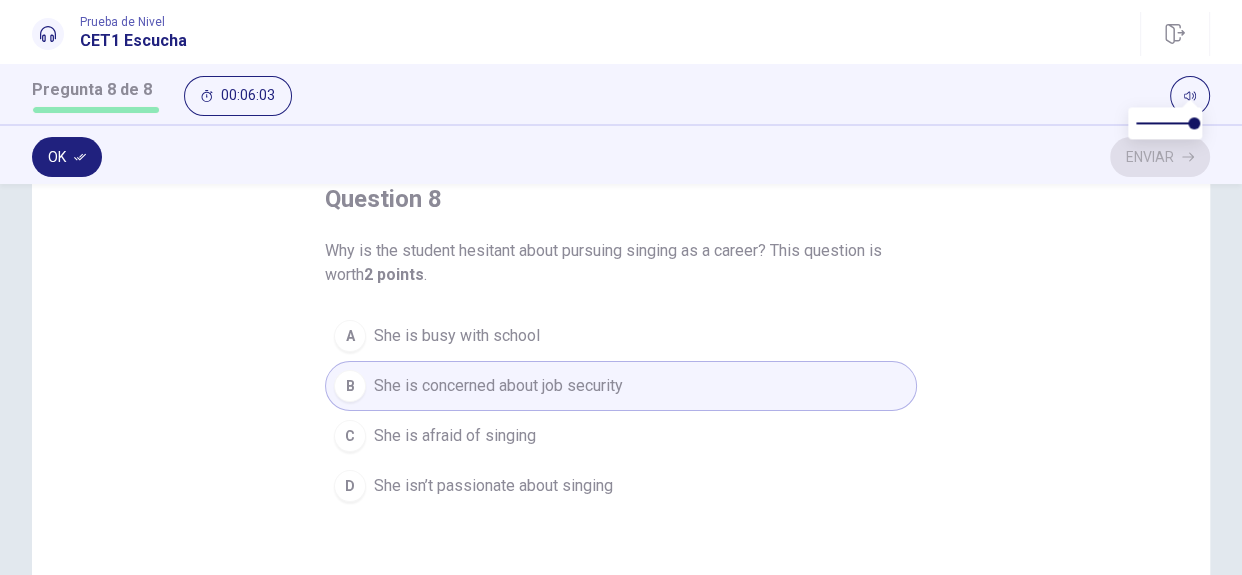 click on "question 8 Why is the student hesitant about pursuing singing as a career? This question is worth 2 points . A She is busy with school B She is concerned about job security C She is afraid of singing D She isn’t passionate about singing" at bounding box center (621, 450) 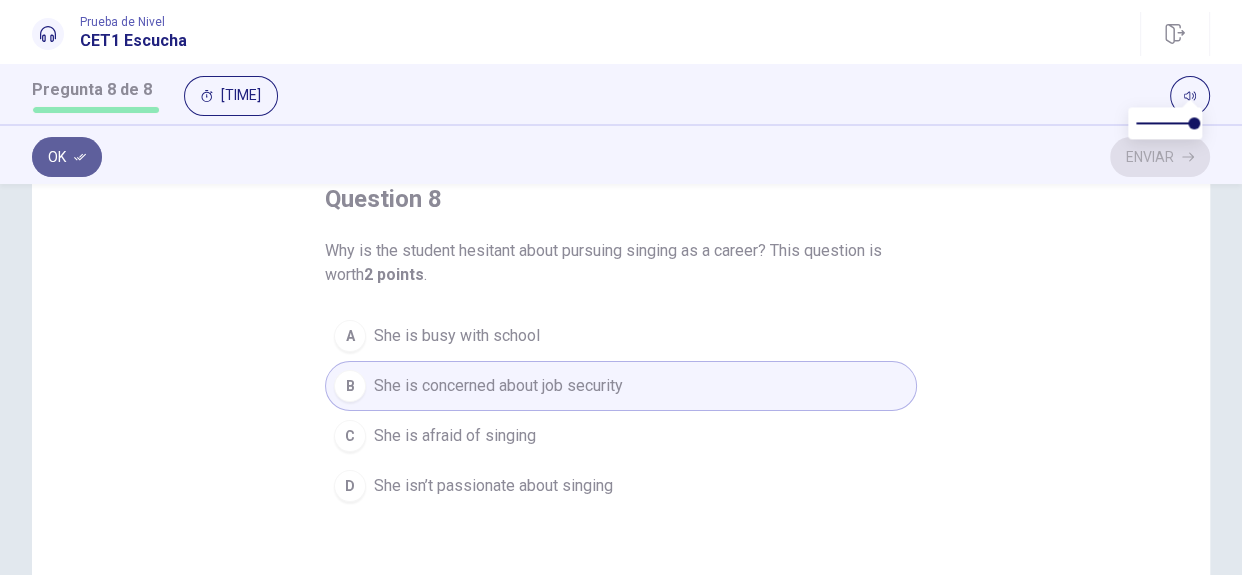 click on "Ok" at bounding box center (67, 157) 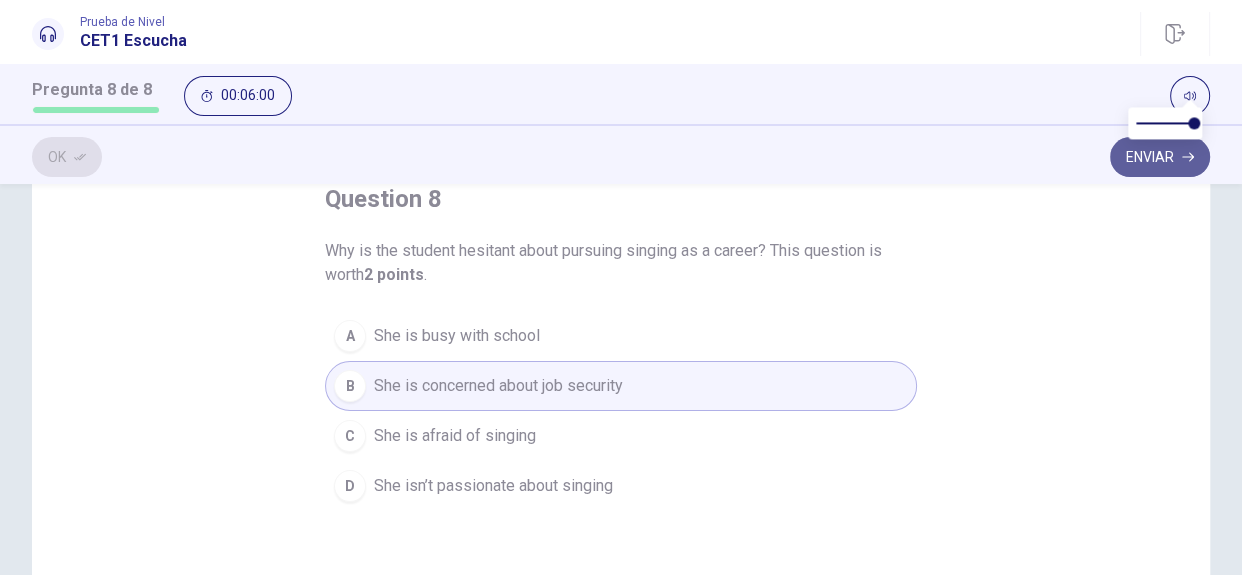 click on "Enviar" at bounding box center [1160, 157] 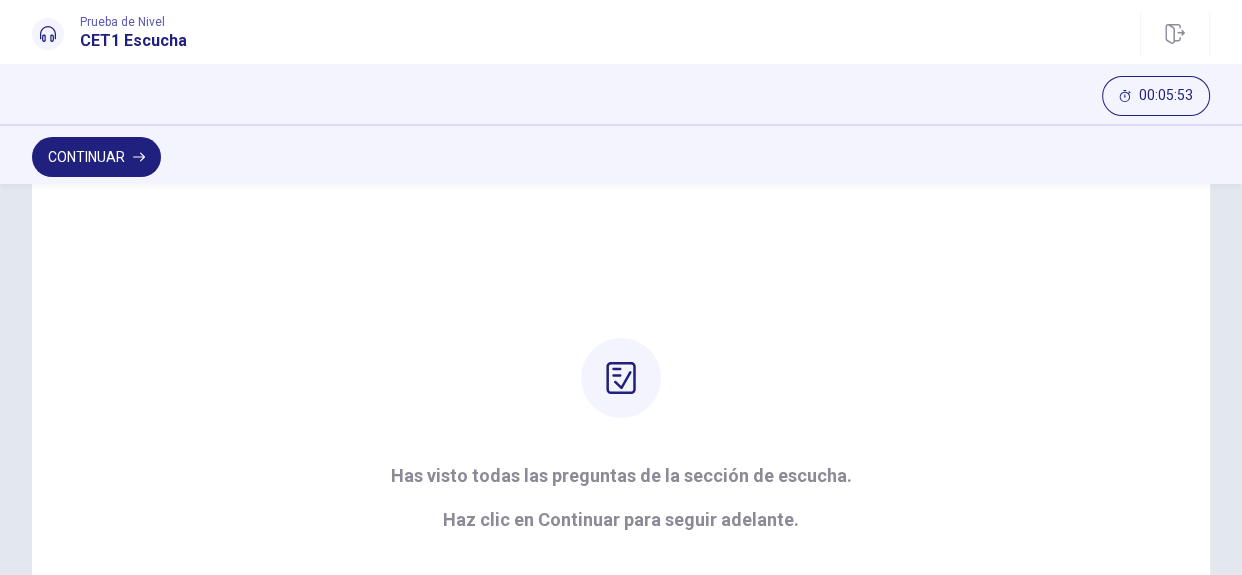 scroll, scrollTop: 65, scrollLeft: 0, axis: vertical 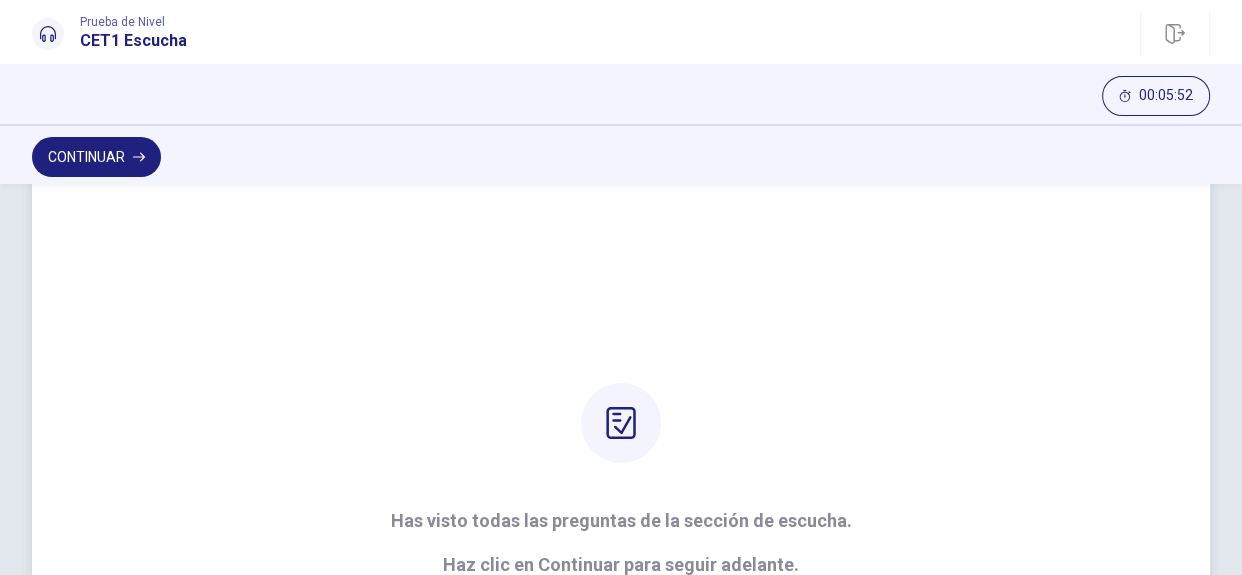 click on "Has visto todas las preguntas de la sección de escucha. Haz clic en Continuar para seguir adelante." at bounding box center [621, 479] 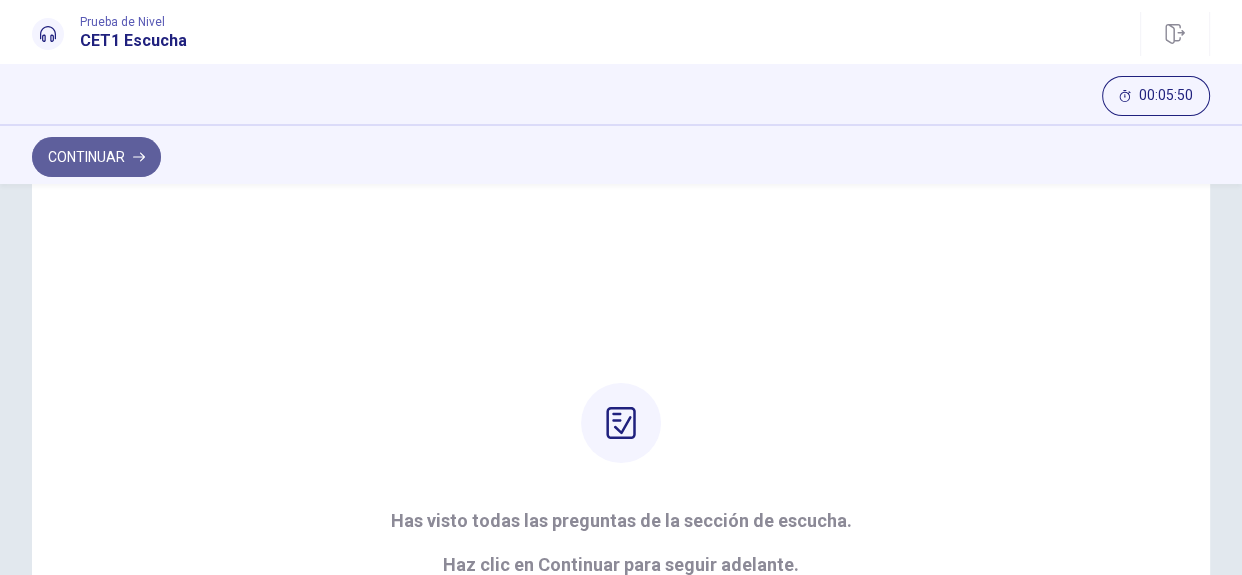 click on "Continuar" at bounding box center [96, 157] 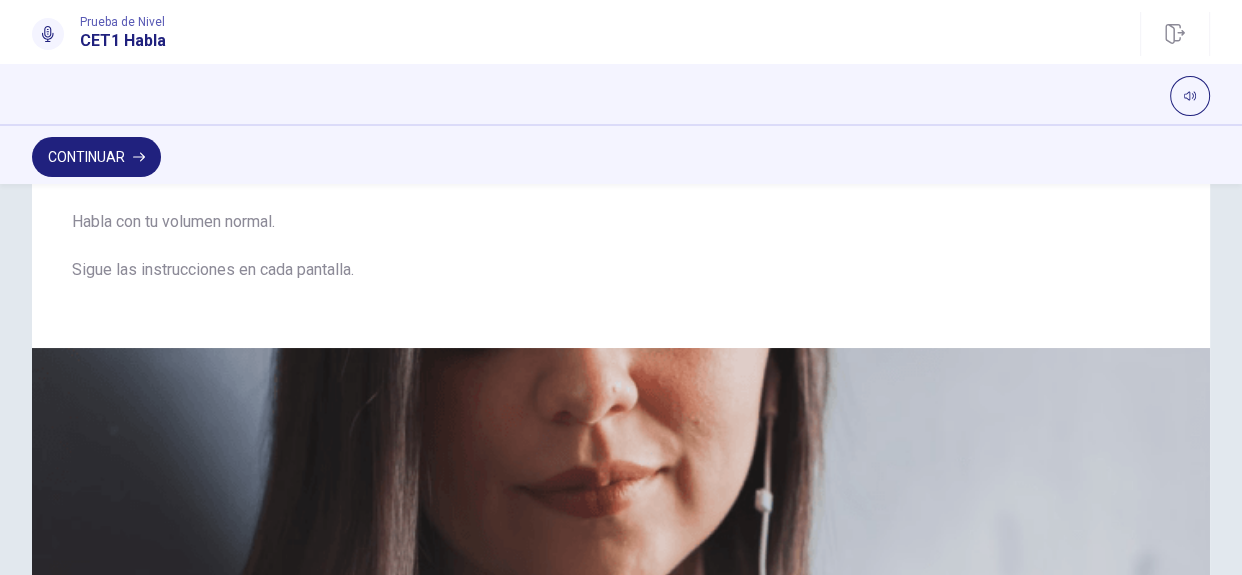 scroll, scrollTop: 193, scrollLeft: 0, axis: vertical 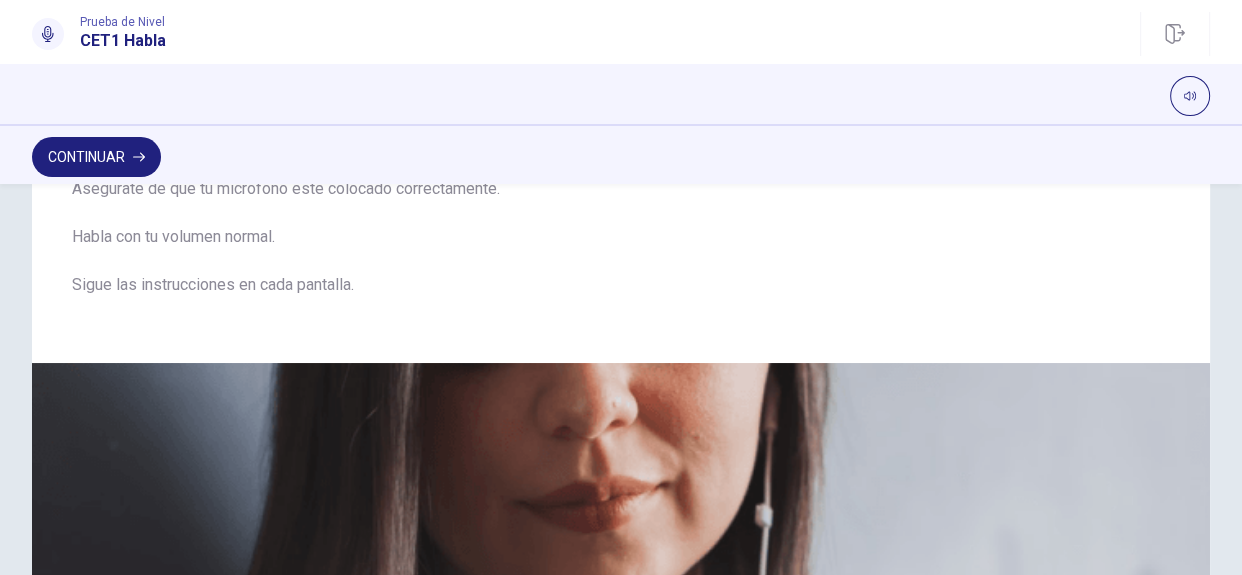 click on "Continuar" at bounding box center [96, 157] 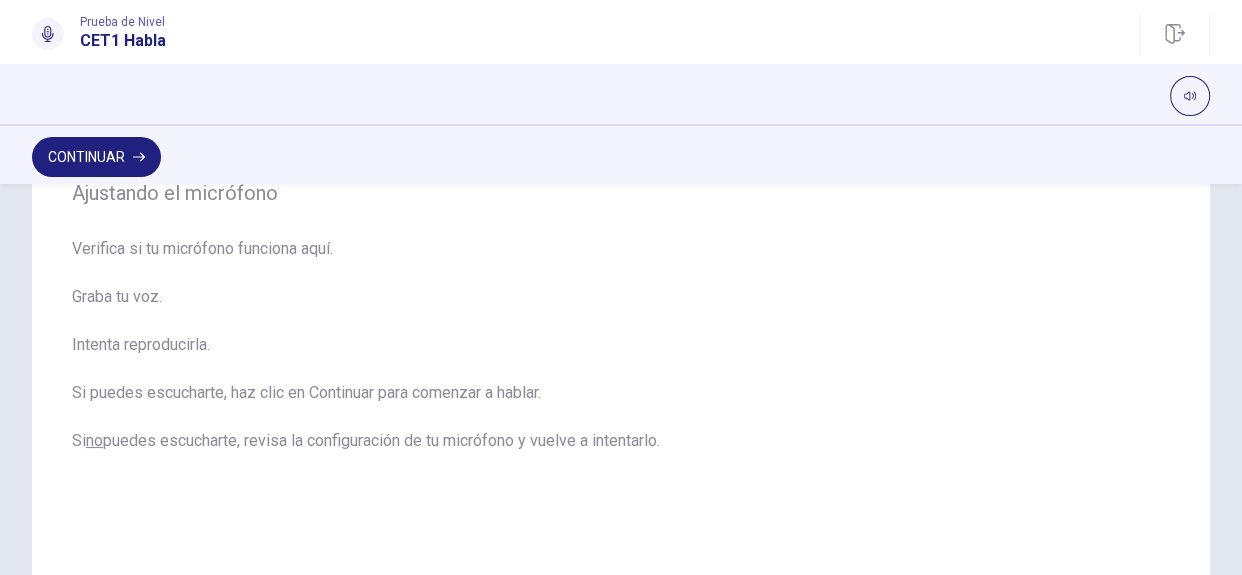 click on "Continuar" at bounding box center [96, 157] 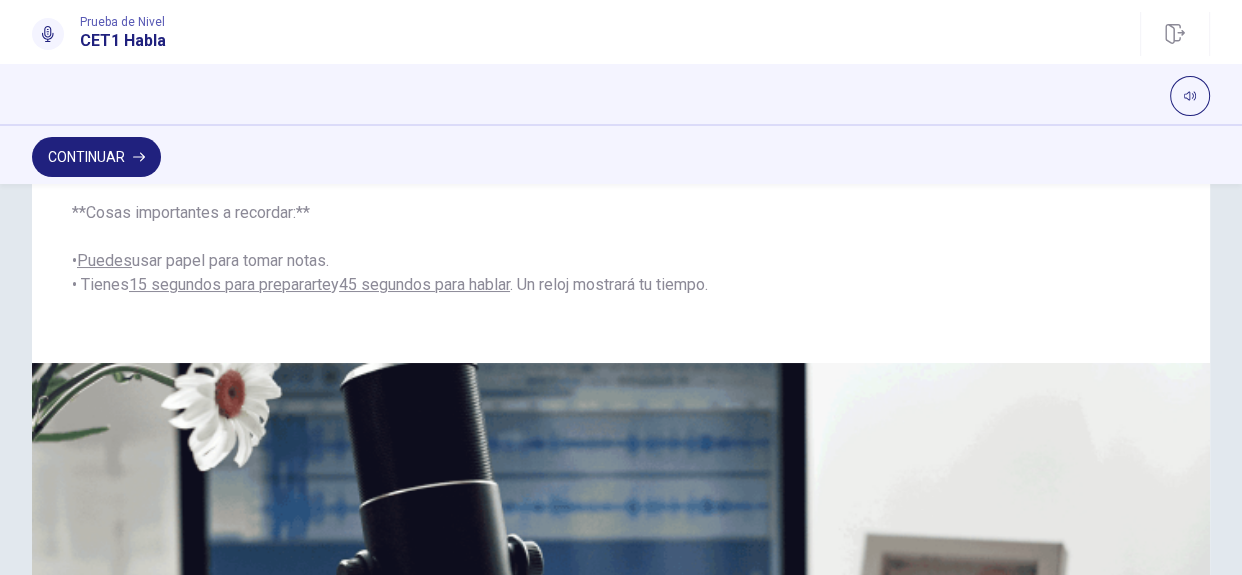drag, startPoint x: 1231, startPoint y: 279, endPoint x: 1240, endPoint y: 349, distance: 70.5762 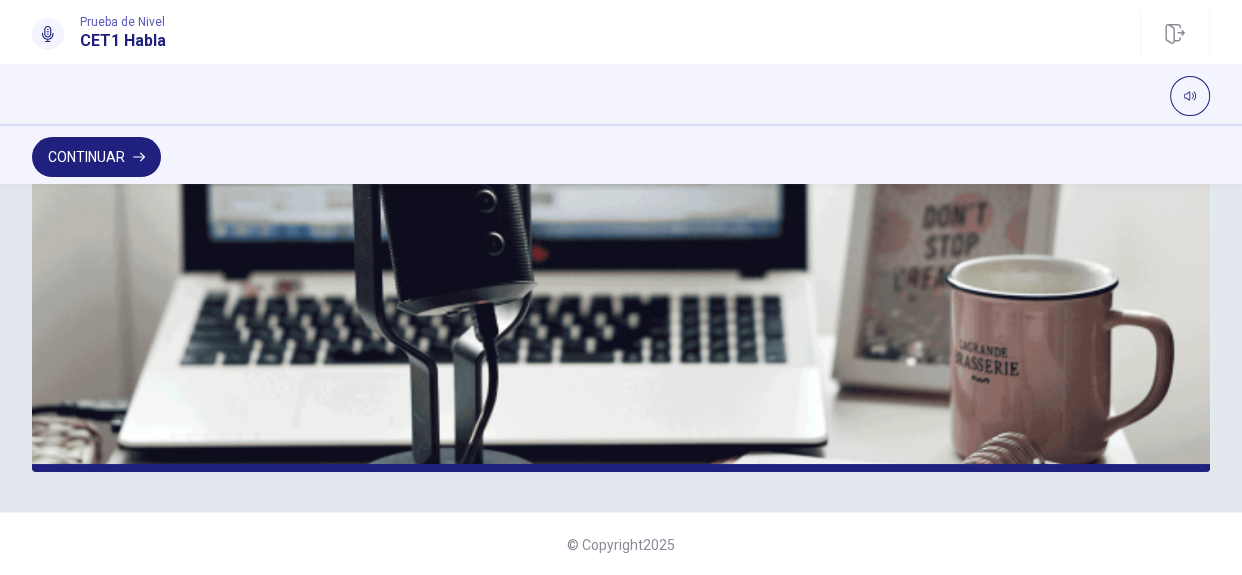 scroll, scrollTop: 0, scrollLeft: 0, axis: both 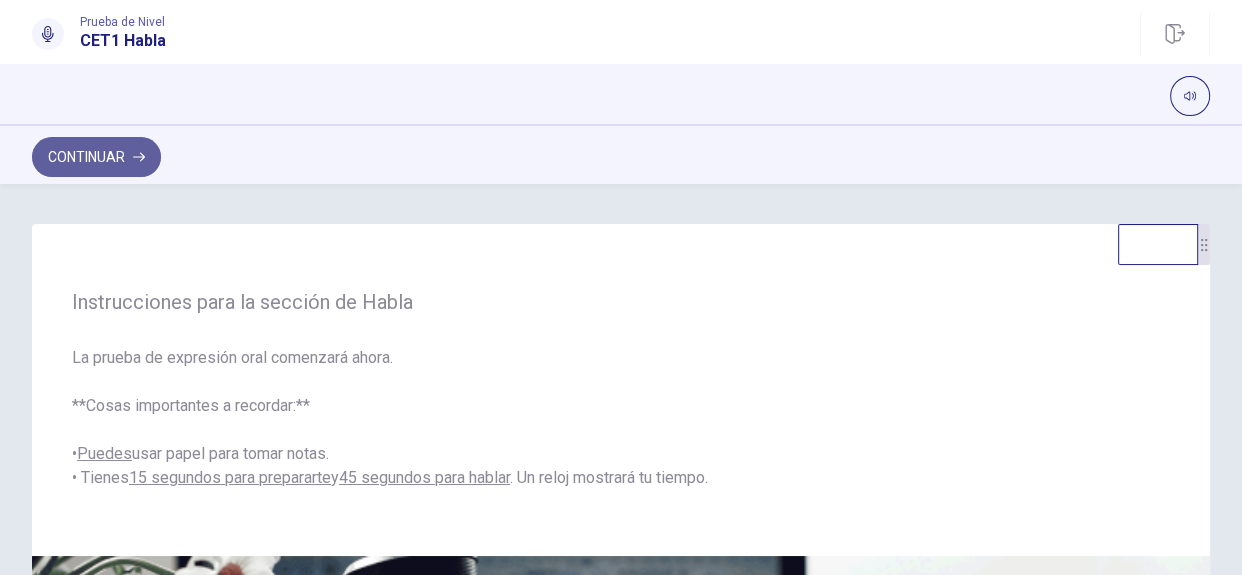 click on "Continuar" at bounding box center (96, 157) 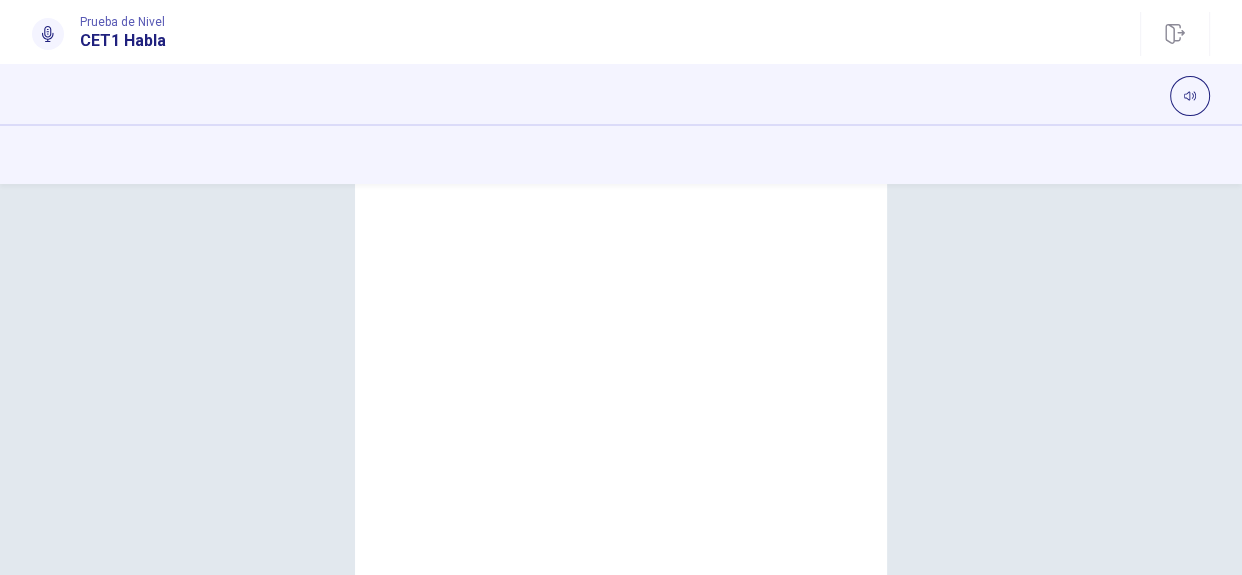 scroll, scrollTop: 128, scrollLeft: 0, axis: vertical 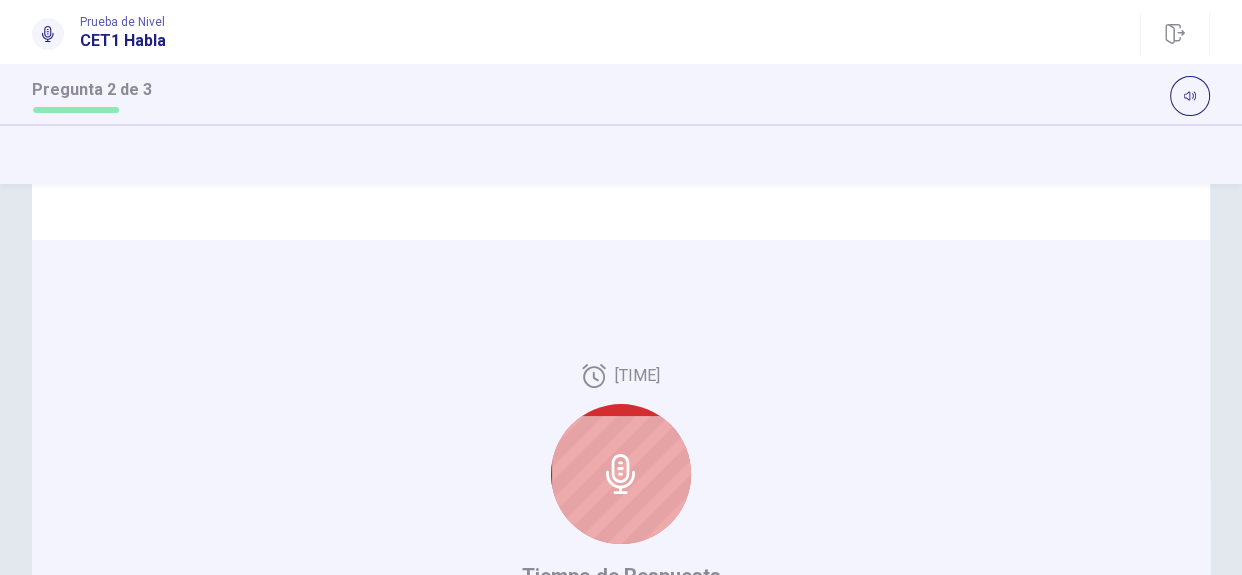 drag, startPoint x: 1230, startPoint y: 366, endPoint x: 1240, endPoint y: 285, distance: 81.61495 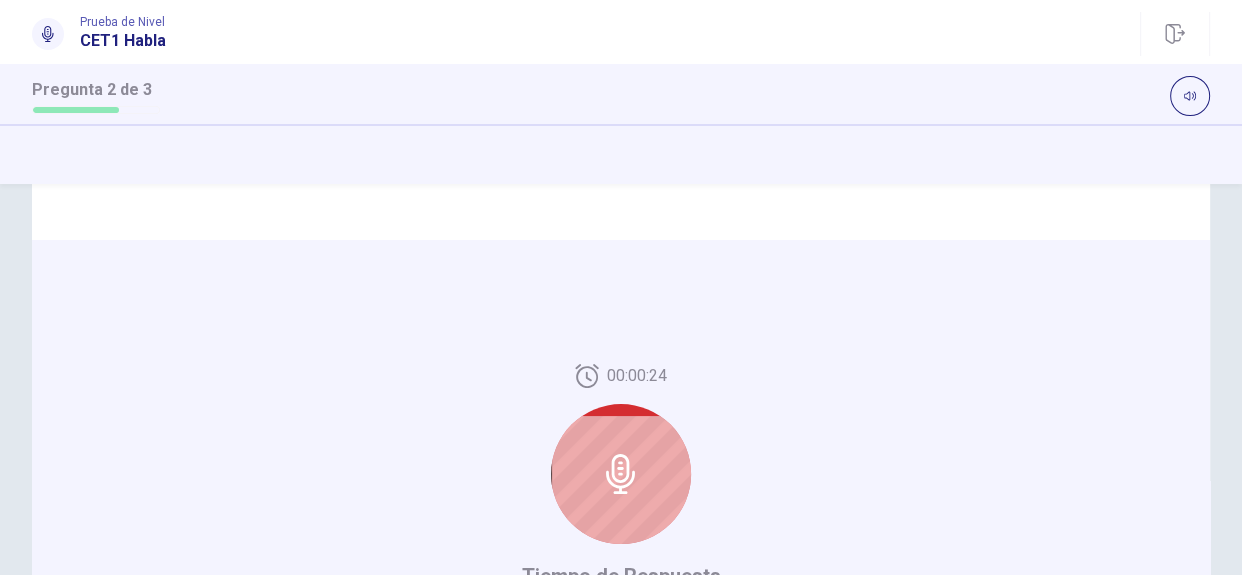 drag, startPoint x: 1231, startPoint y: 383, endPoint x: 1240, endPoint y: 247, distance: 136.29747 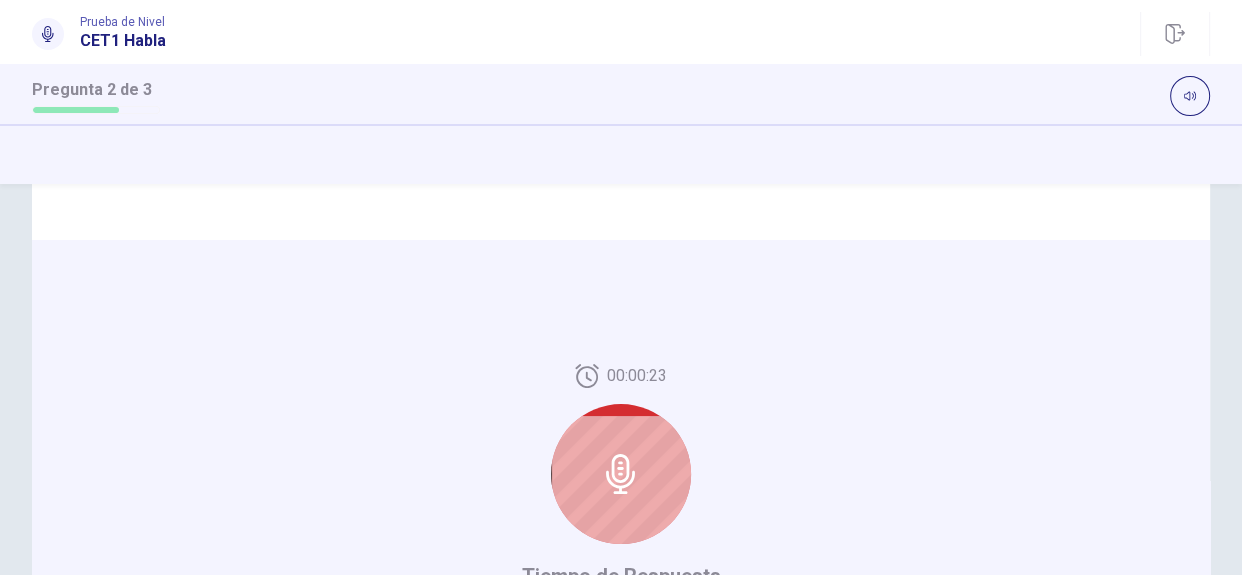 scroll, scrollTop: 0, scrollLeft: 0, axis: both 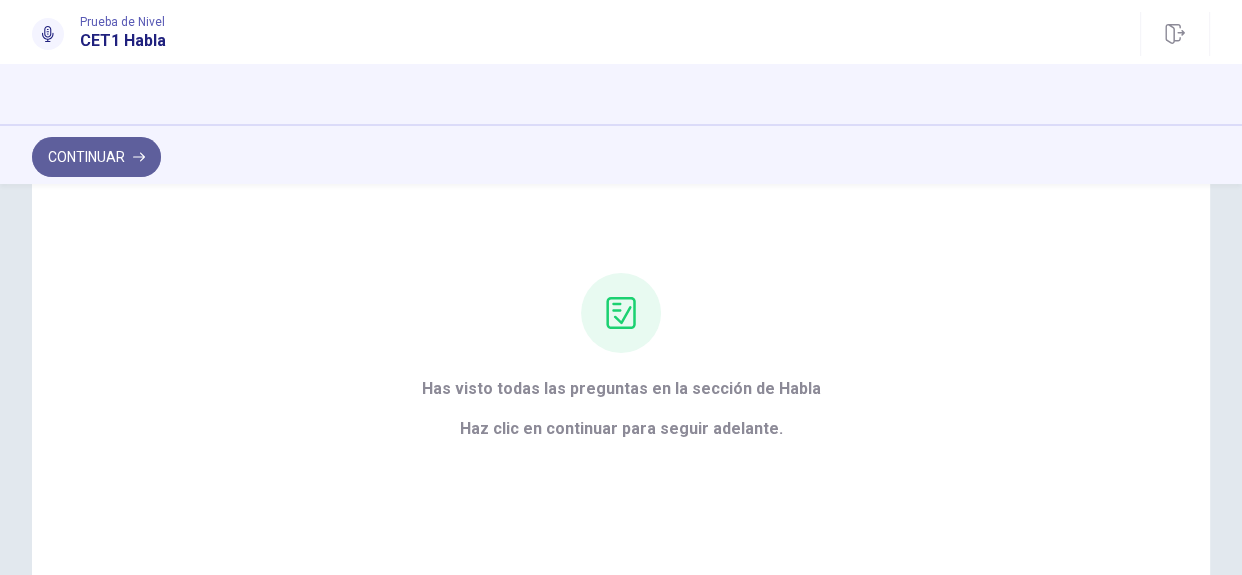 click on "Continuar" at bounding box center (96, 157) 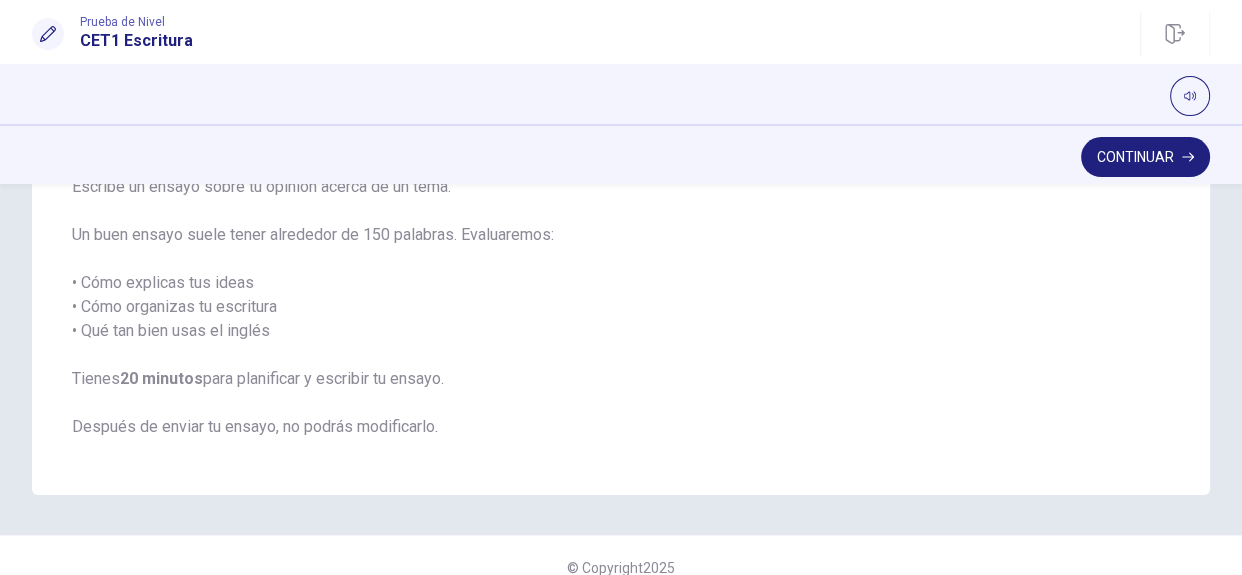 scroll, scrollTop: 200, scrollLeft: 0, axis: vertical 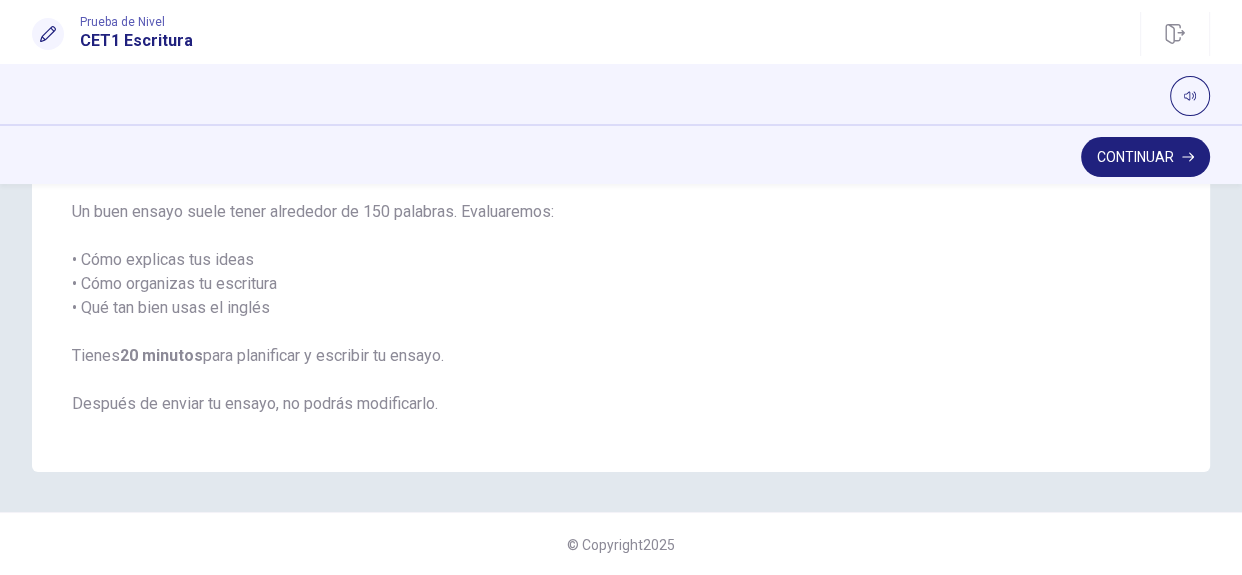 click on "Instrucciones de la Sección de Escritura Escribe un ensayo sobre tu opinión acerca de un tema.
Un buen ensayo suele tener alrededor de 150 palabras. Evaluaremos:
• Cómo explicas tus ideas
• Cómo organizas tu escritura
• Qué tan bien usas el inglés
Tienes 20 minutos para planificar y escribir tu ensayo.
Después de enviar tu ensayo, no podrás modificarlo." at bounding box center [621, 248] 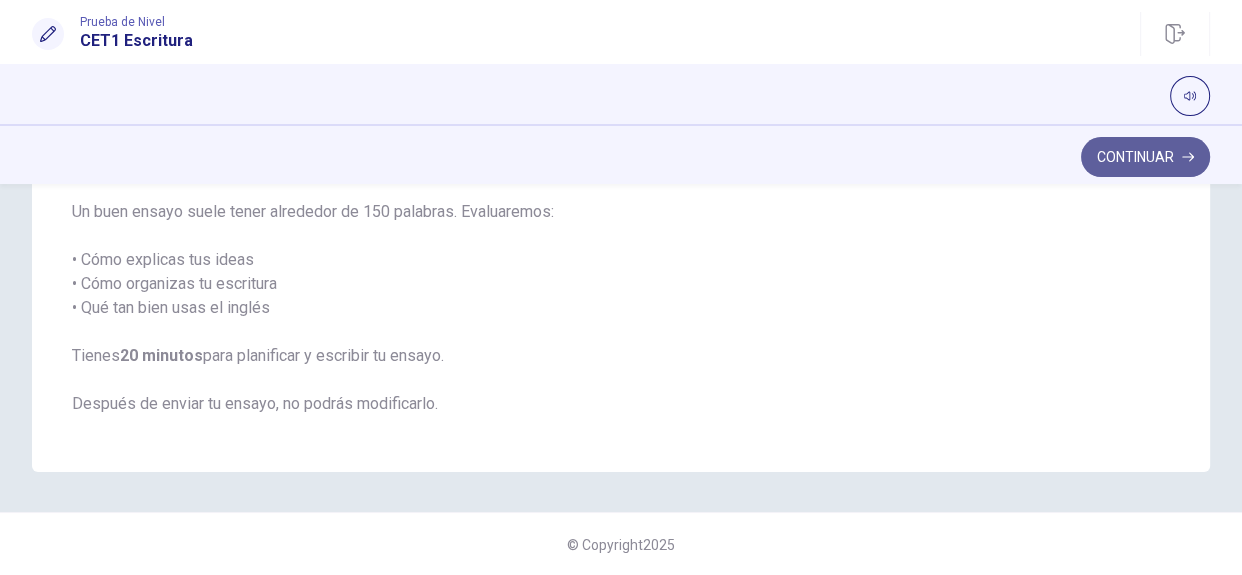 click on "Continuar" at bounding box center (1145, 157) 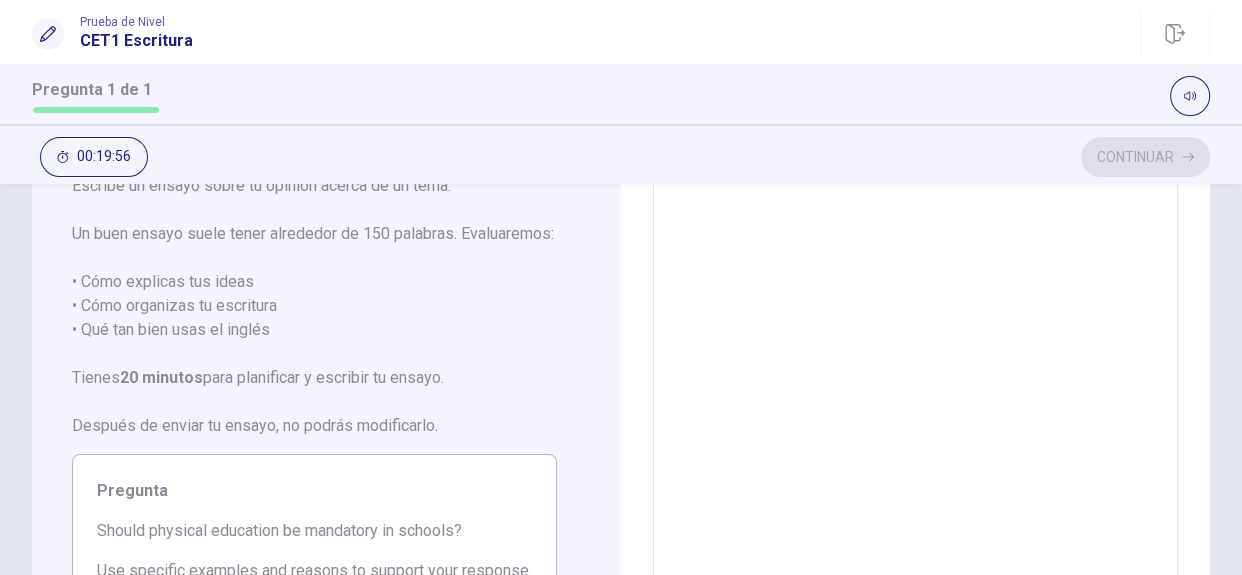 scroll, scrollTop: 136, scrollLeft: 0, axis: vertical 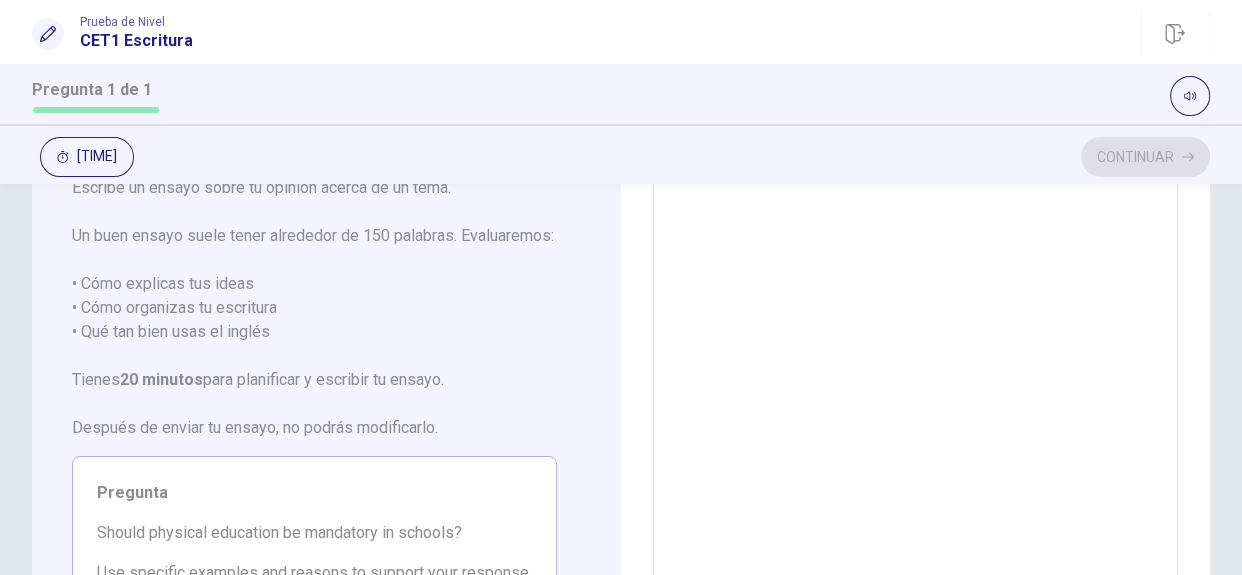 click at bounding box center [915, 435] 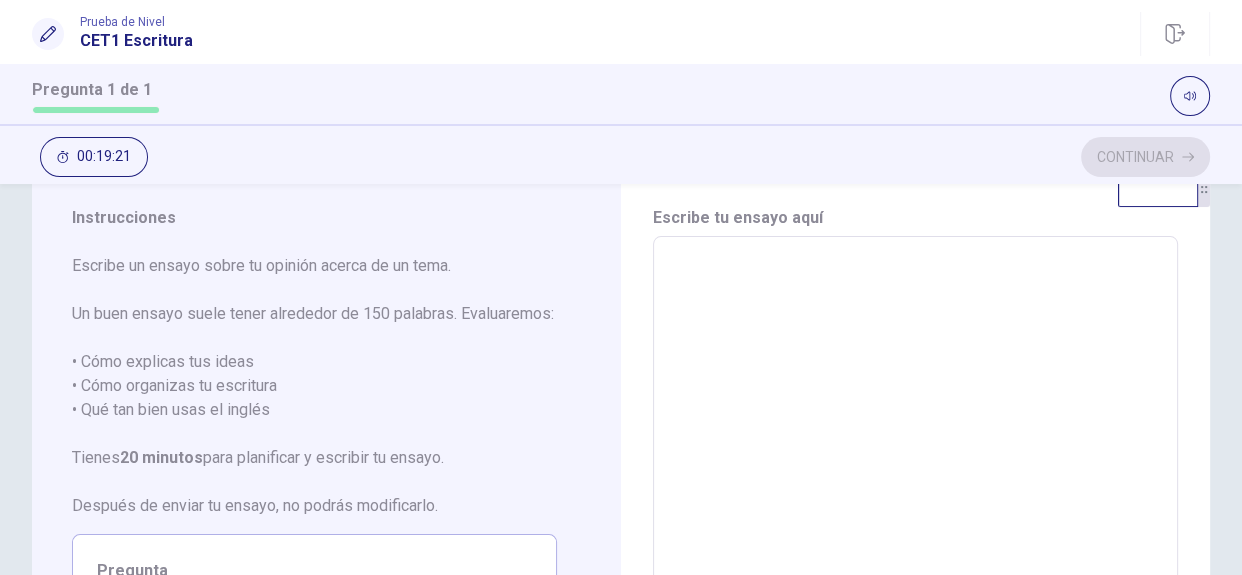 scroll, scrollTop: 55, scrollLeft: 0, axis: vertical 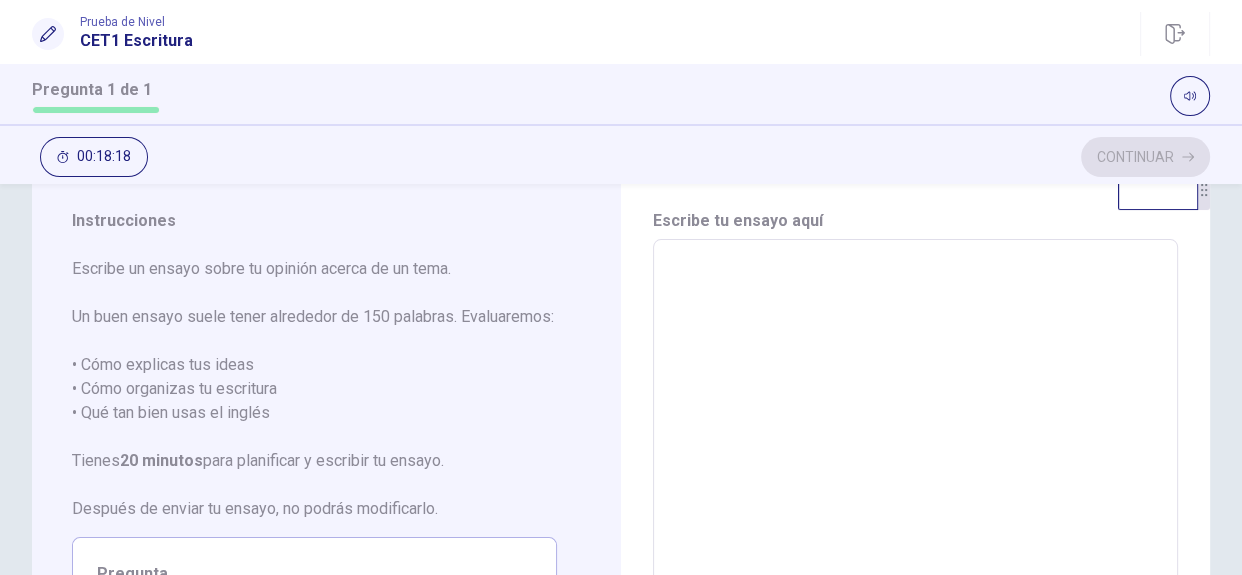 click at bounding box center [915, 516] 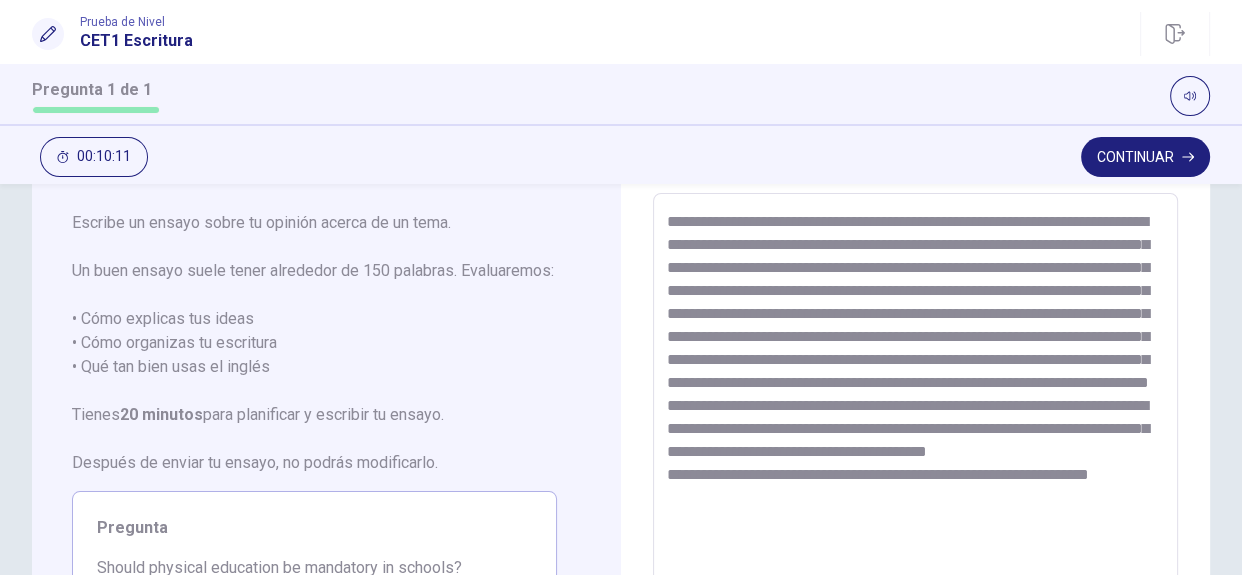 scroll, scrollTop: 124, scrollLeft: 0, axis: vertical 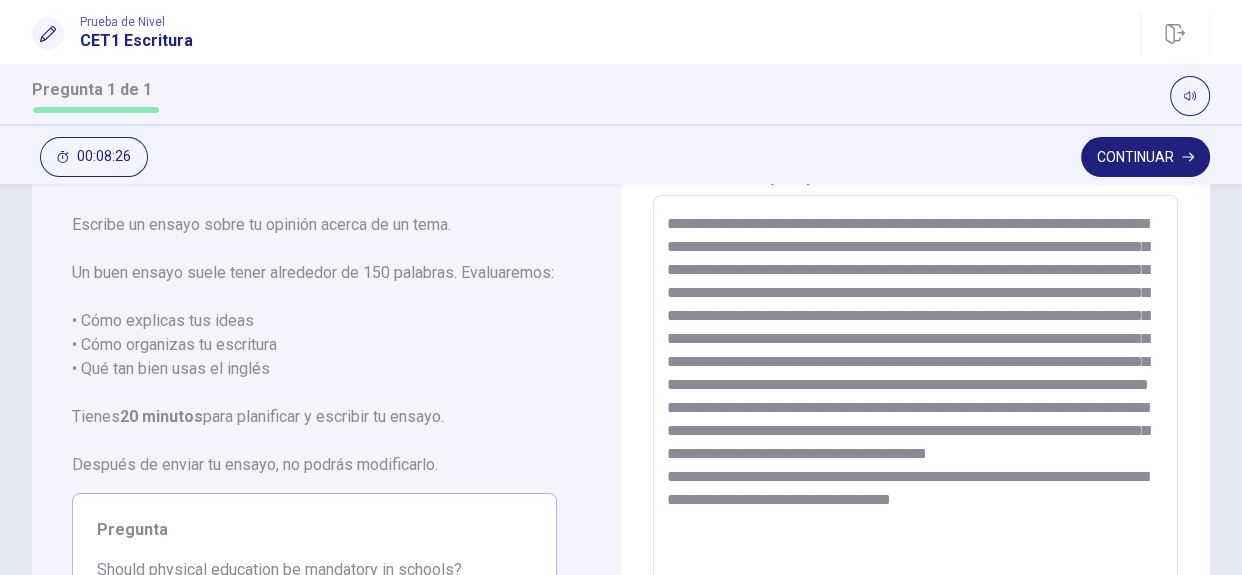 drag, startPoint x: 1022, startPoint y: 488, endPoint x: 669, endPoint y: 223, distance: 441.40005 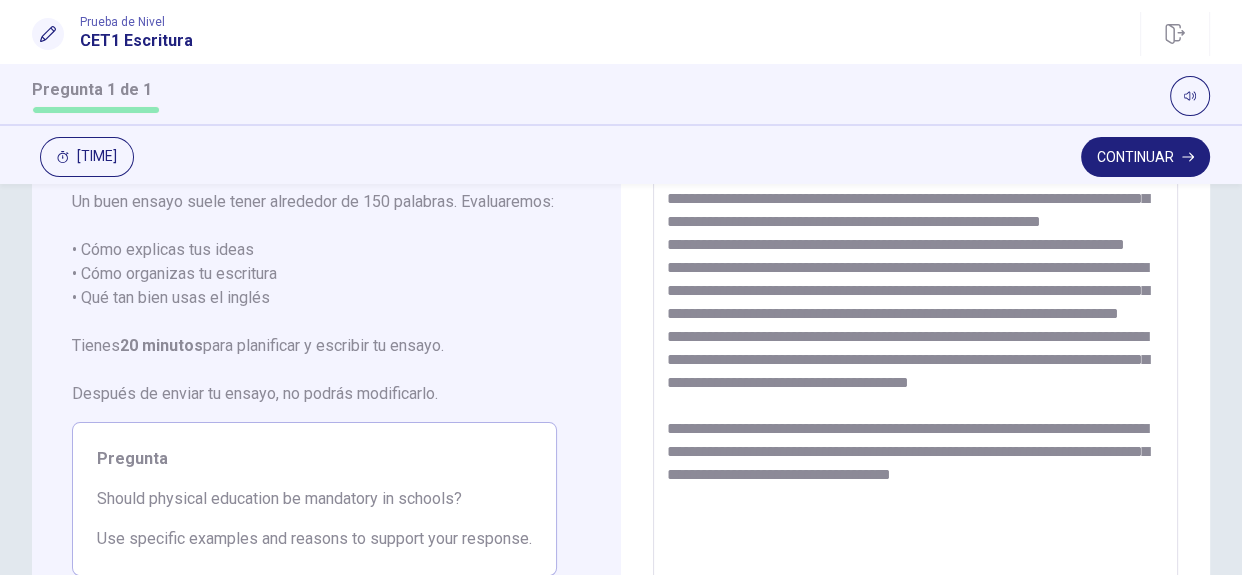 scroll, scrollTop: 193, scrollLeft: 0, axis: vertical 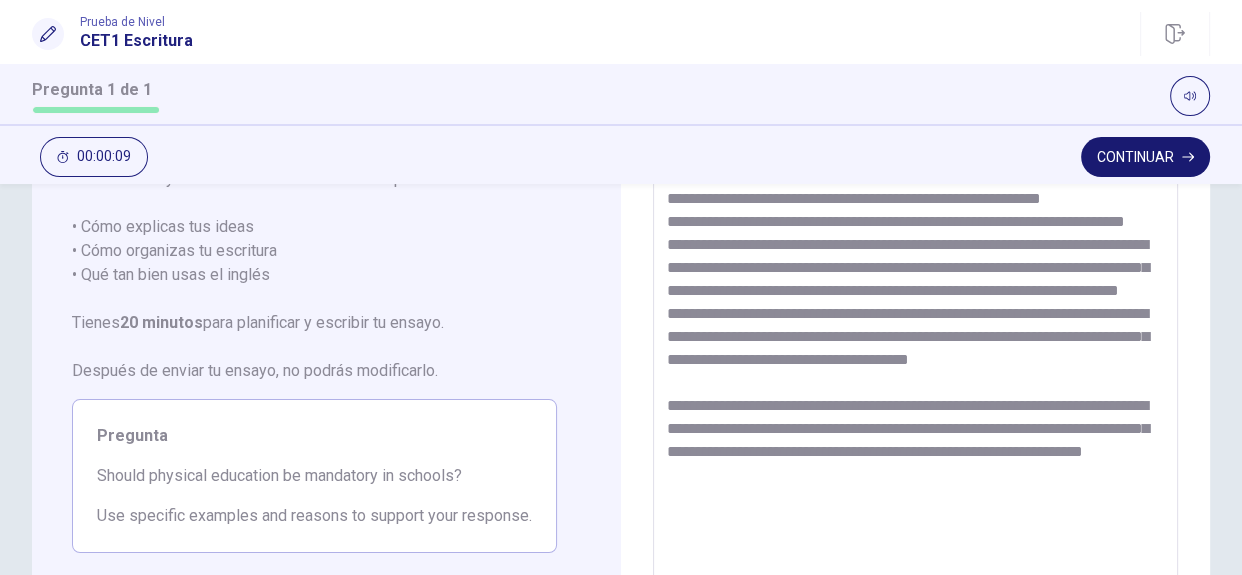 type on "**********" 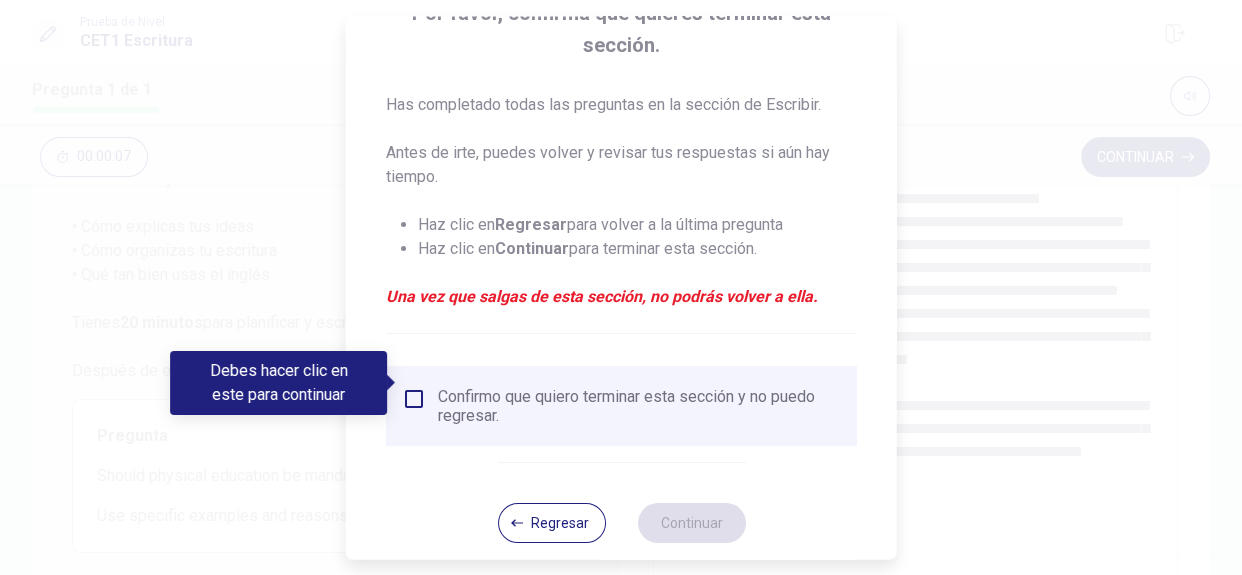 scroll, scrollTop: 194, scrollLeft: 0, axis: vertical 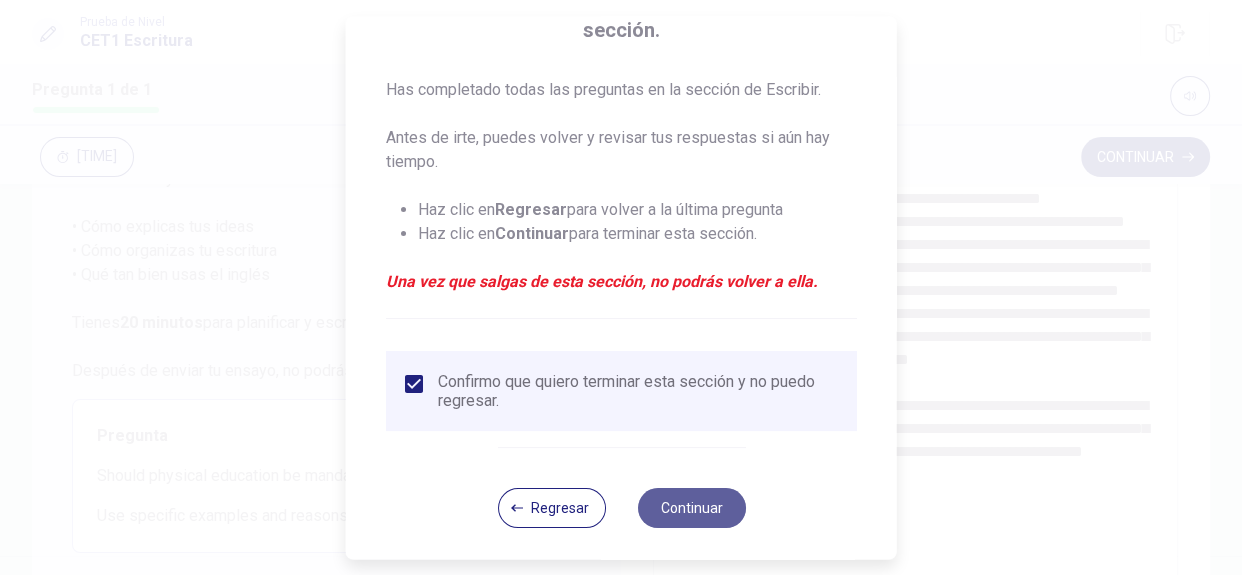 click on "Continuar" at bounding box center (691, 508) 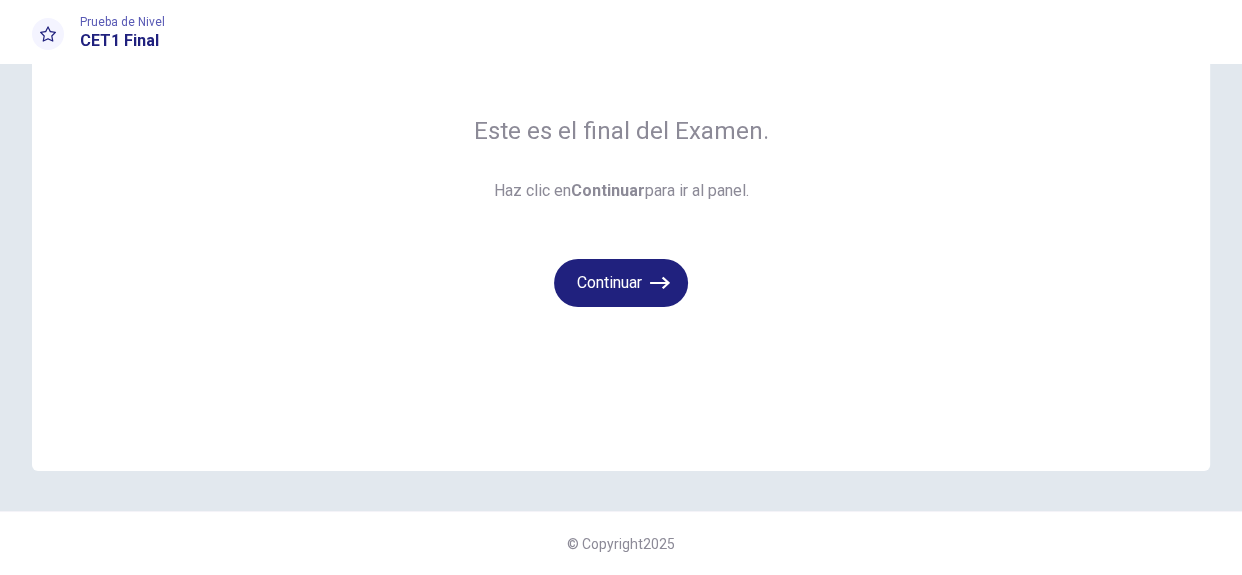 scroll, scrollTop: 151, scrollLeft: 0, axis: vertical 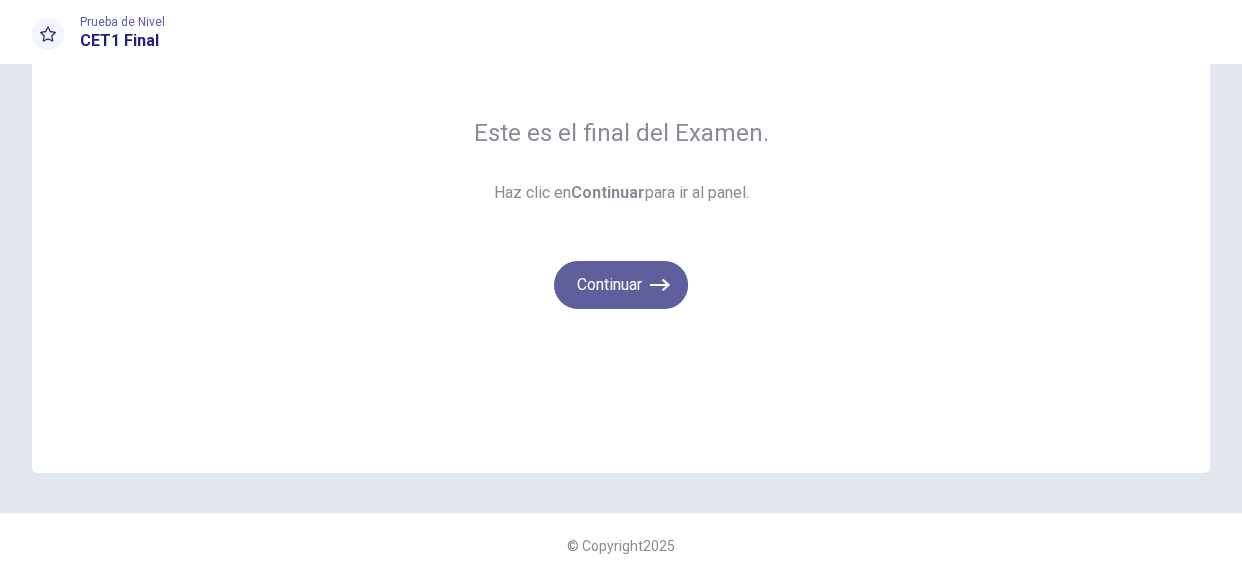 click on "Continuar" at bounding box center [621, 285] 